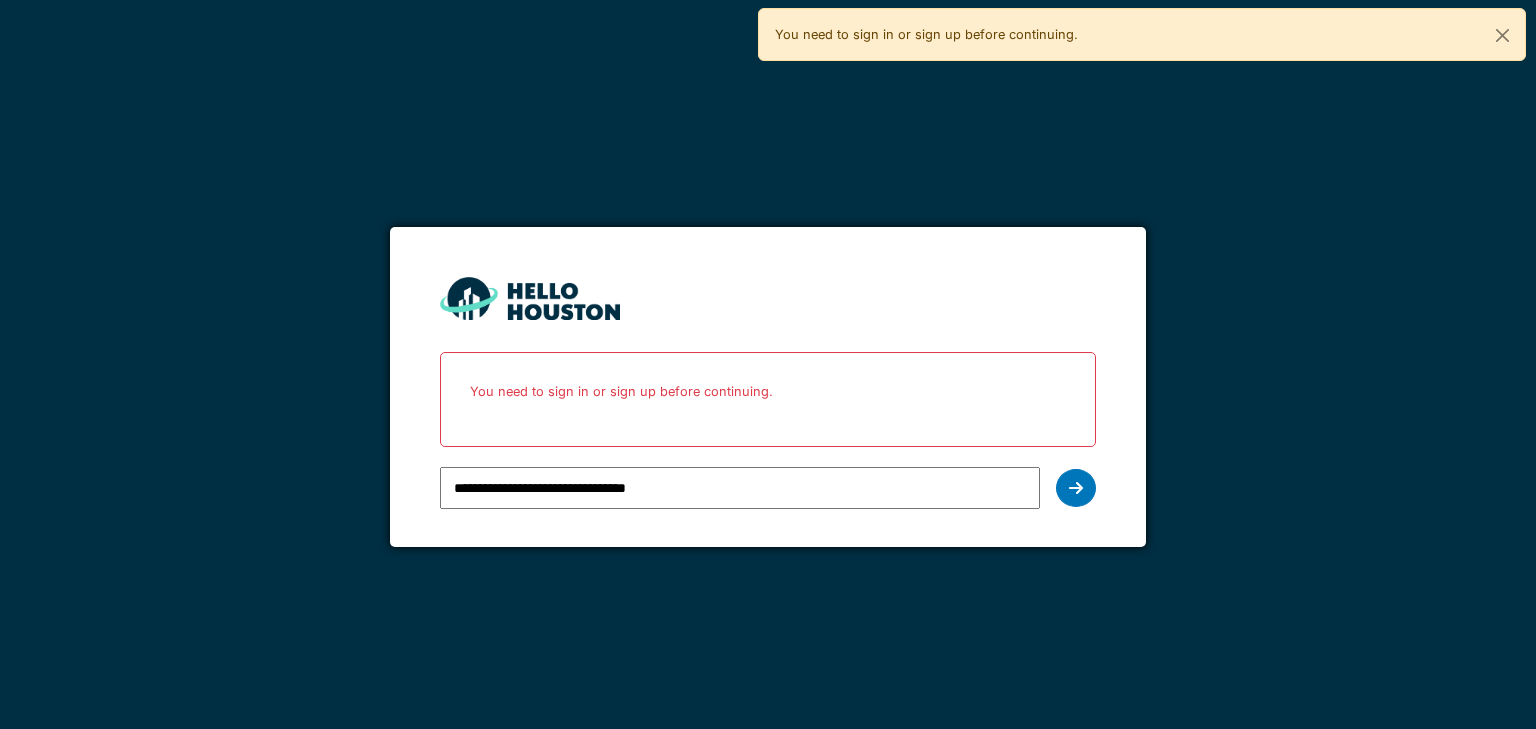 scroll, scrollTop: 0, scrollLeft: 0, axis: both 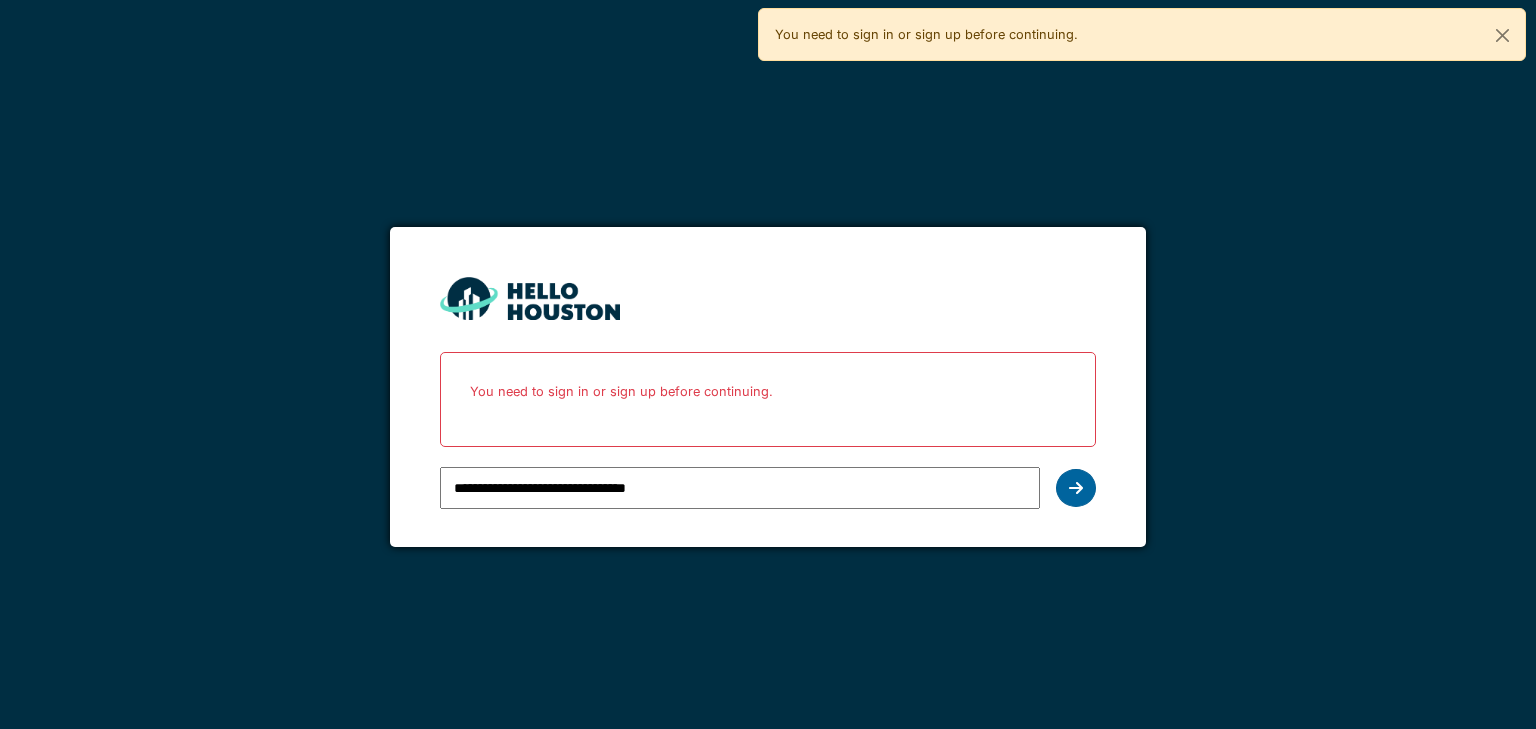 click at bounding box center (1076, 488) 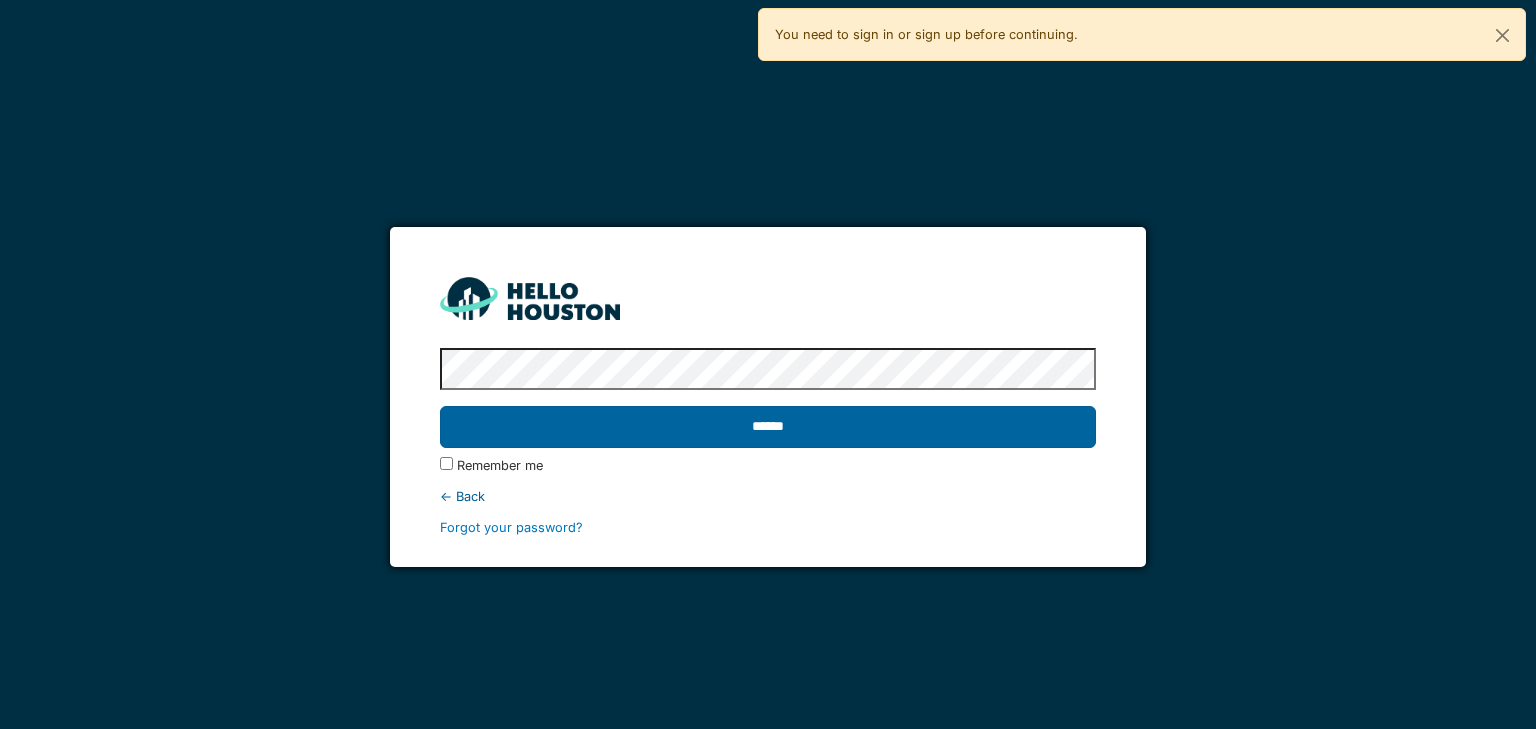 click on "******" at bounding box center (767, 427) 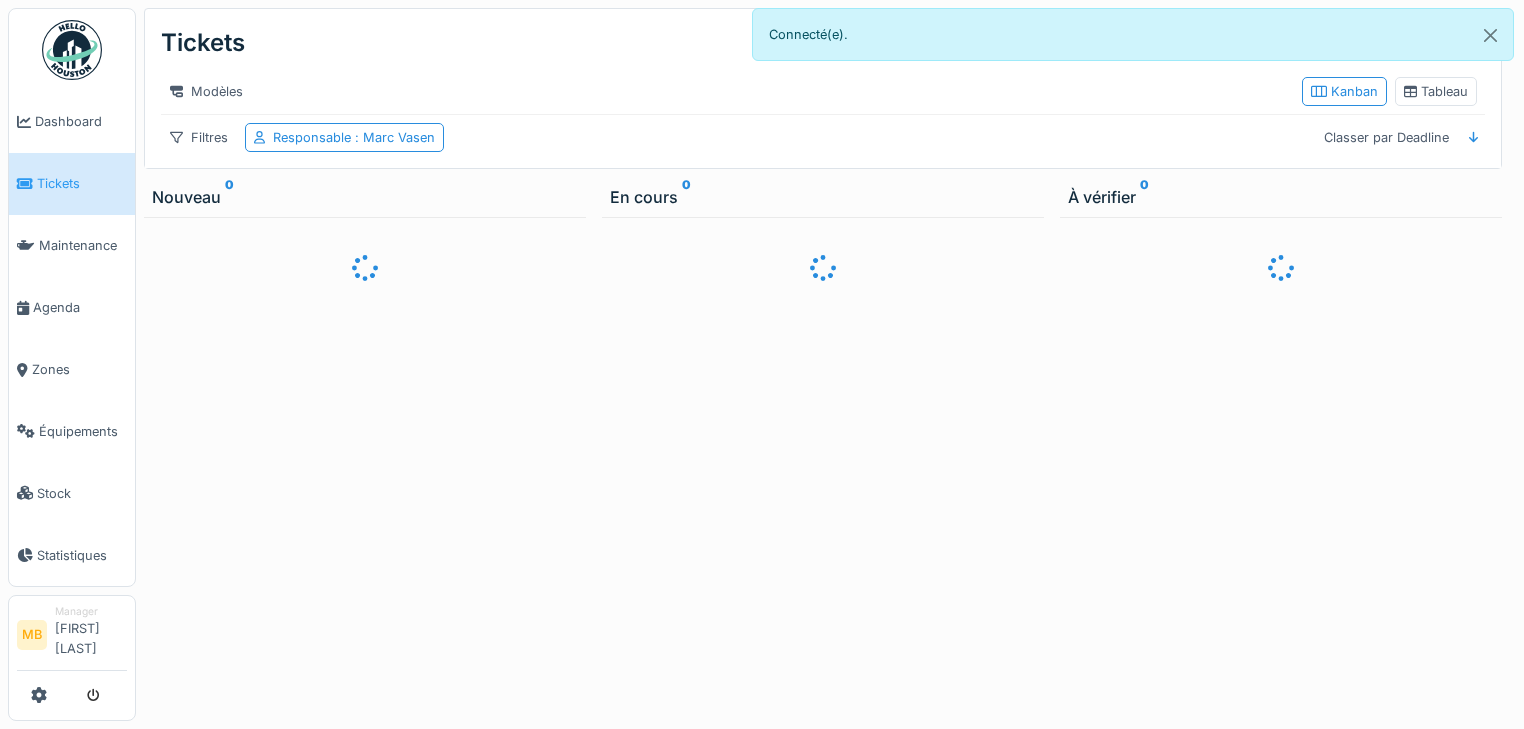 scroll, scrollTop: 0, scrollLeft: 0, axis: both 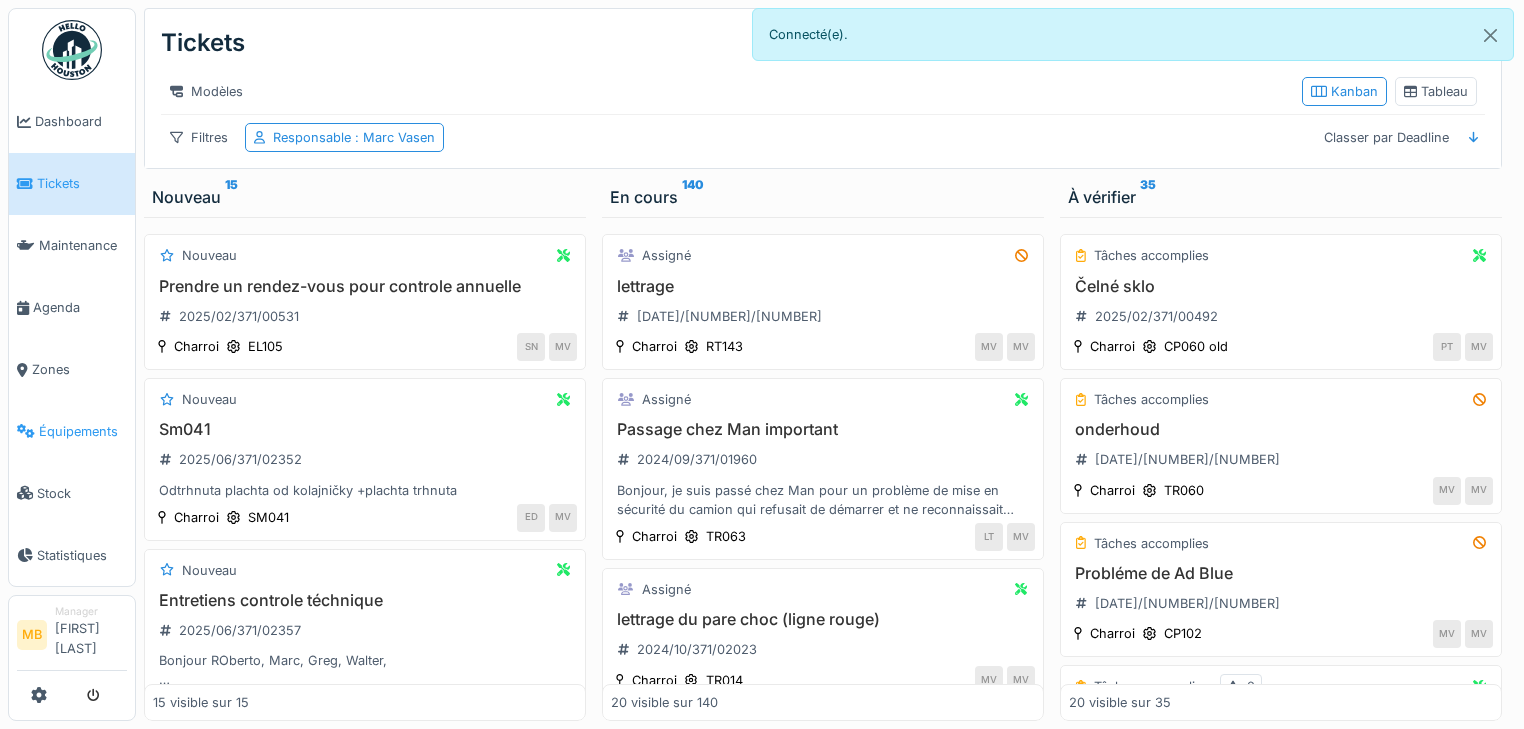 click on "Équipements" at bounding box center [83, 431] 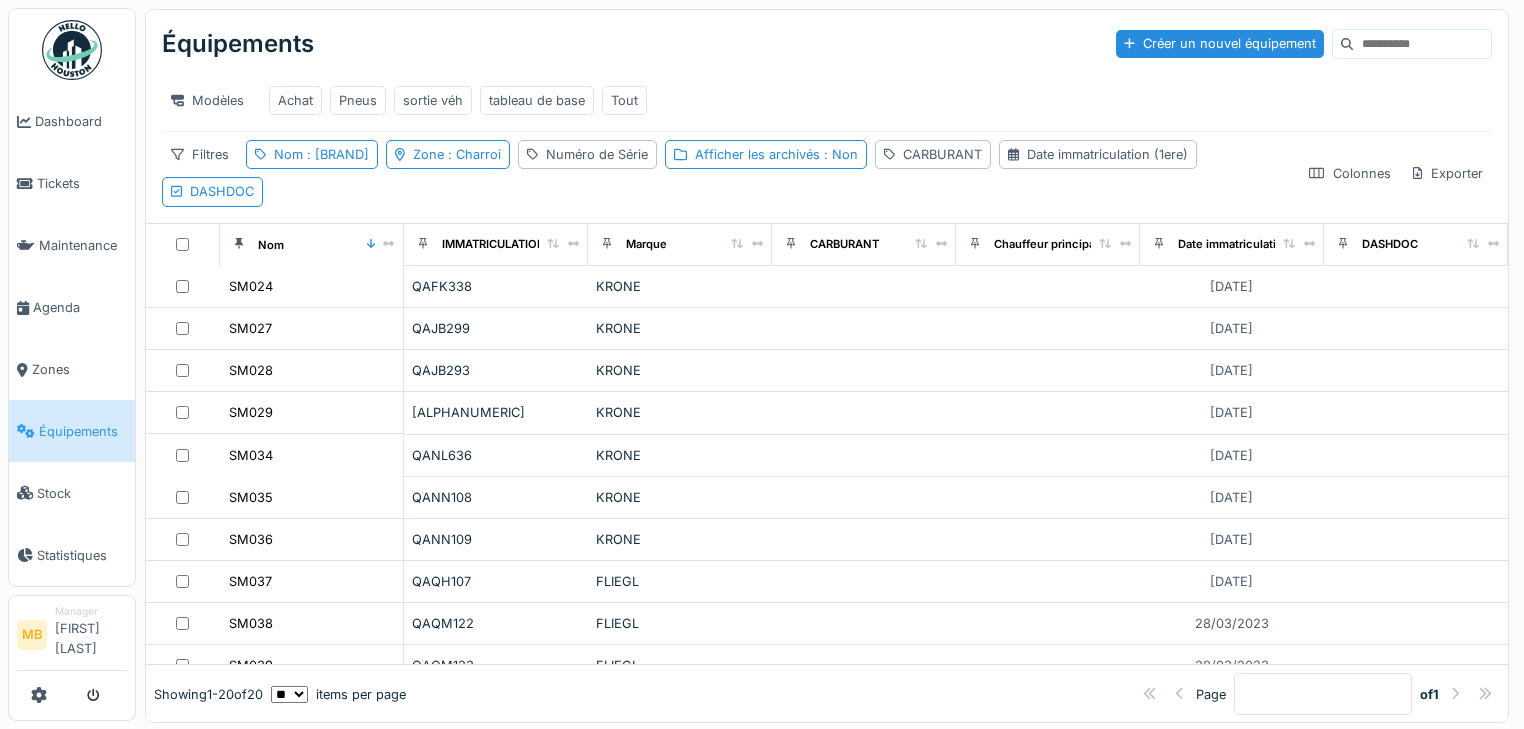 scroll, scrollTop: 0, scrollLeft: 0, axis: both 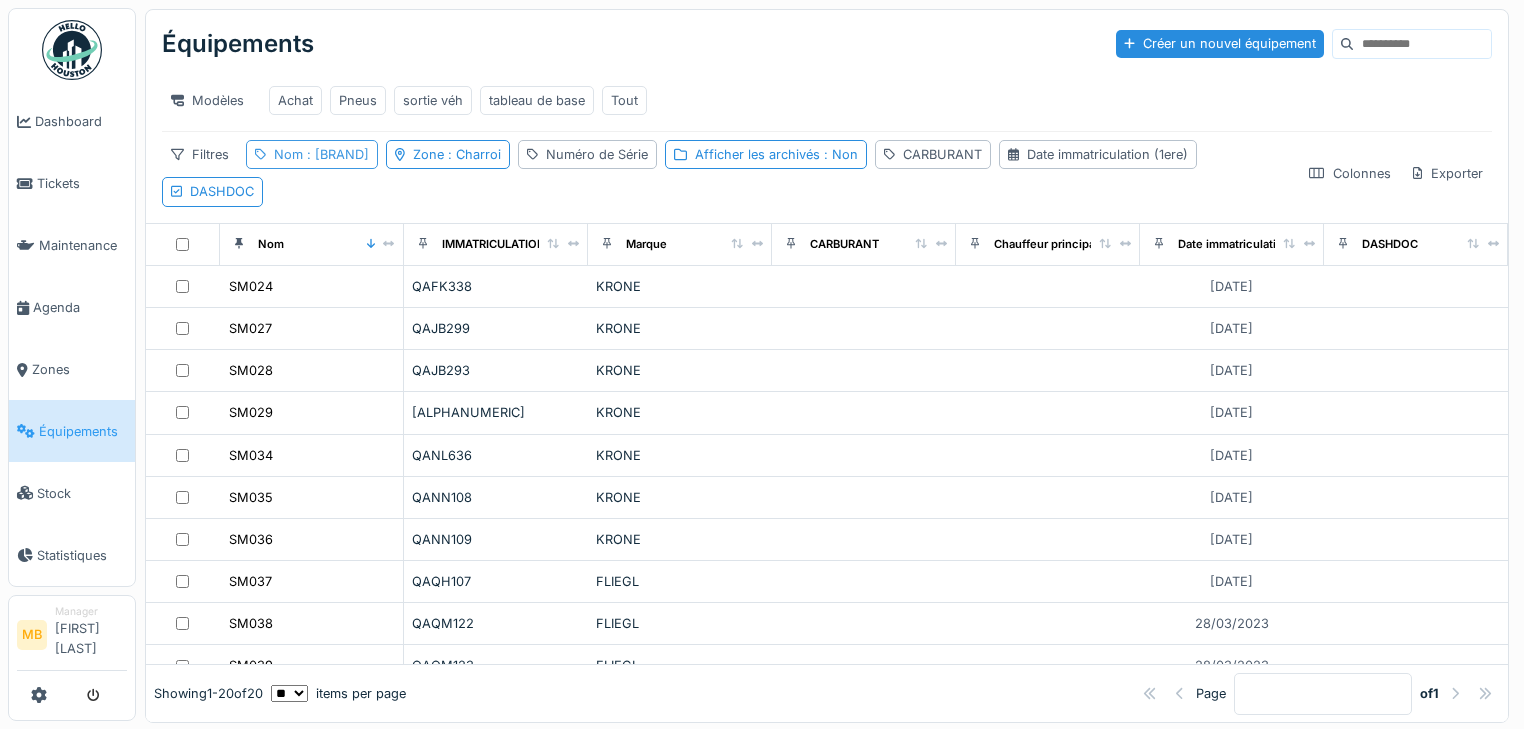 click on ":   sm" at bounding box center [336, 154] 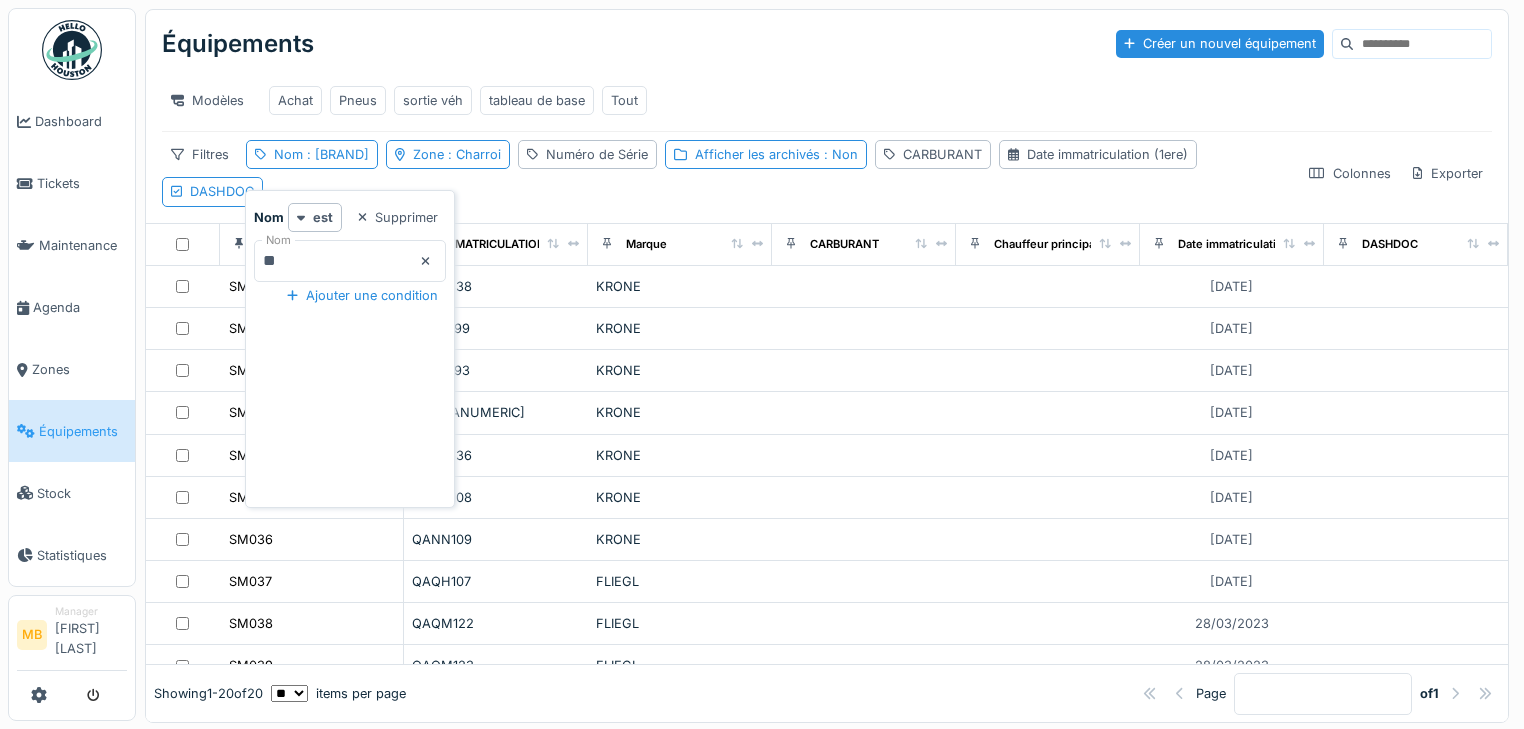 click 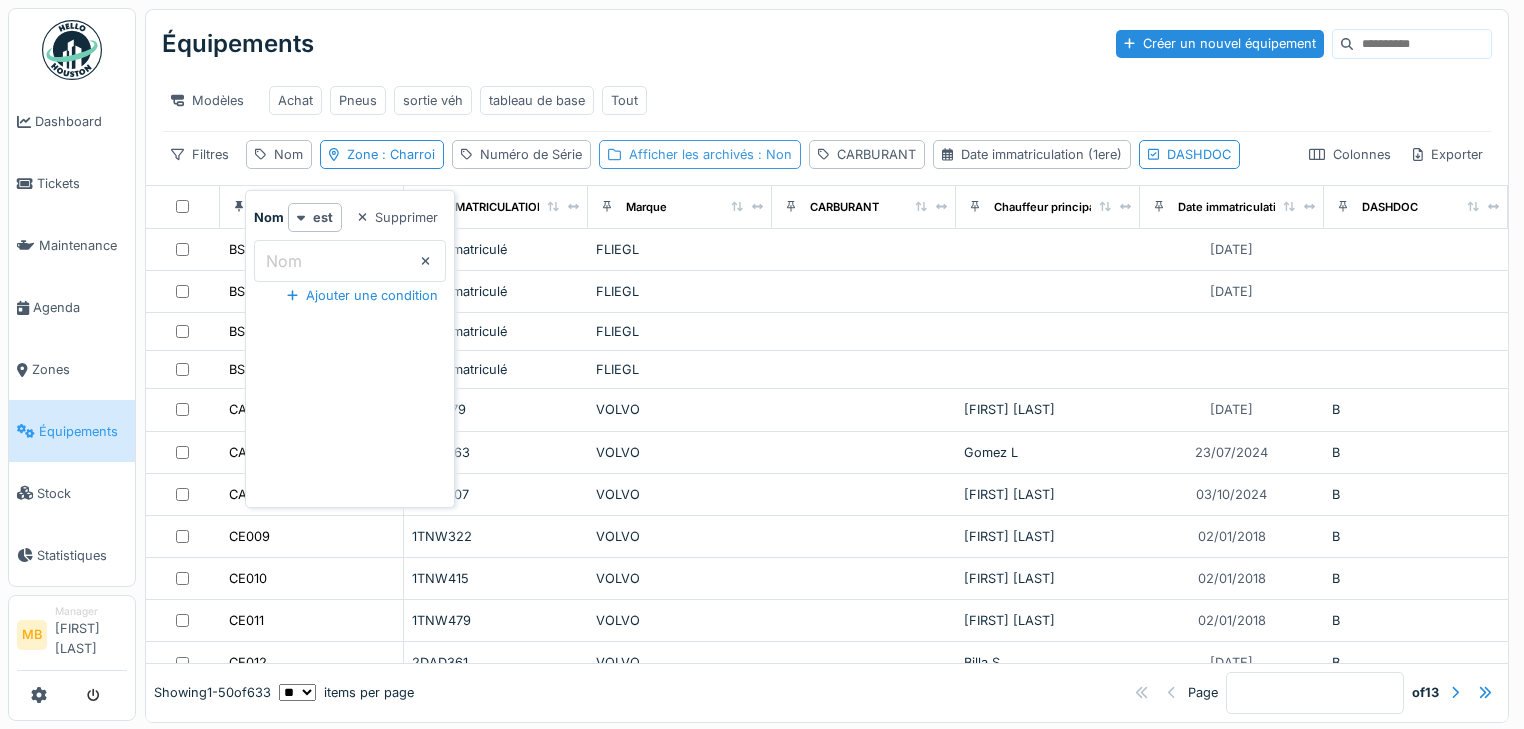 click on ":   Non" at bounding box center [773, 154] 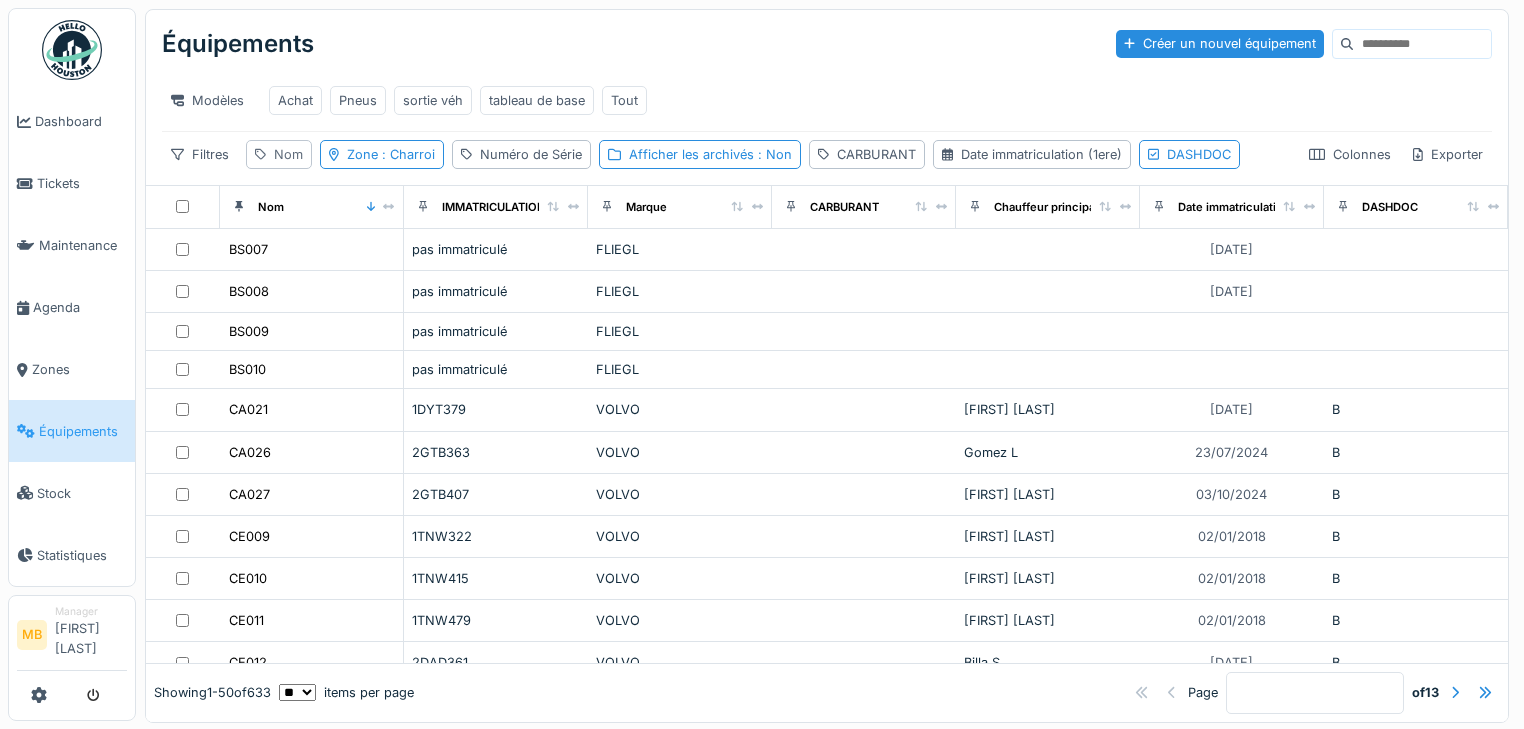 click on "Nom" at bounding box center [288, 154] 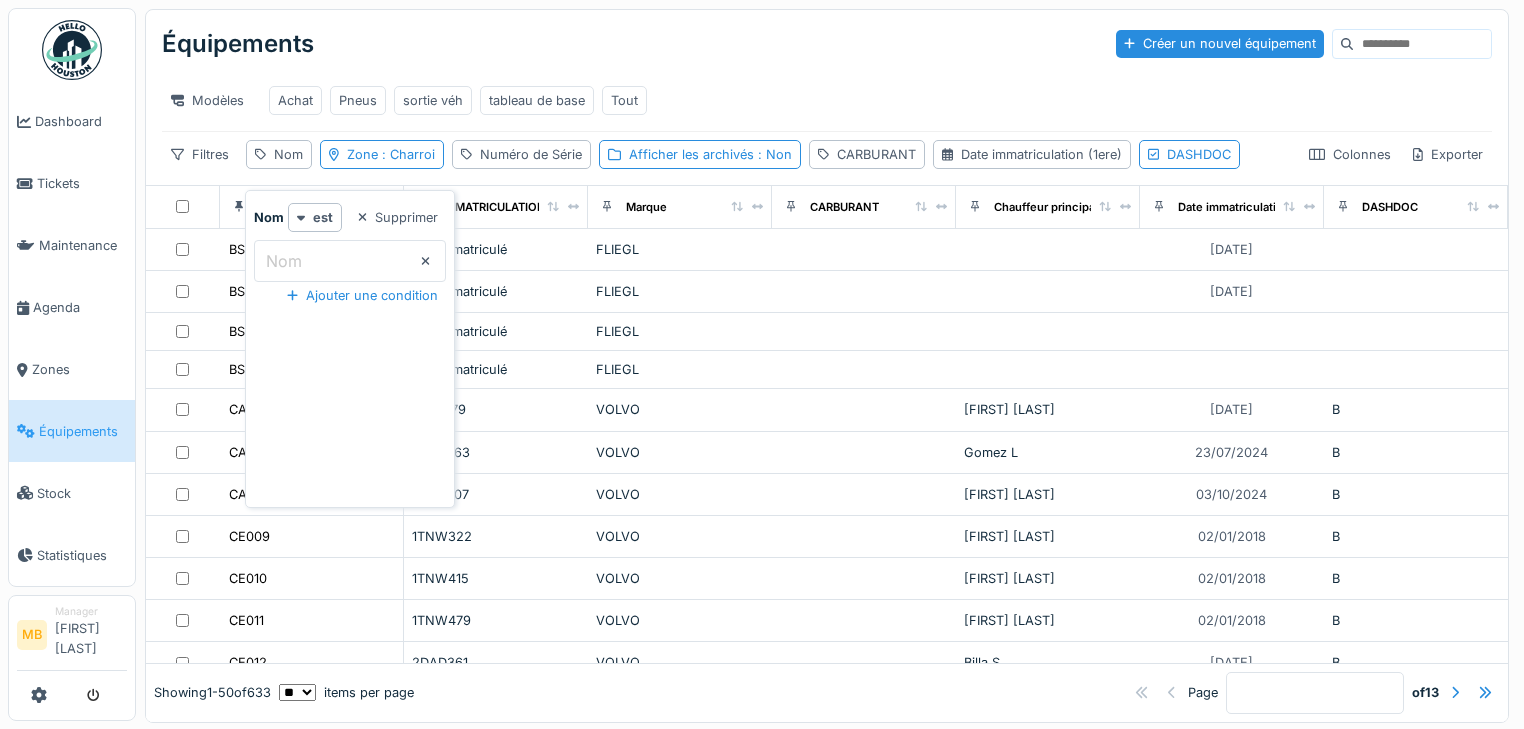 click on "Nom" at bounding box center (350, 261) 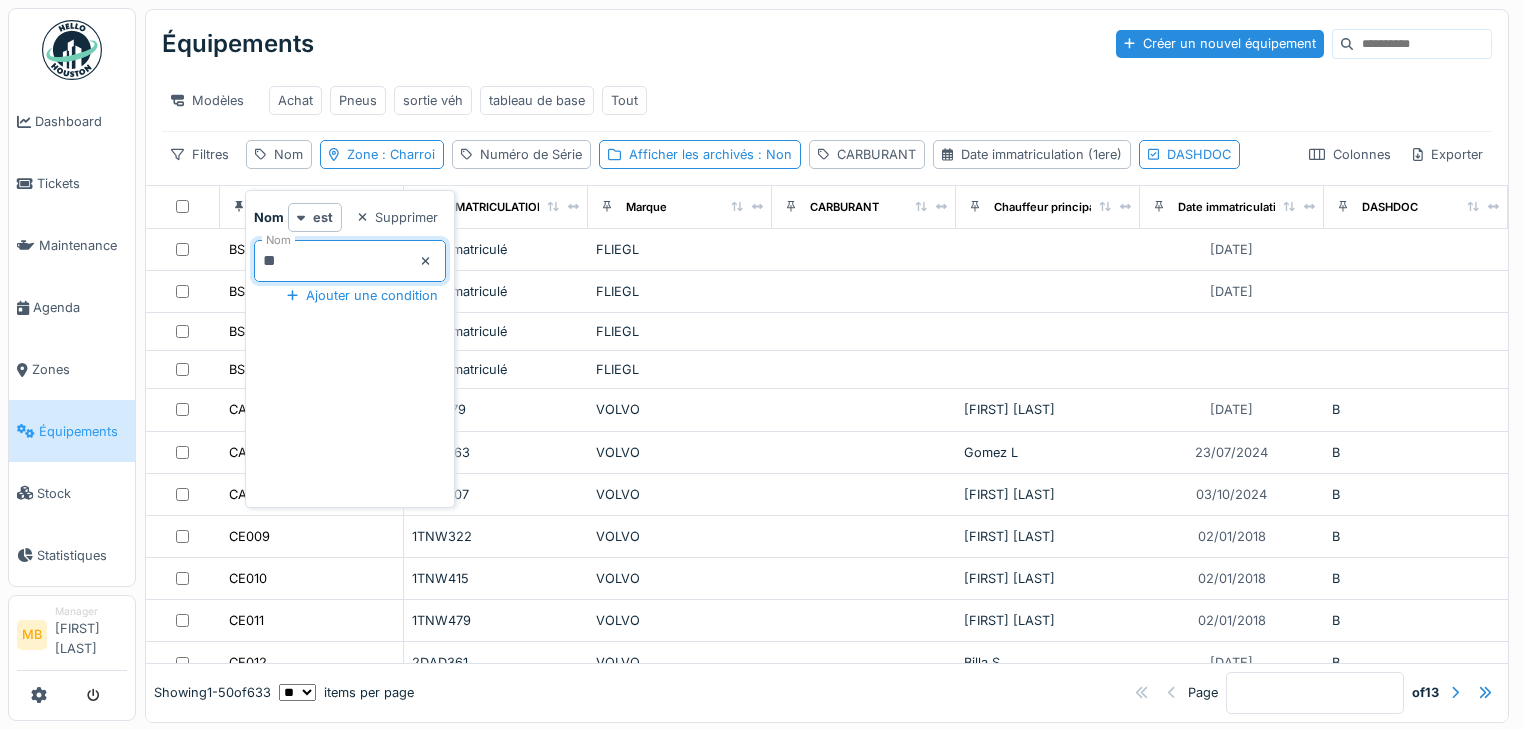 type on "**" 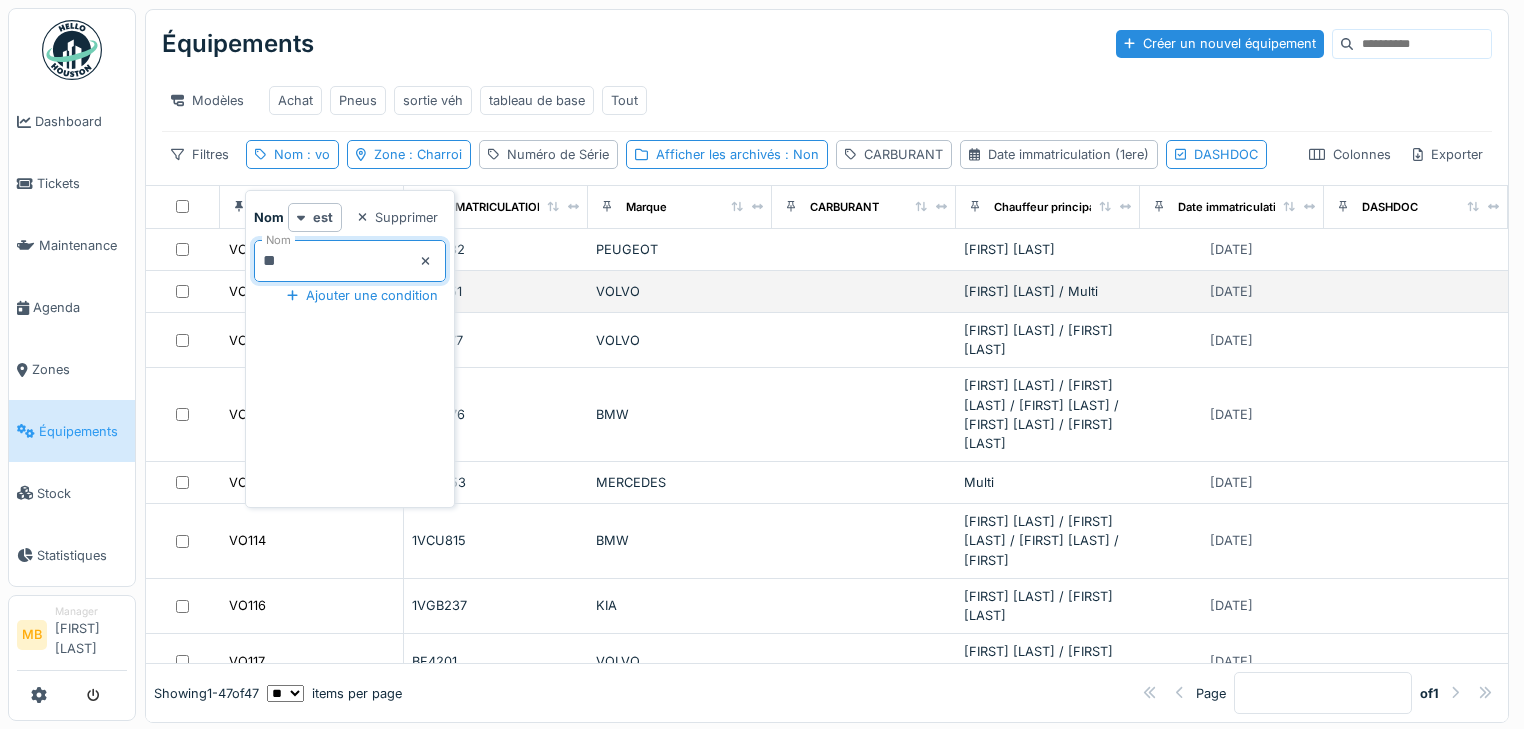 click on "VOLVO" at bounding box center (680, 340) 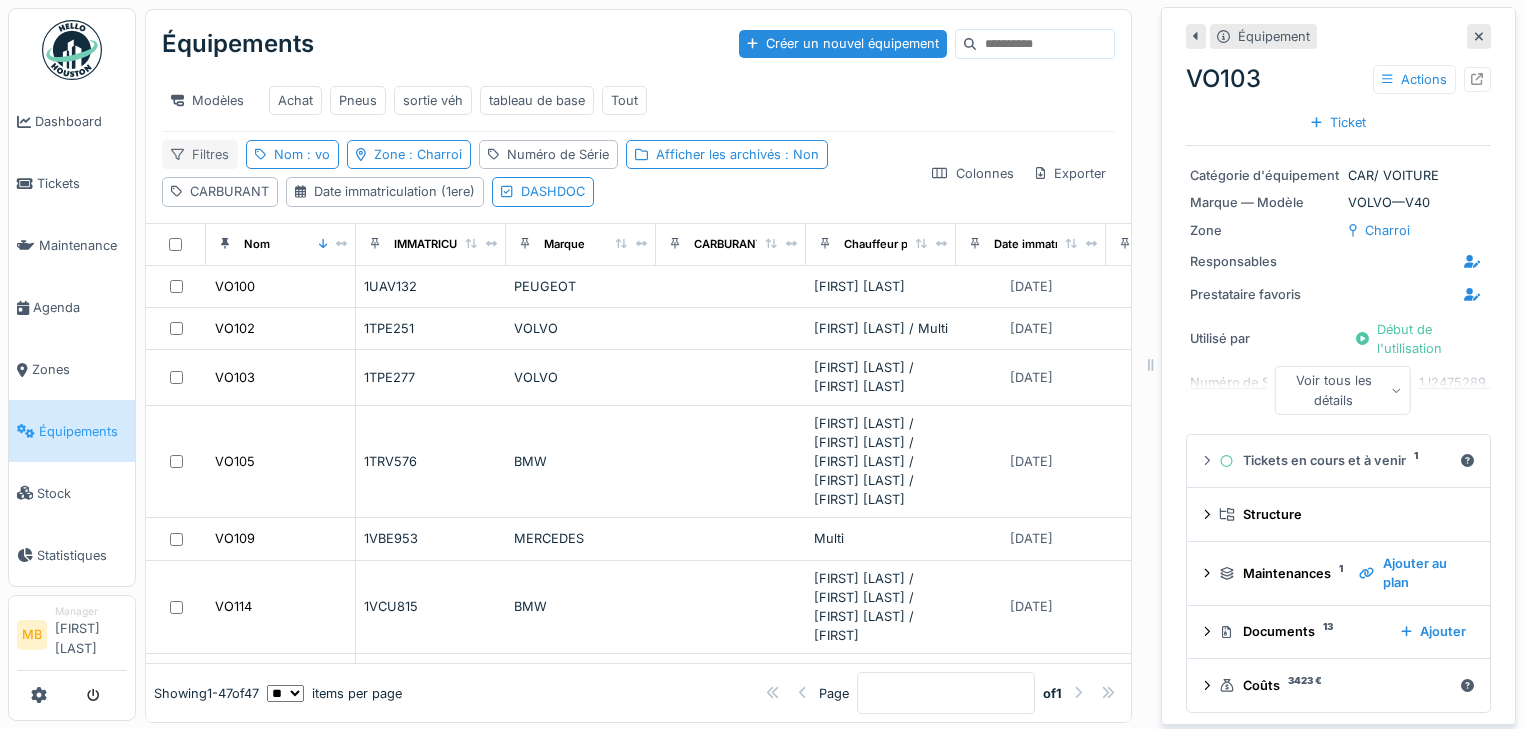 click on "Filtres" at bounding box center [200, 154] 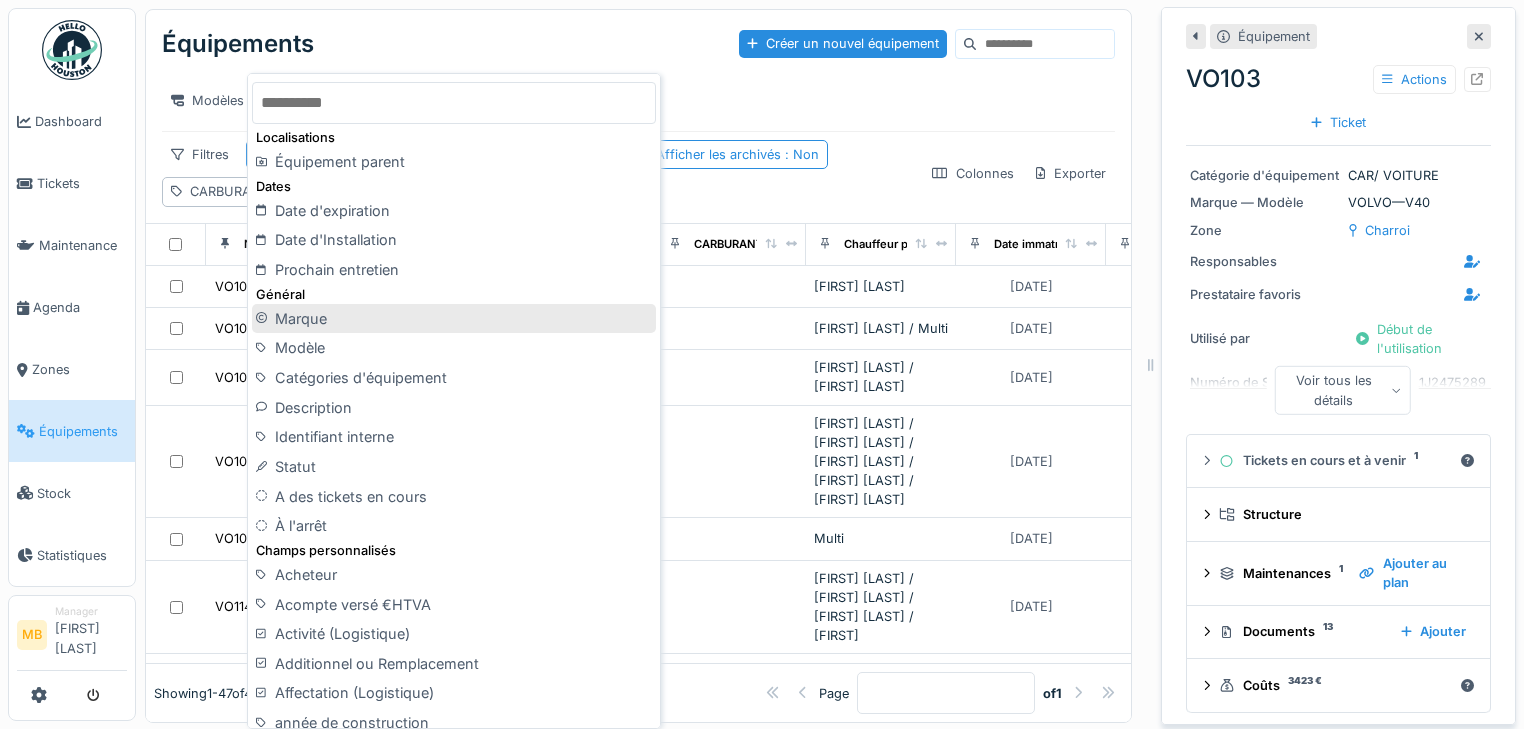 click on "Marque" at bounding box center (454, 319) 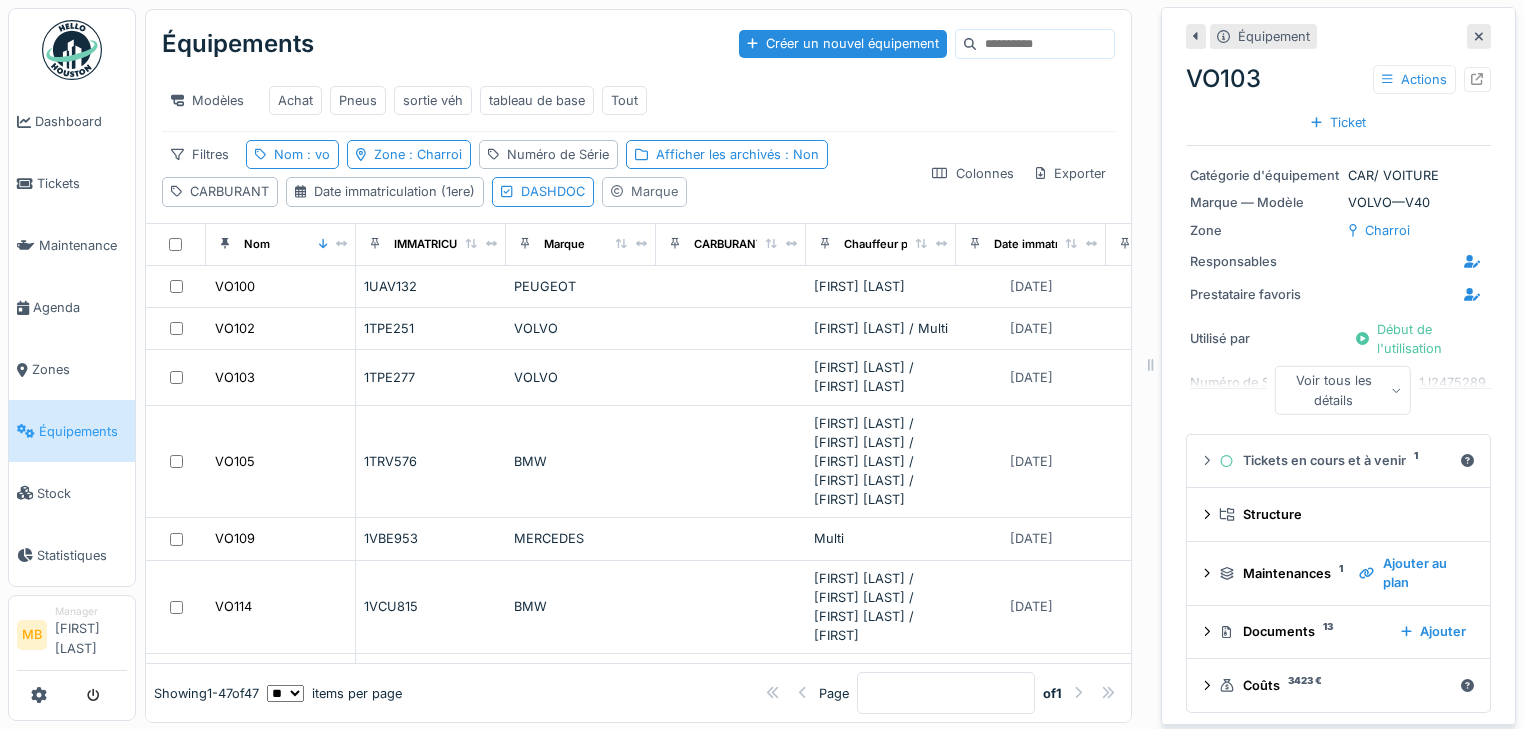 click 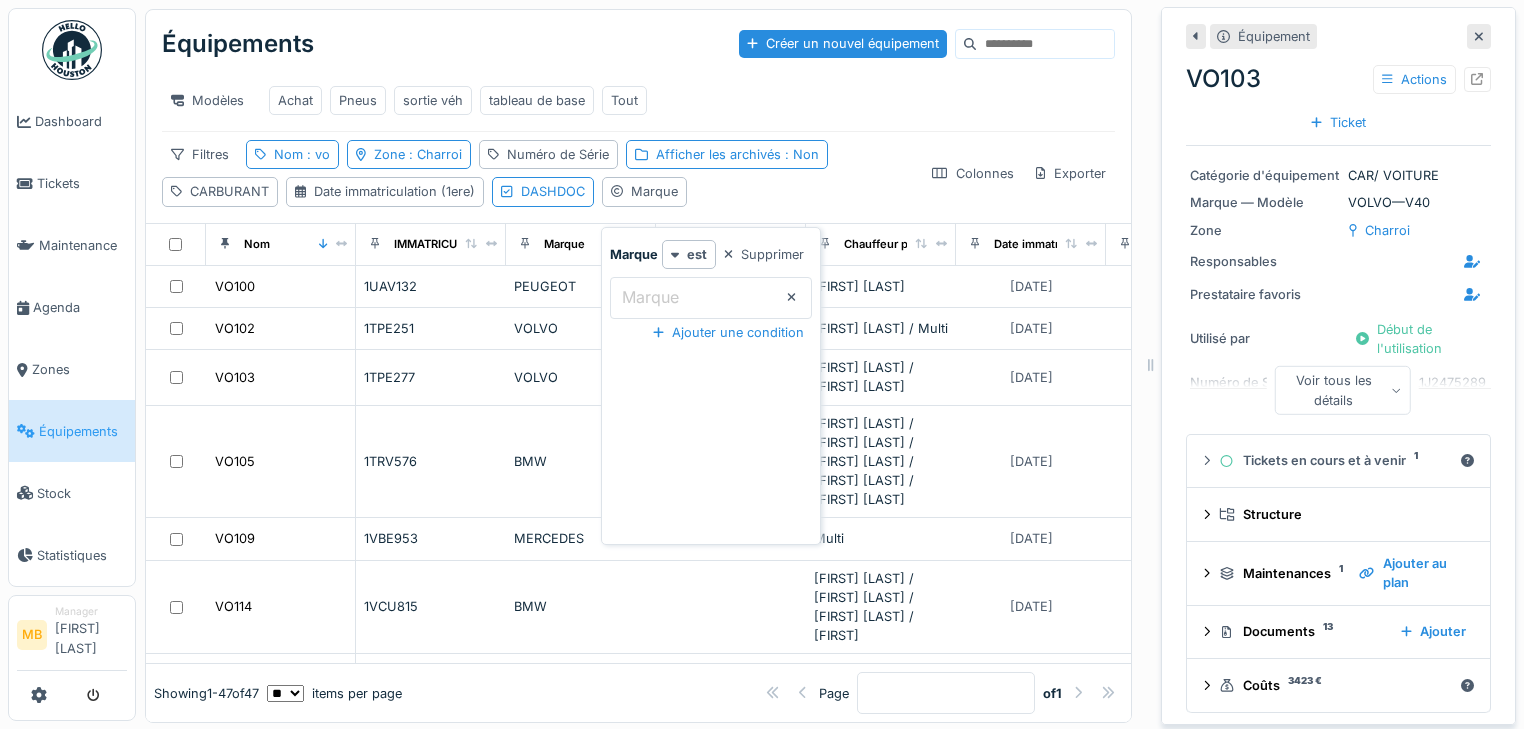 click on "Marque" at bounding box center [650, 297] 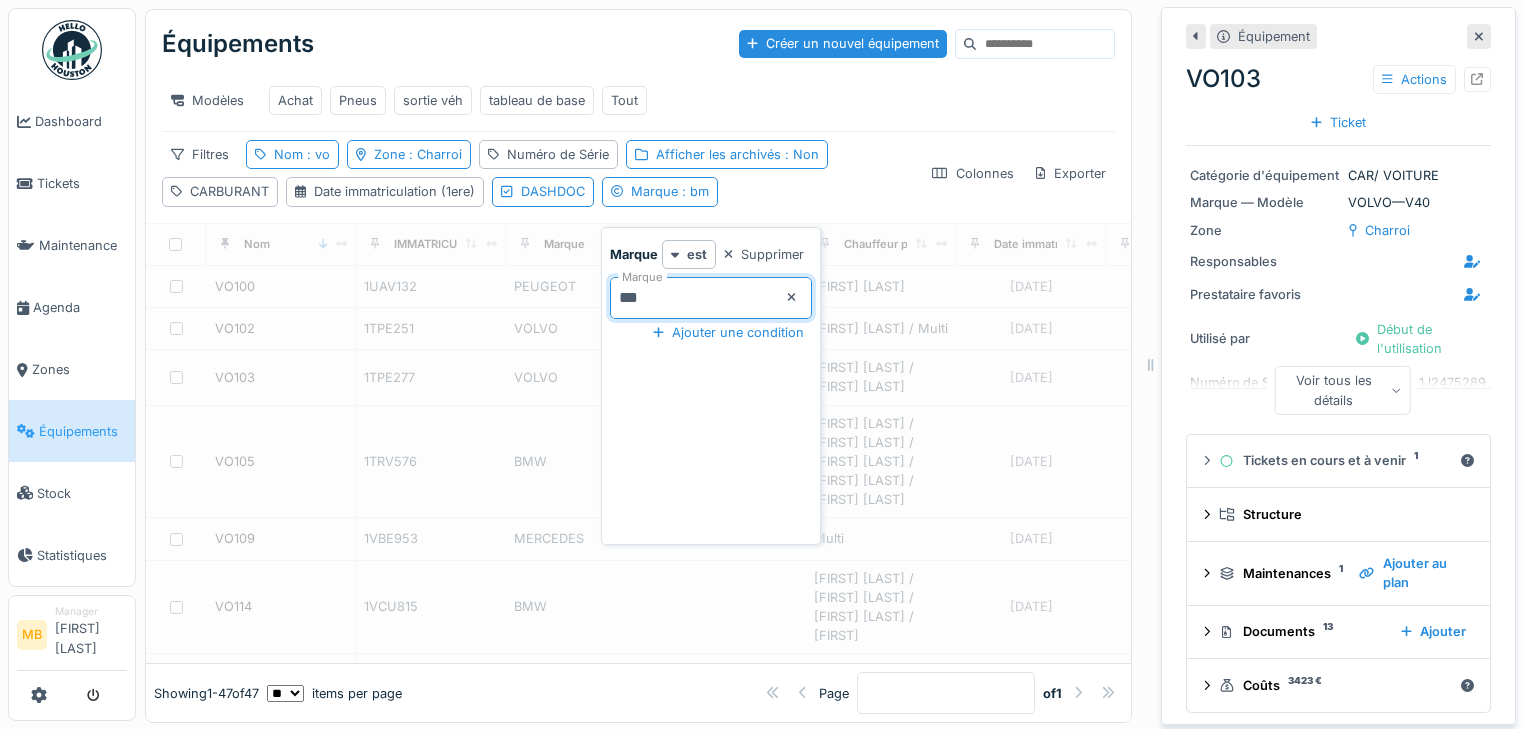 type on "***" 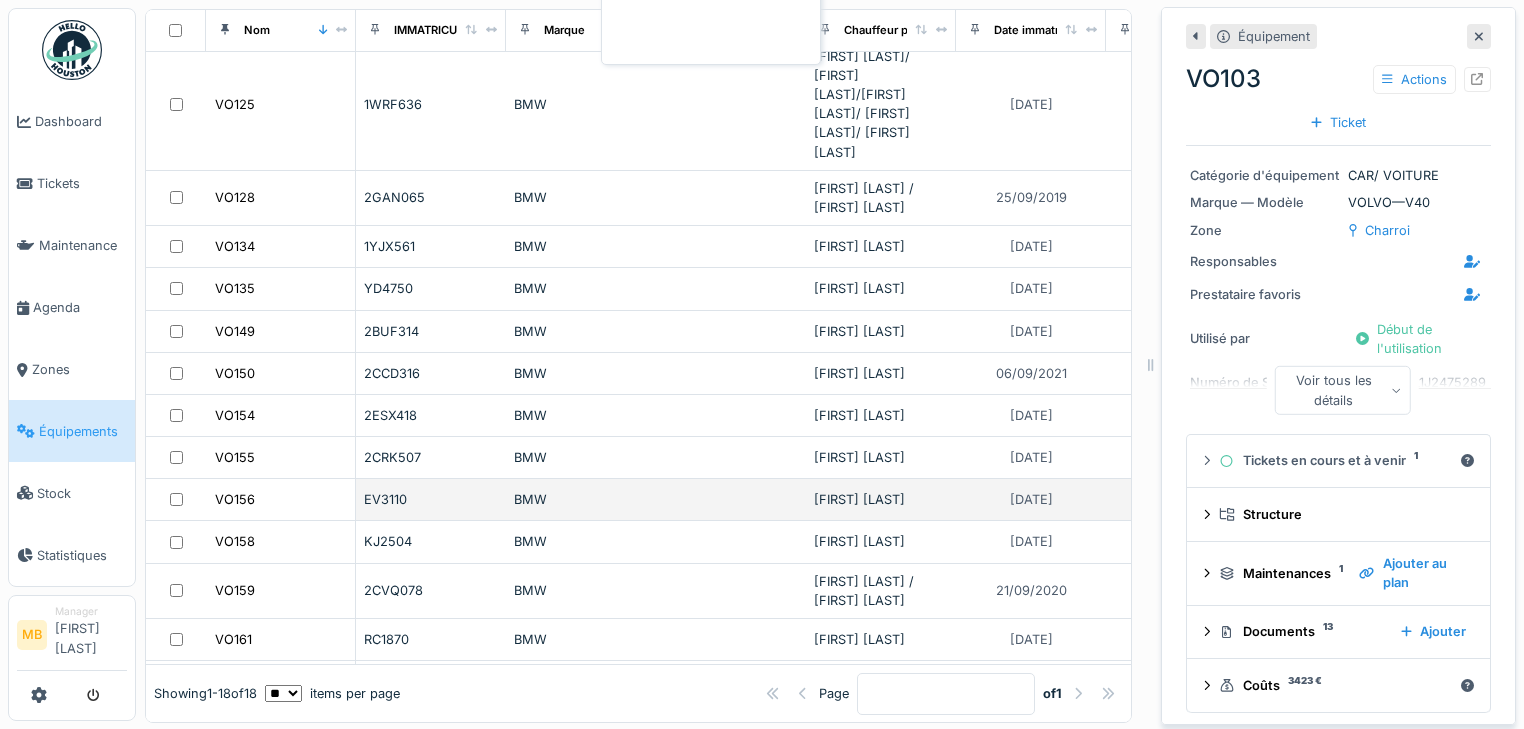scroll, scrollTop: 480, scrollLeft: 0, axis: vertical 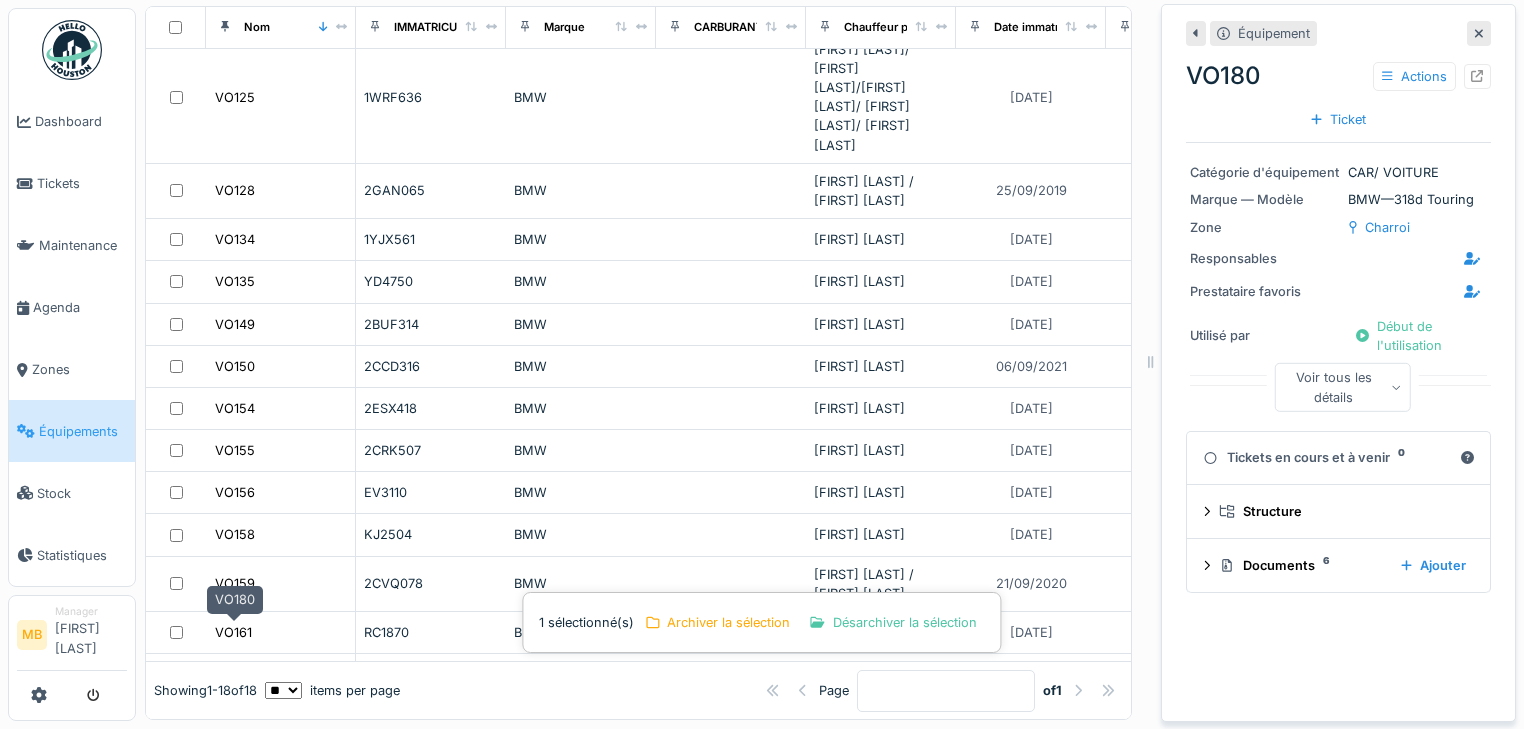 click on "VO180" at bounding box center [235, 757] 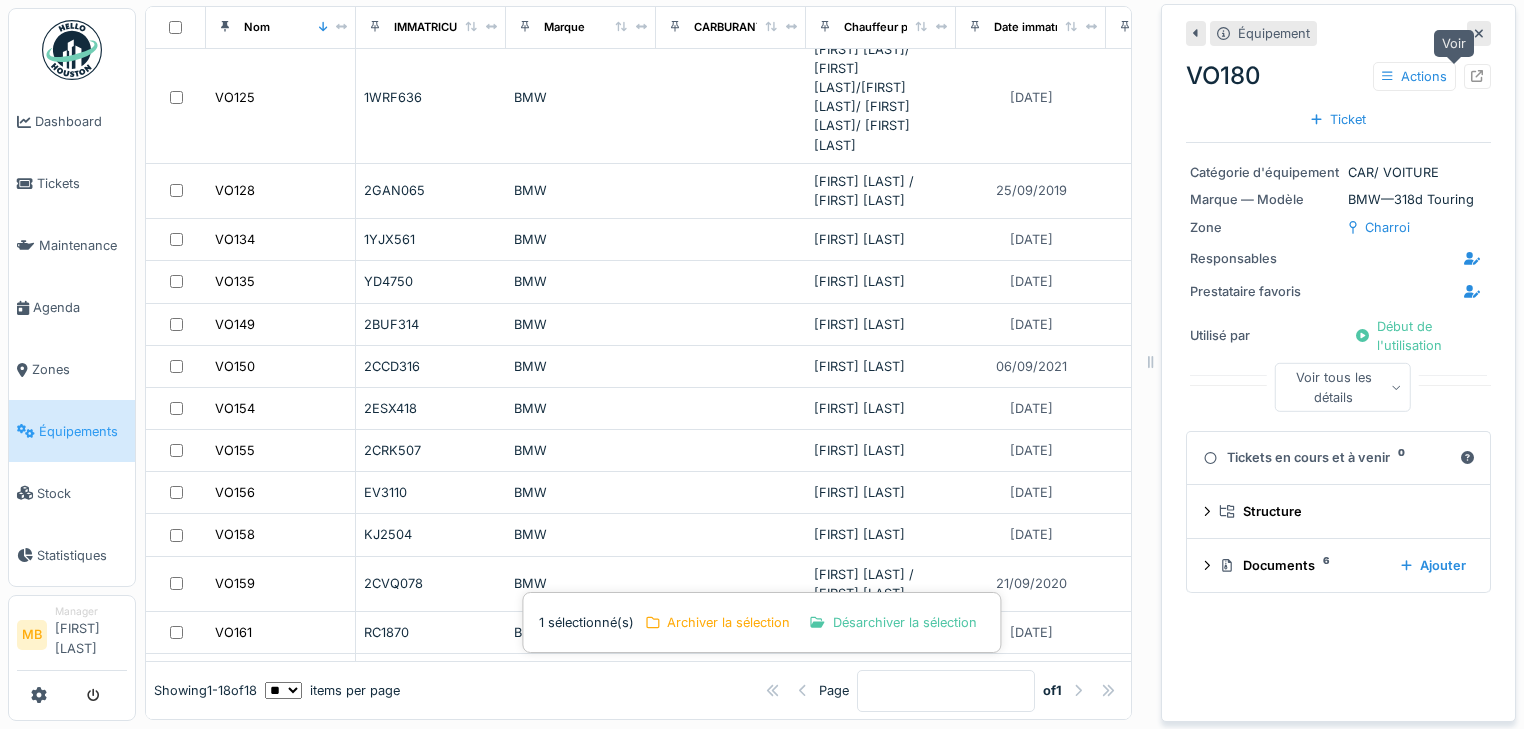 click 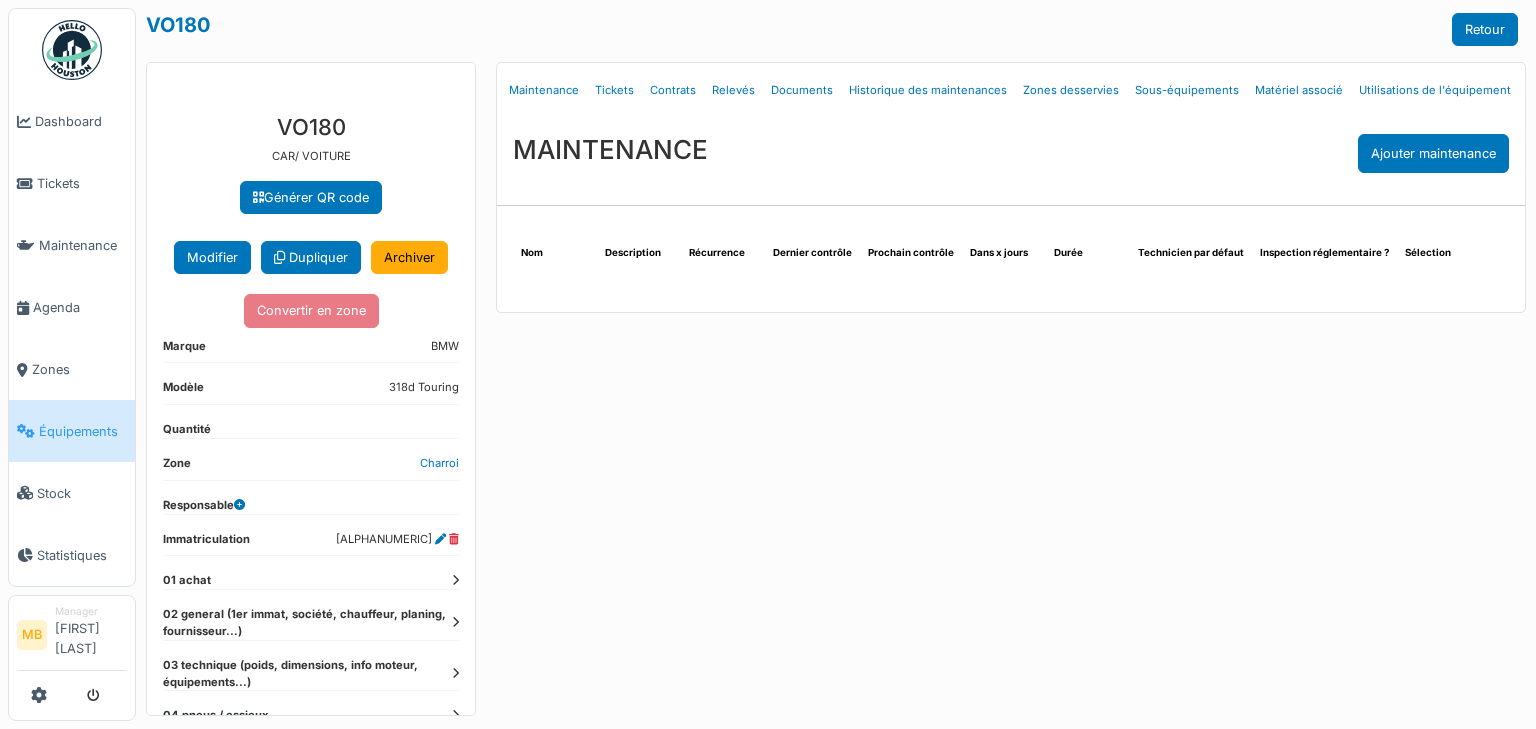 scroll, scrollTop: 0, scrollLeft: 0, axis: both 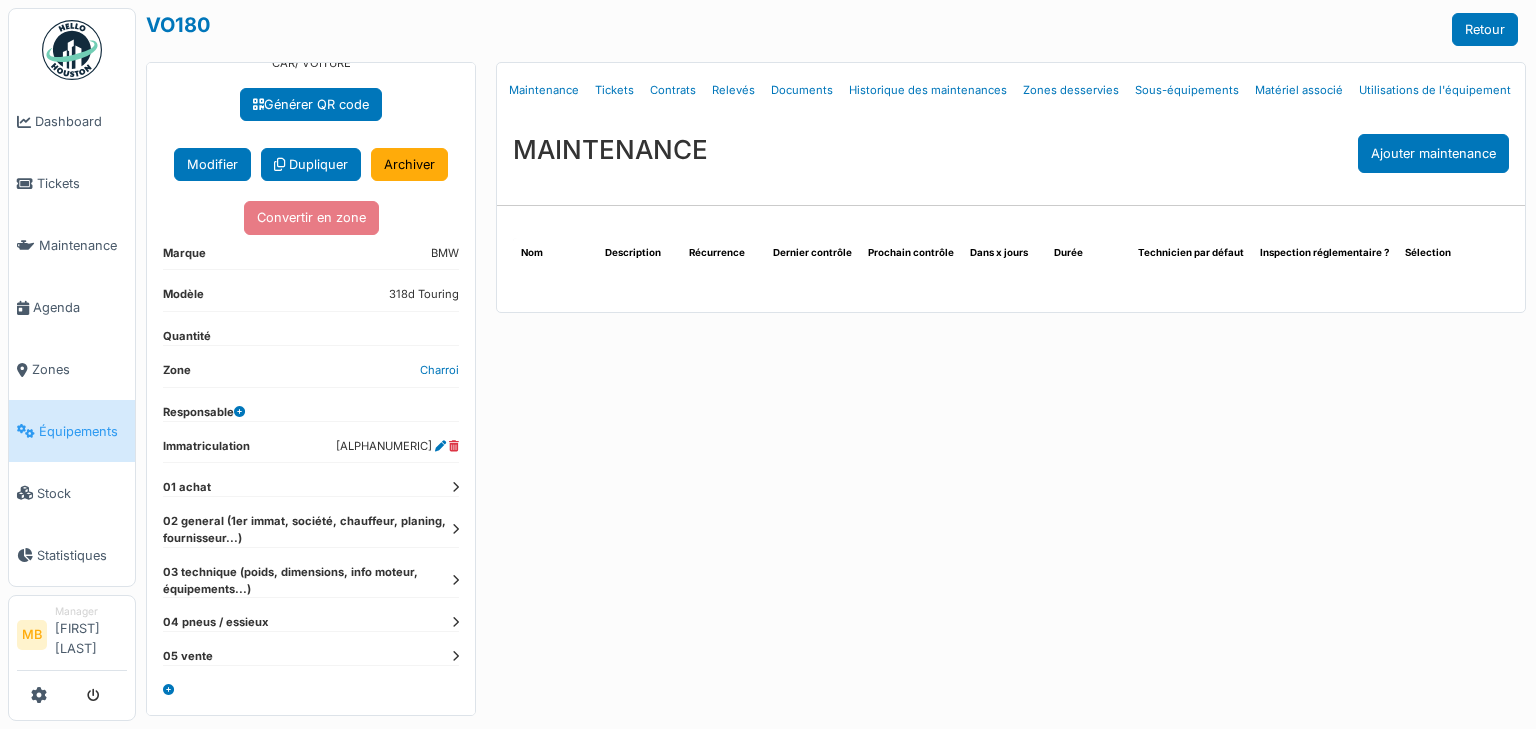 click at bounding box center (455, 487) 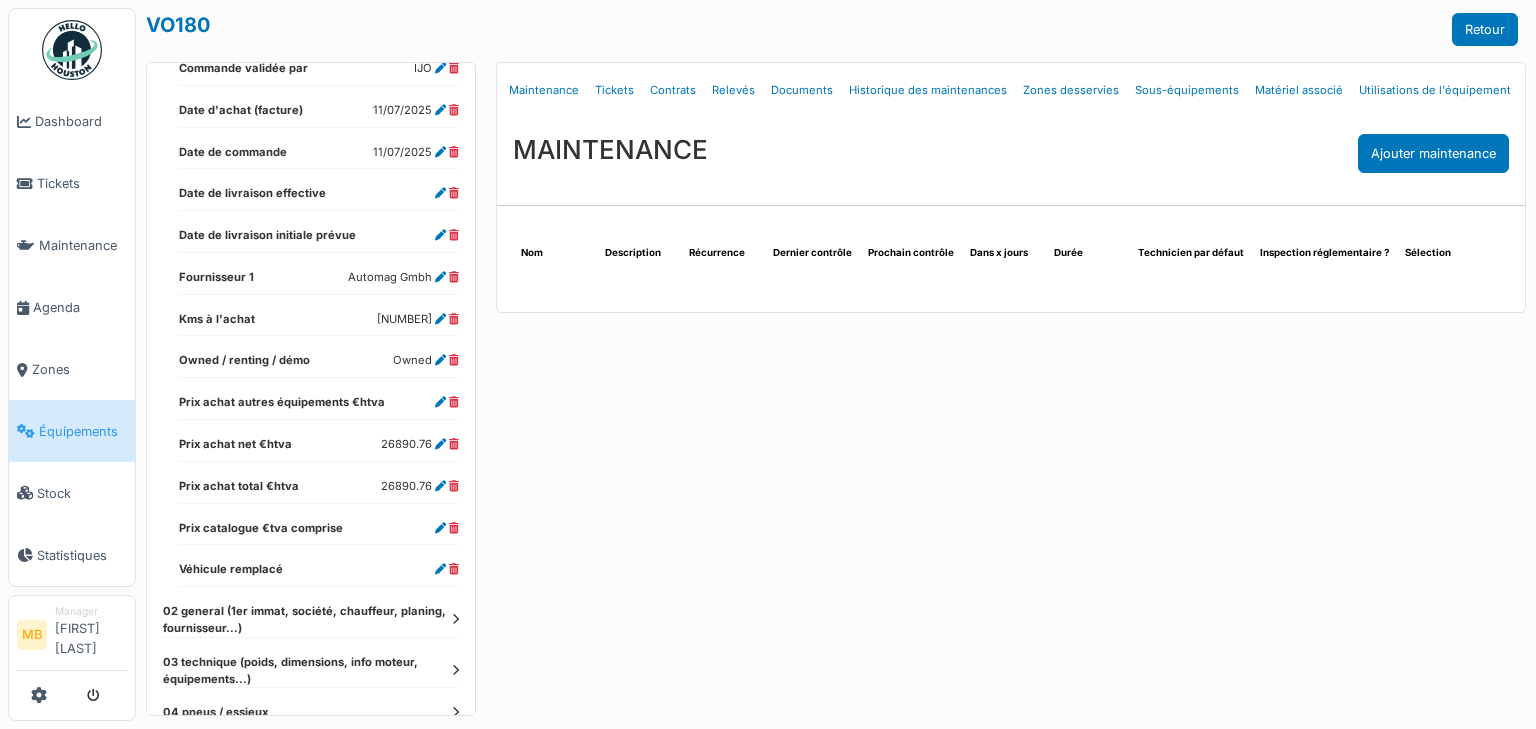 scroll, scrollTop: 668, scrollLeft: 0, axis: vertical 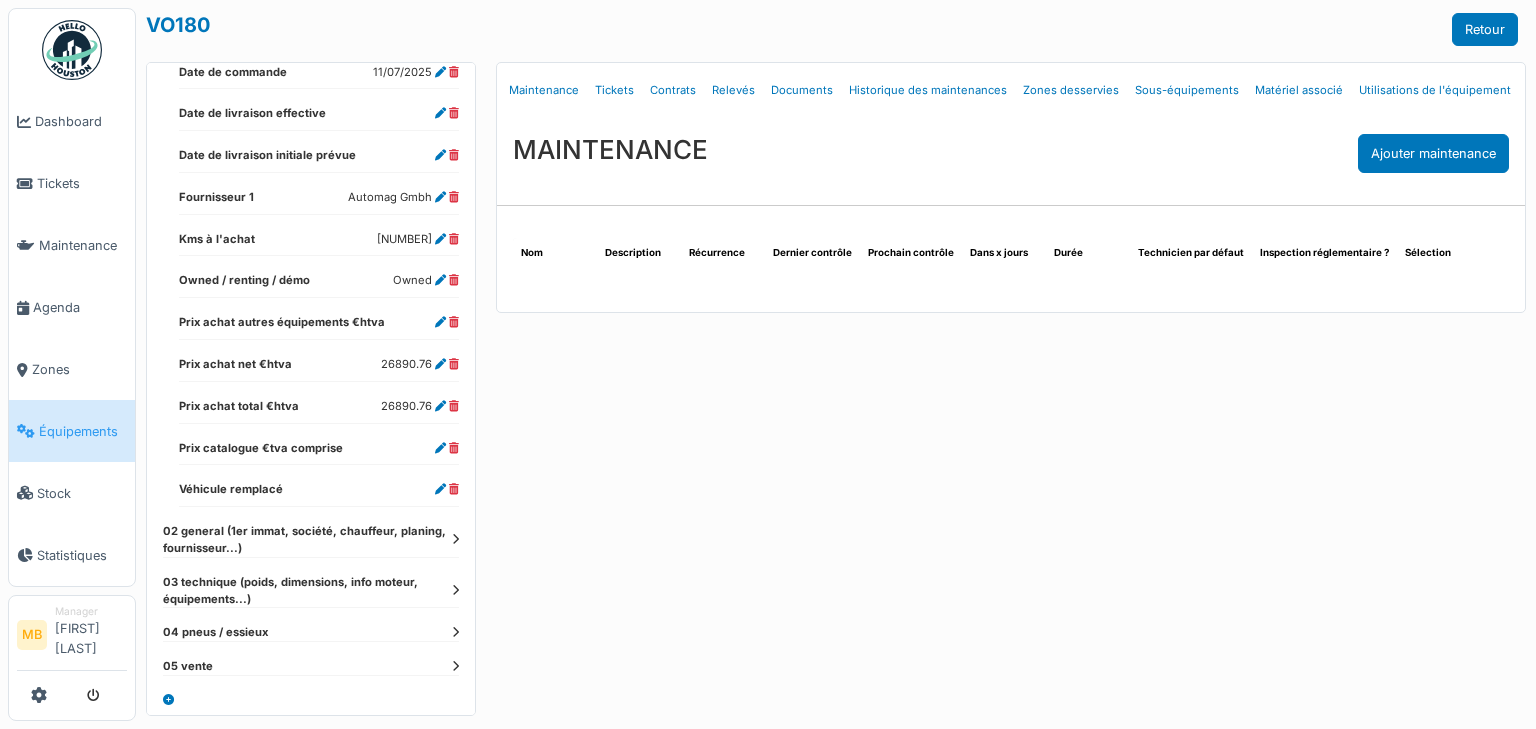 click on "**********" at bounding box center (311, 77) 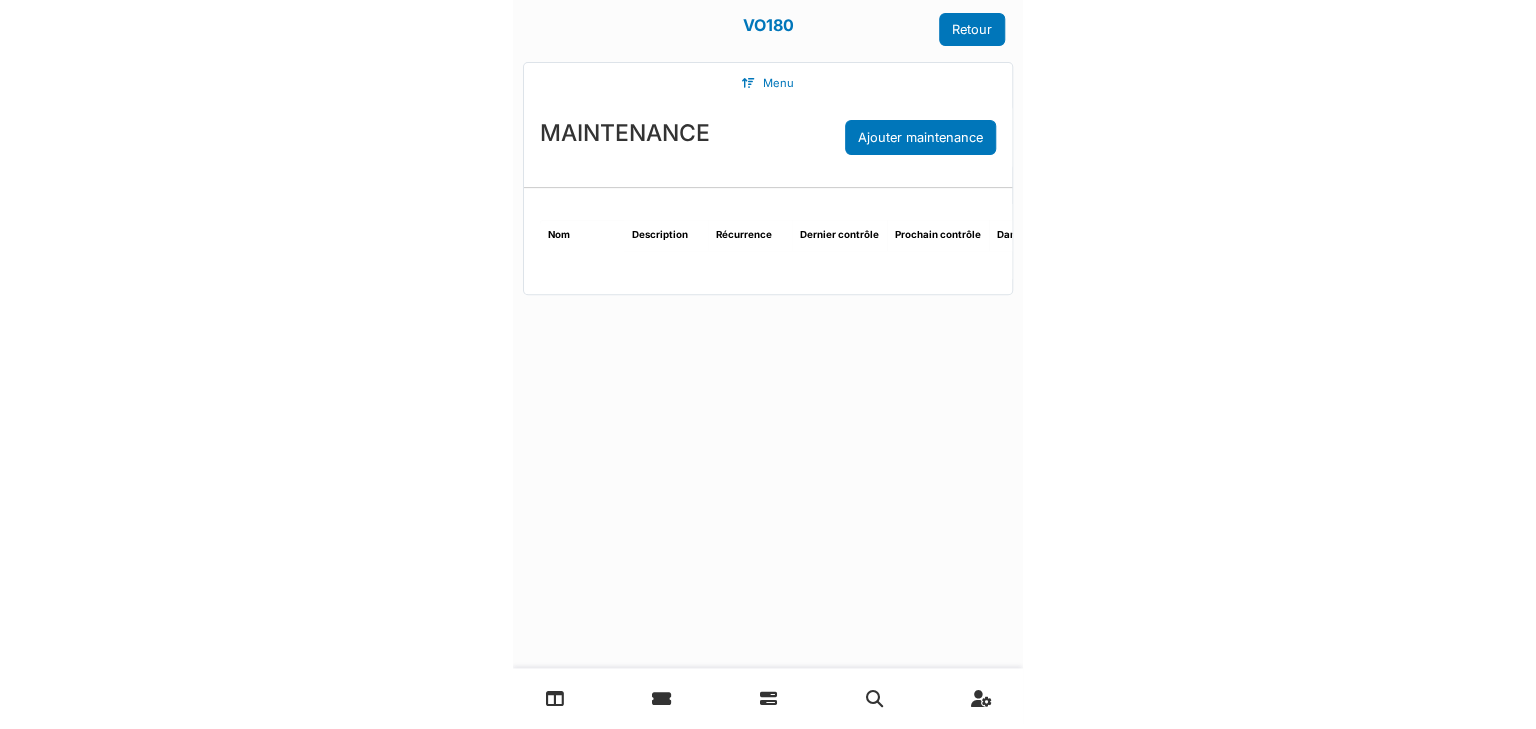 scroll, scrollTop: 847, scrollLeft: 0, axis: vertical 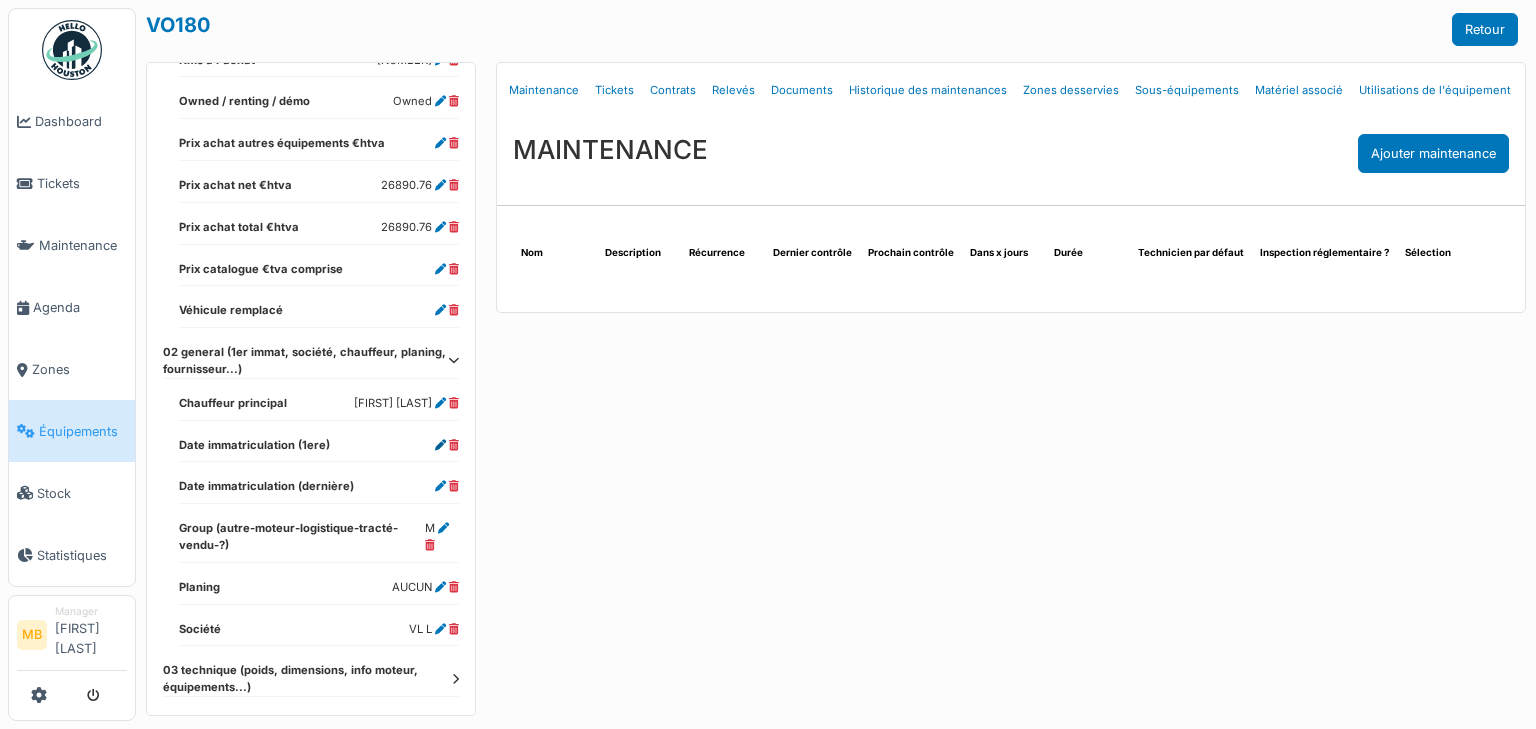 click at bounding box center [440, 445] 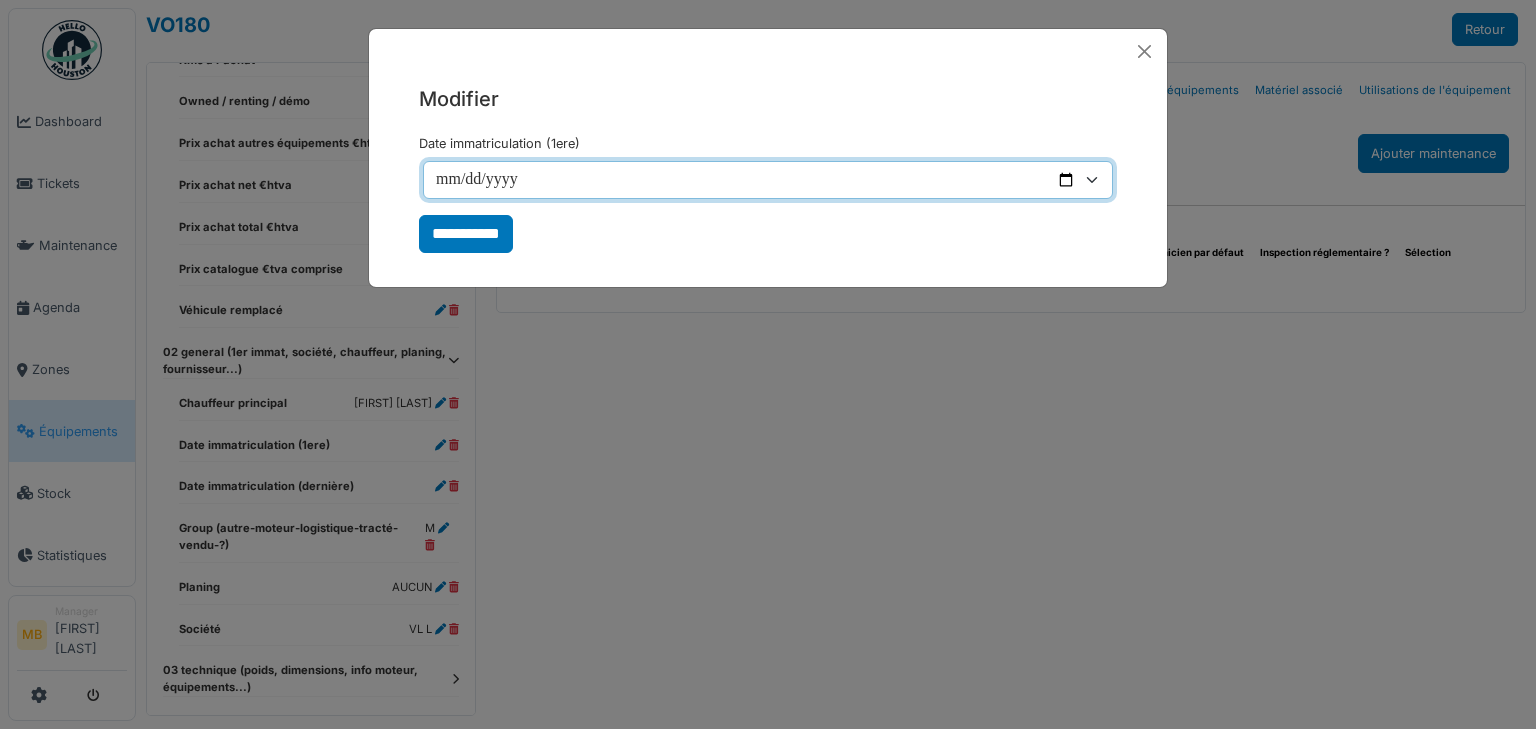 click on "Date immatriculation (1ere)" at bounding box center [768, 180] 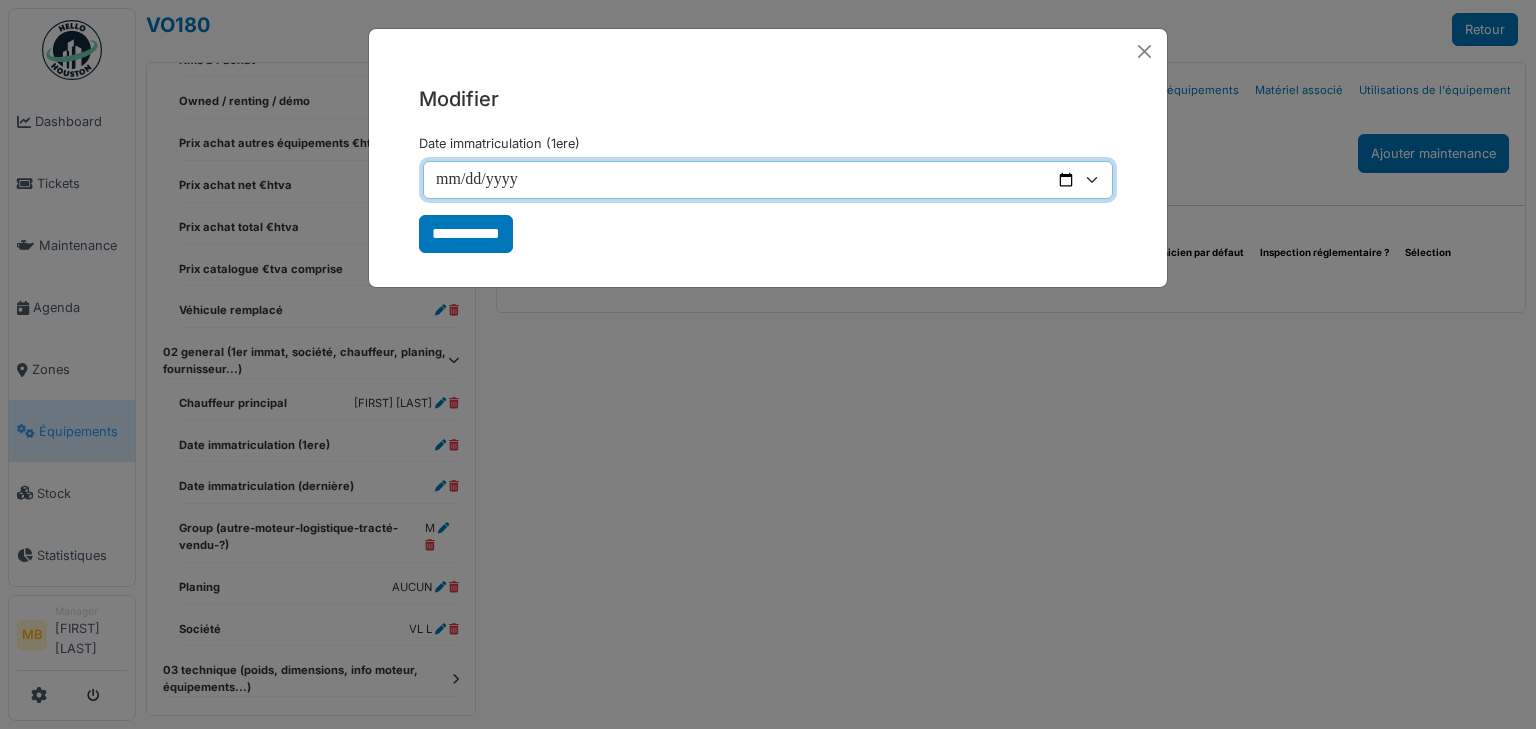 type on "**********" 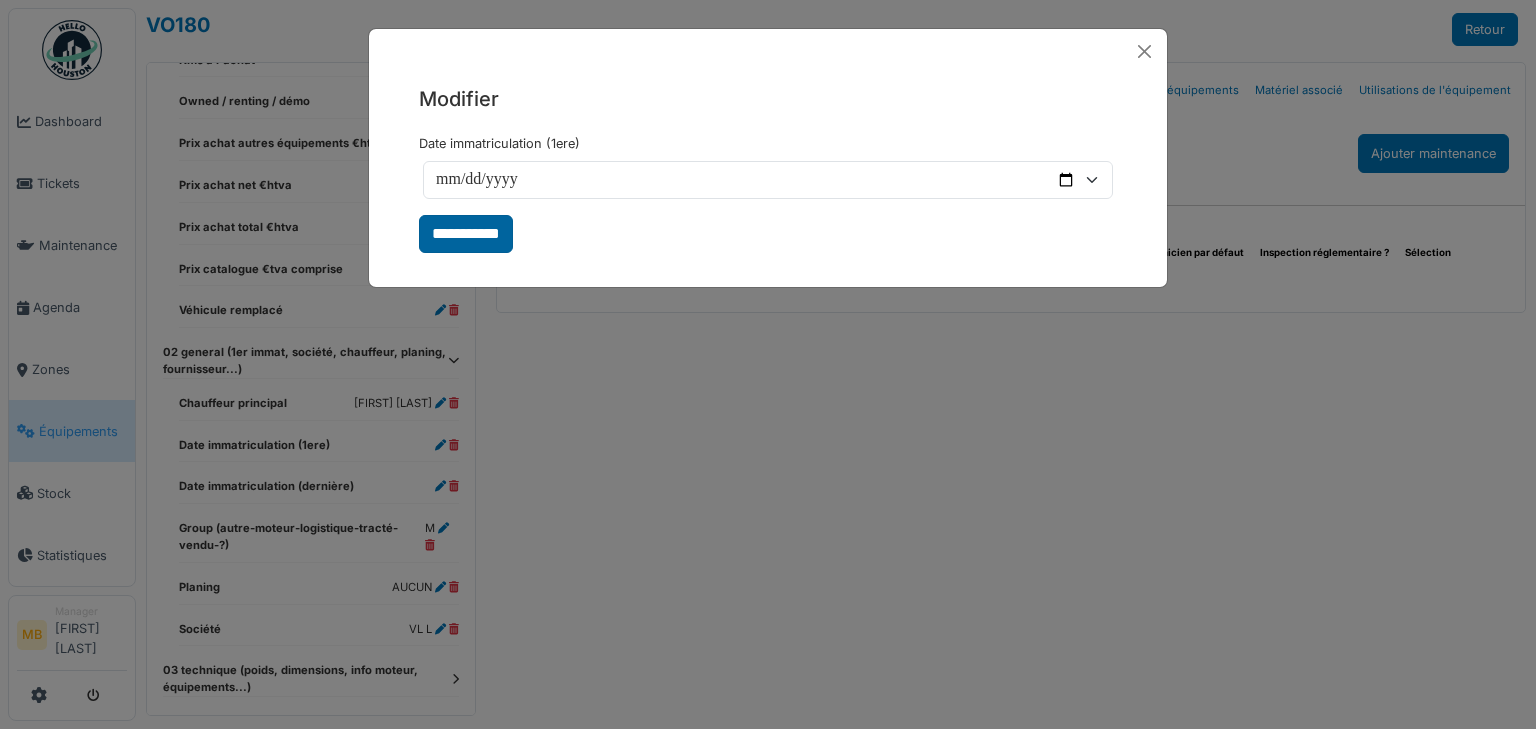 click on "**********" at bounding box center (466, 234) 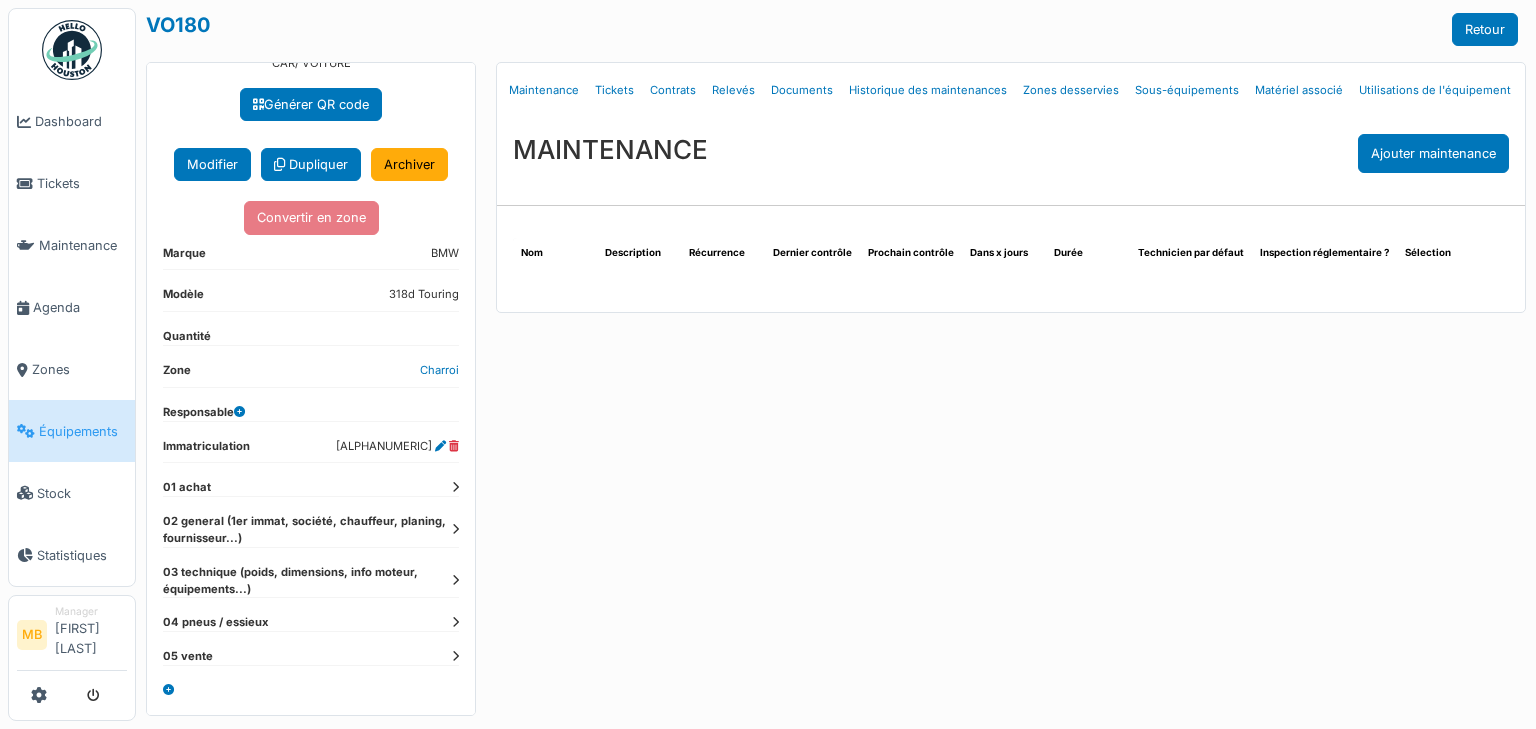 scroll, scrollTop: 108, scrollLeft: 0, axis: vertical 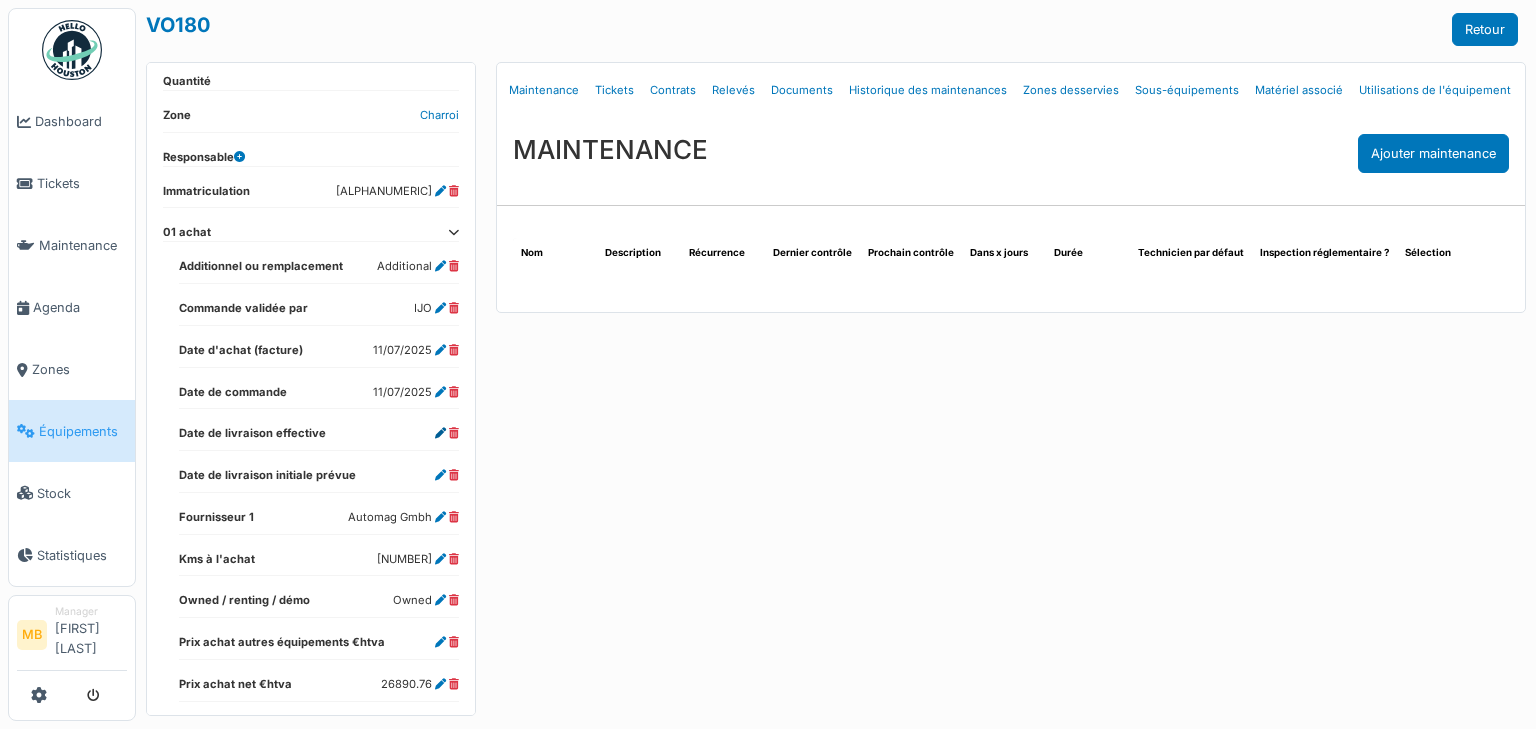 click at bounding box center [440, 433] 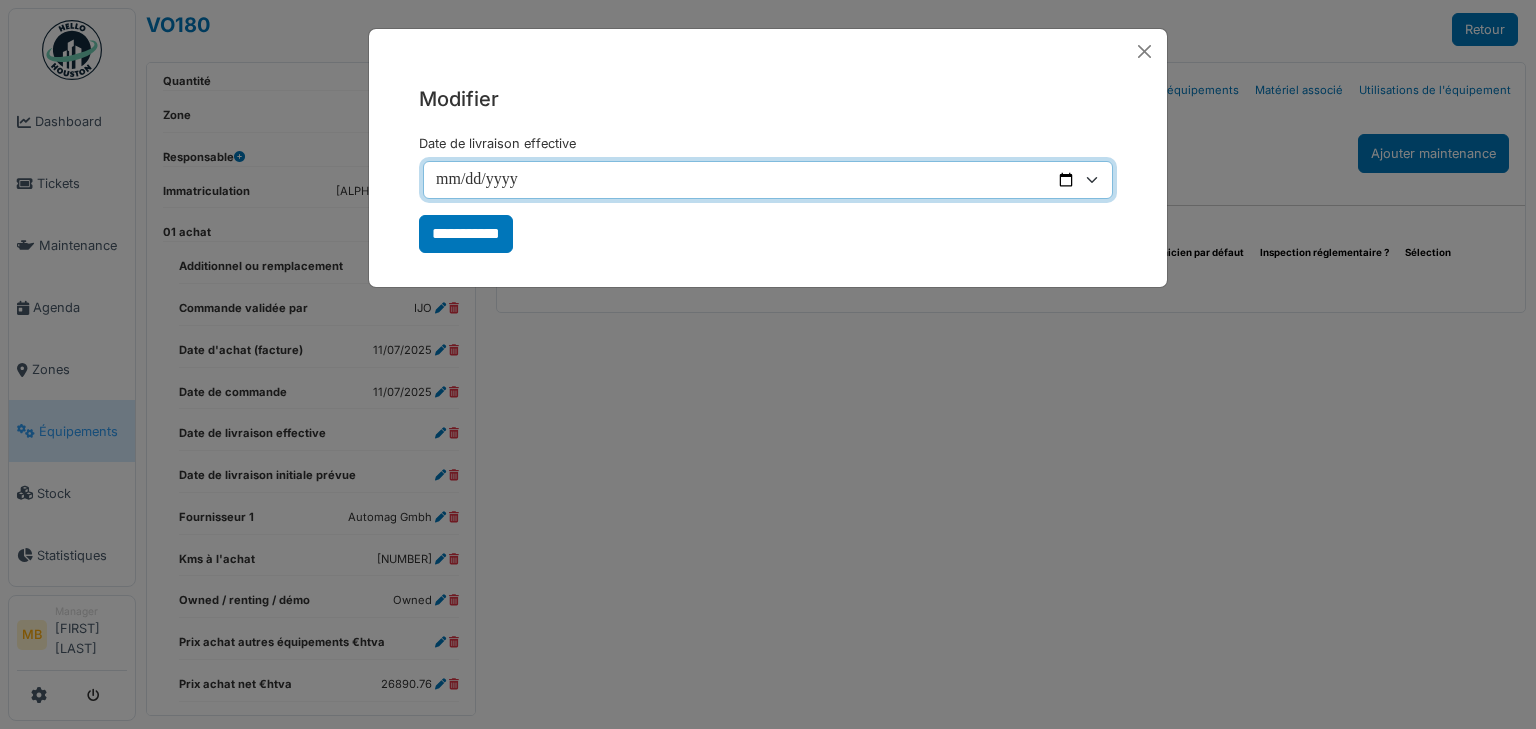 click on "Date de livraison effective" at bounding box center (768, 180) 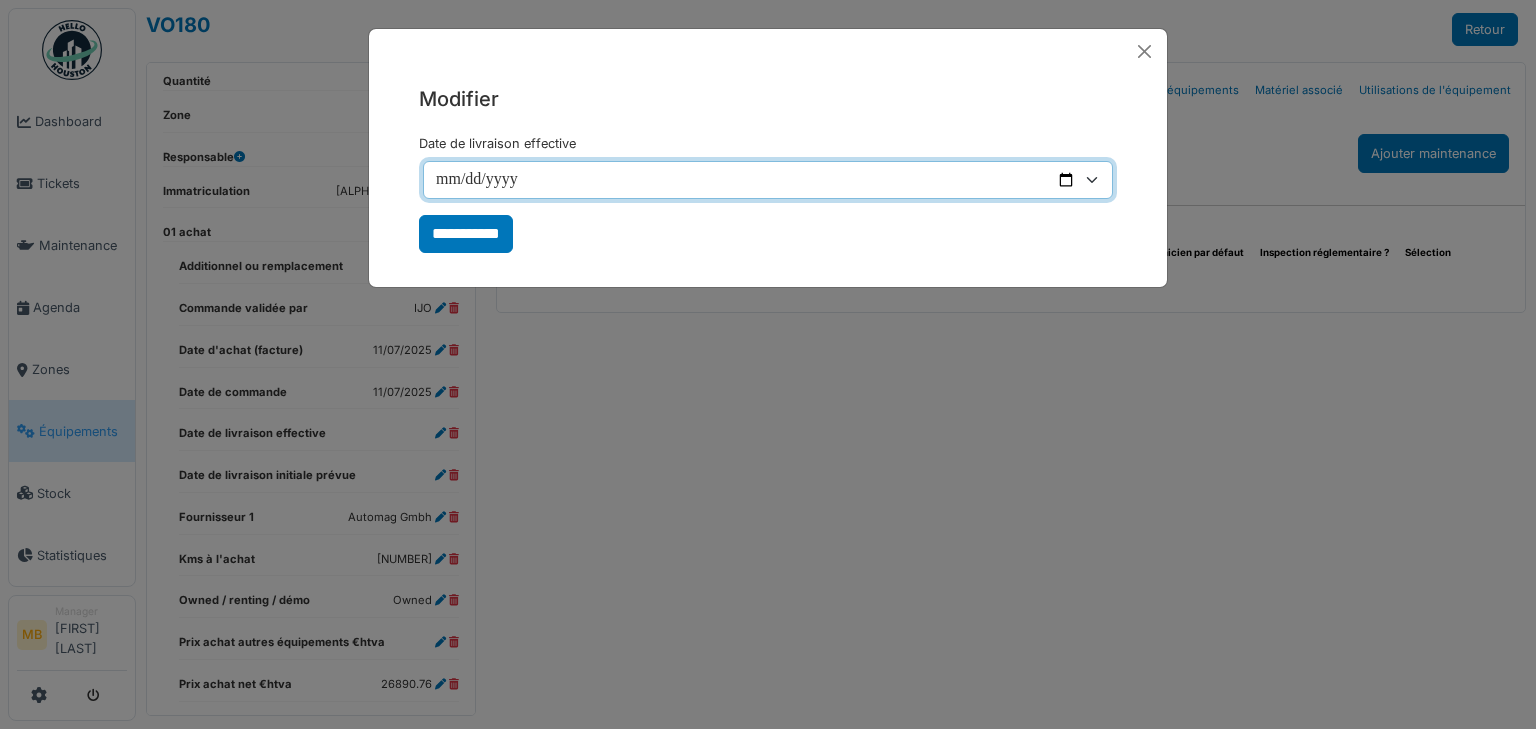 type on "**********" 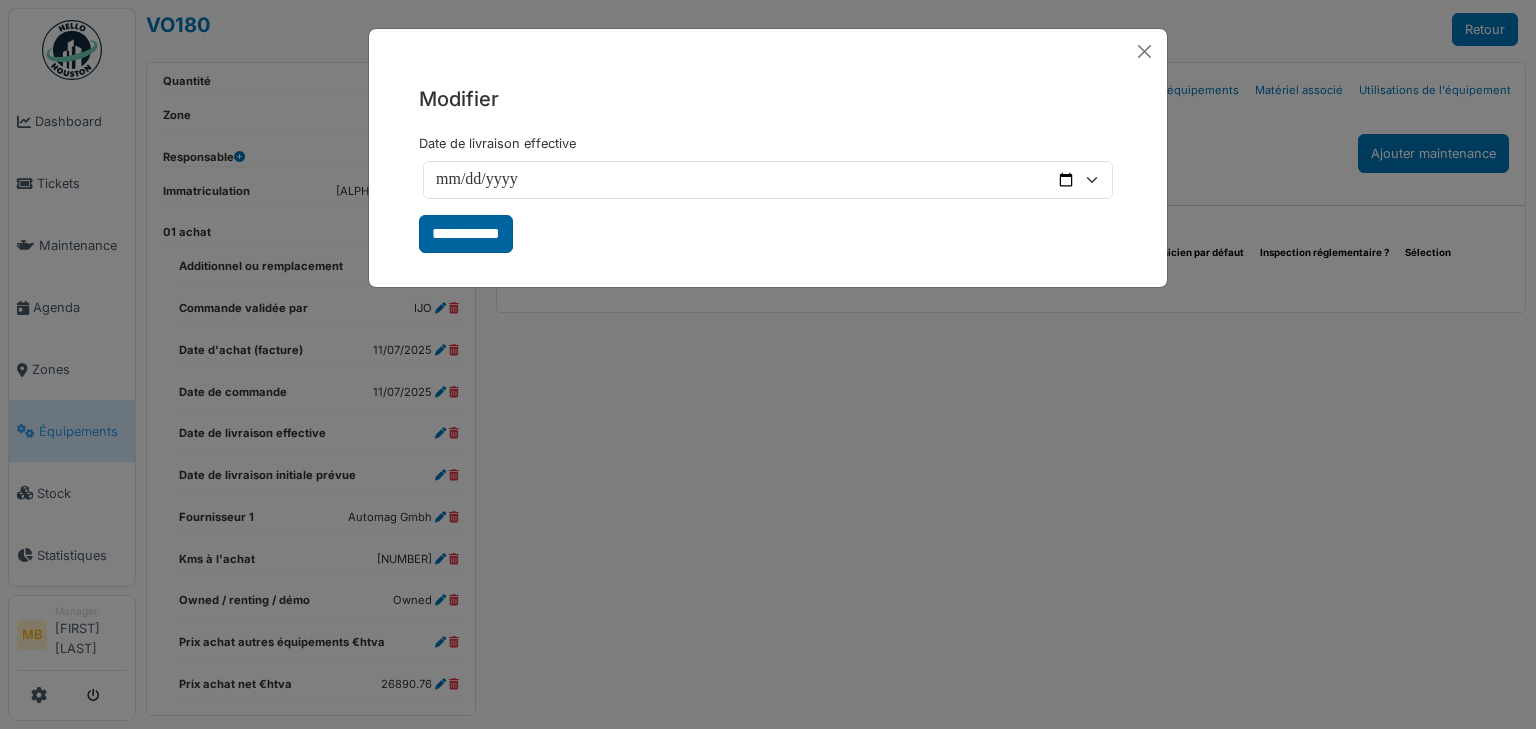 click on "**********" at bounding box center [466, 234] 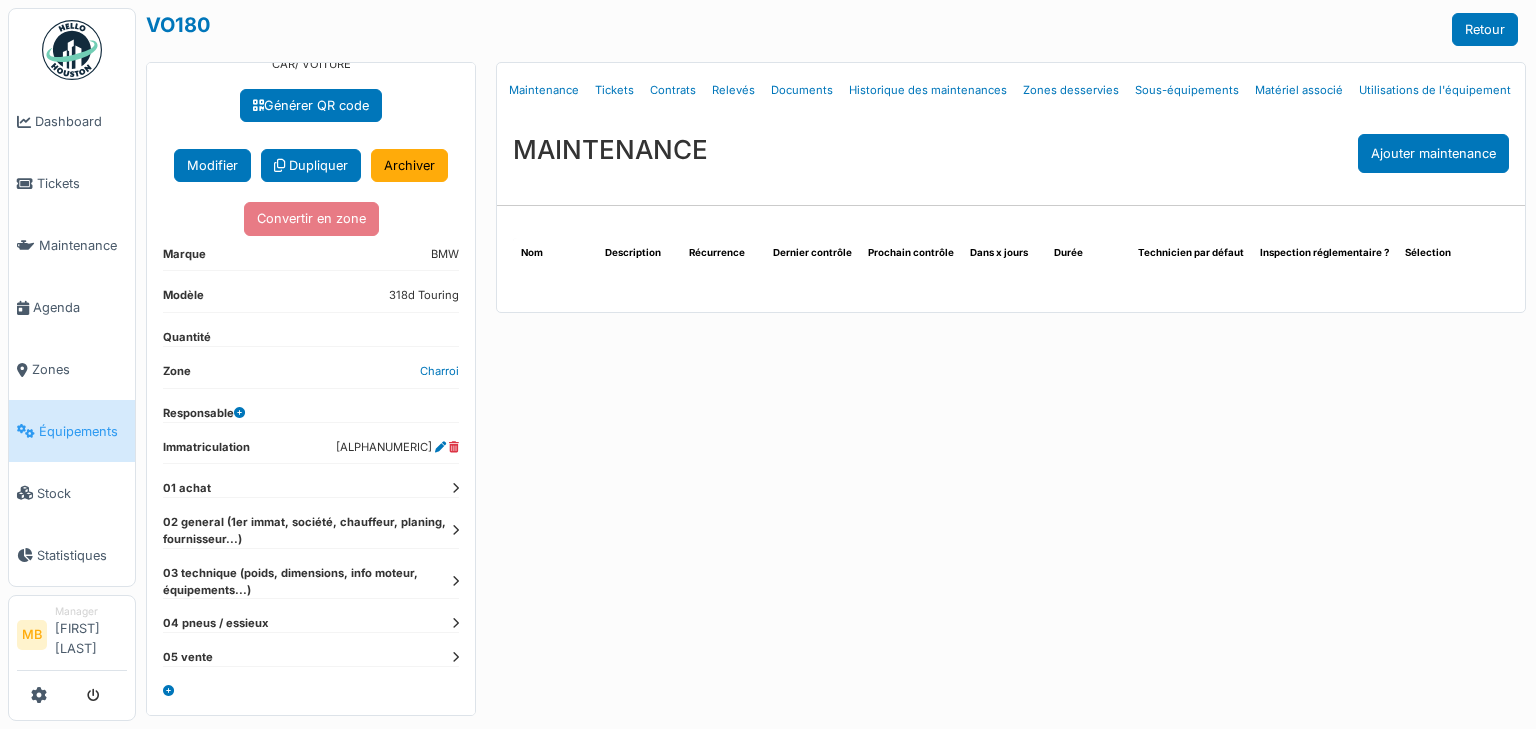 scroll, scrollTop: 108, scrollLeft: 0, axis: vertical 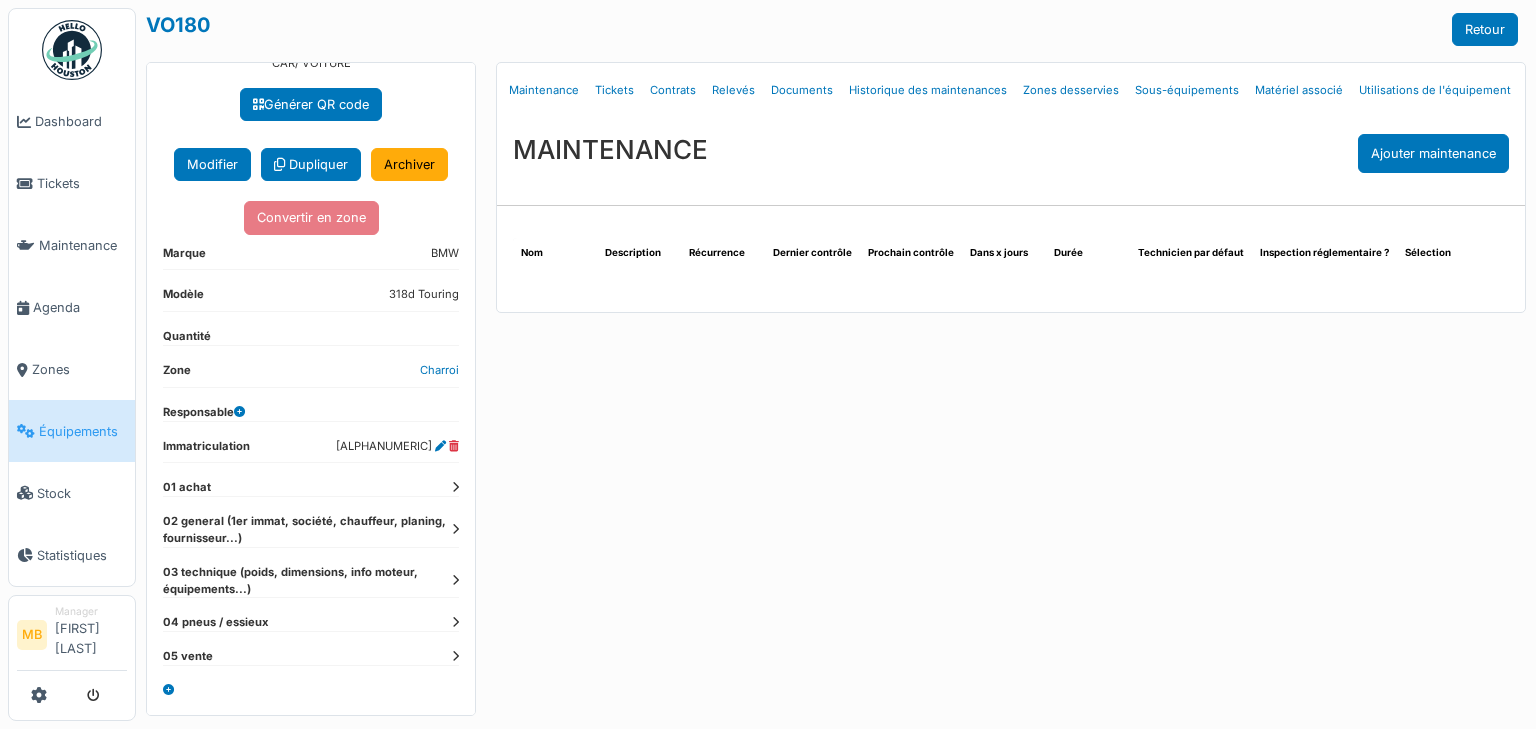 click at bounding box center (455, 487) 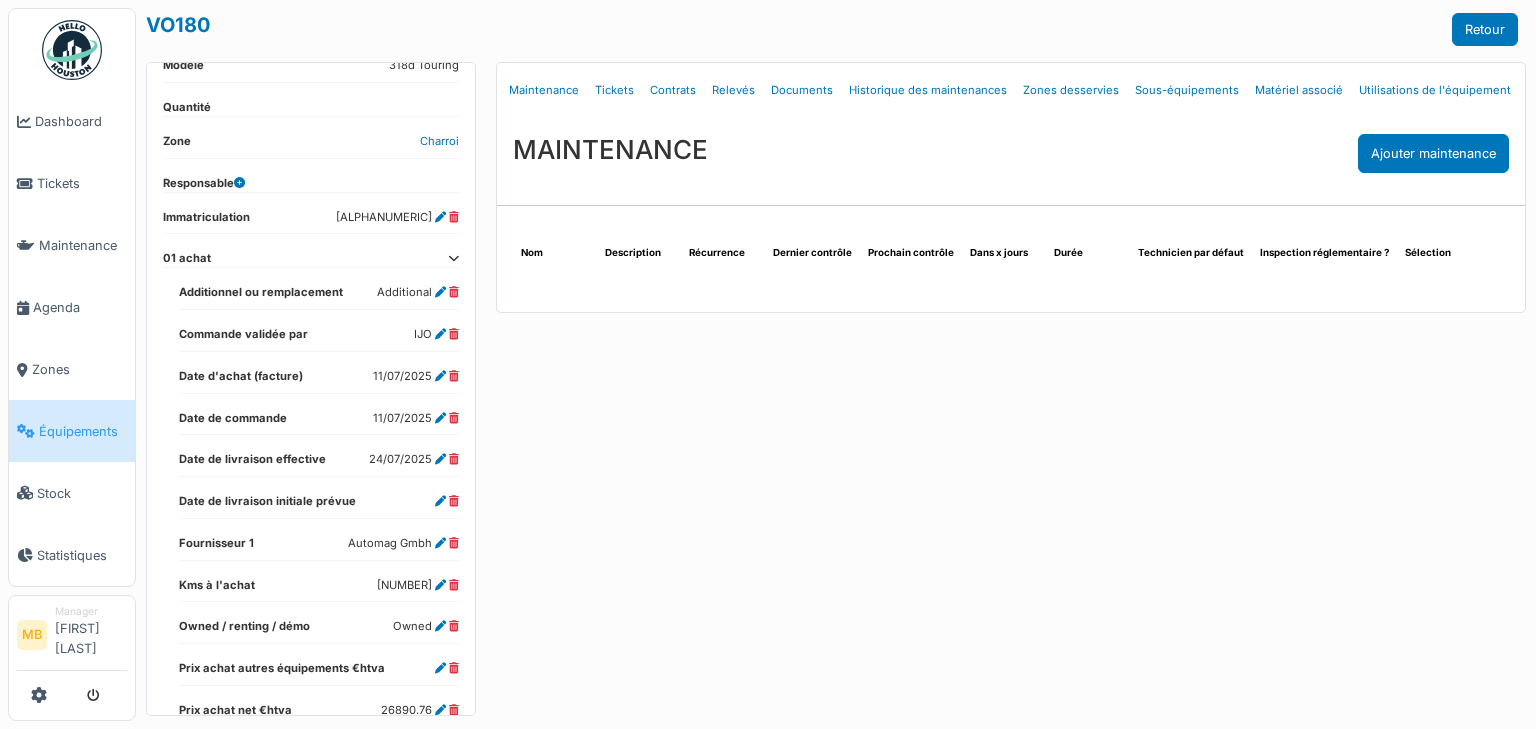 scroll, scrollTop: 348, scrollLeft: 0, axis: vertical 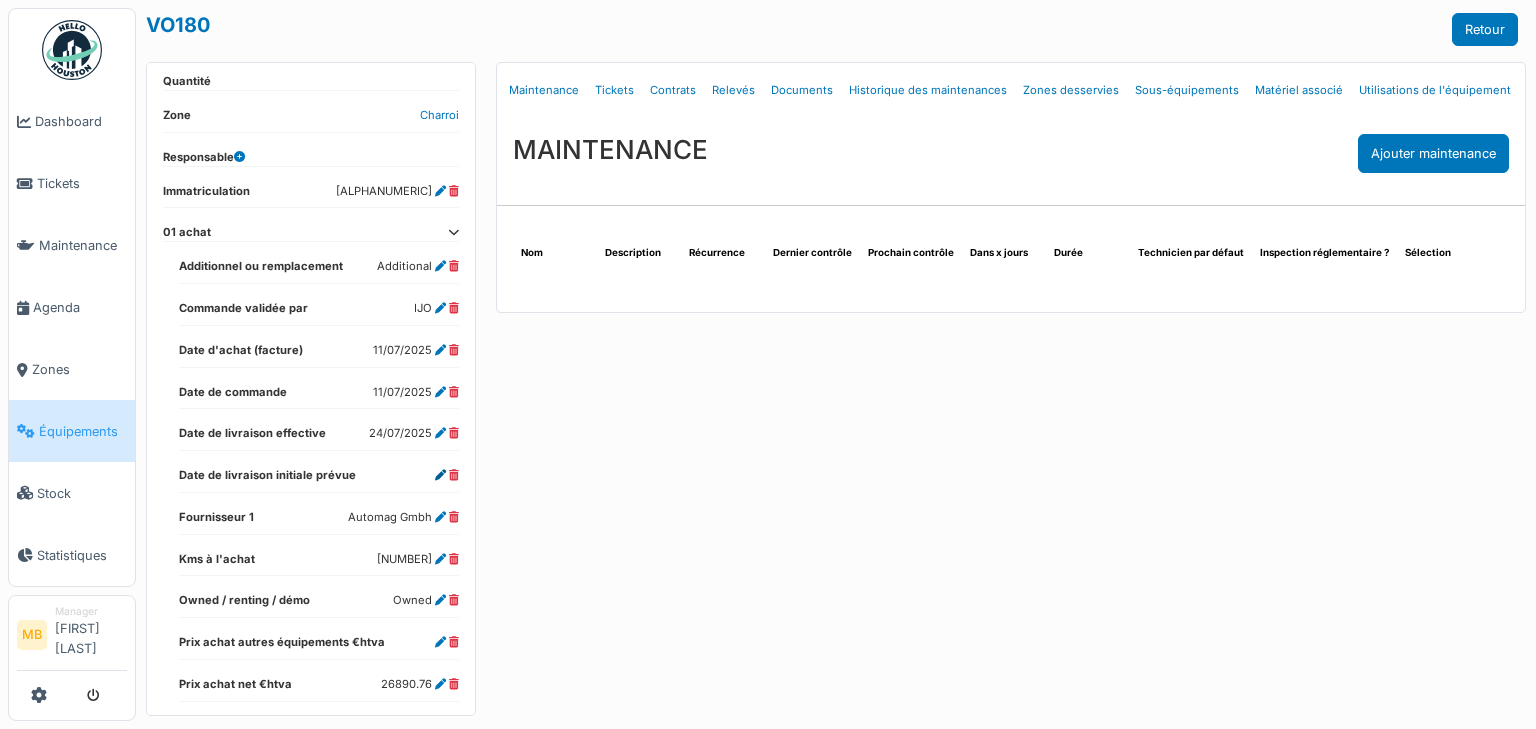 click at bounding box center (440, 475) 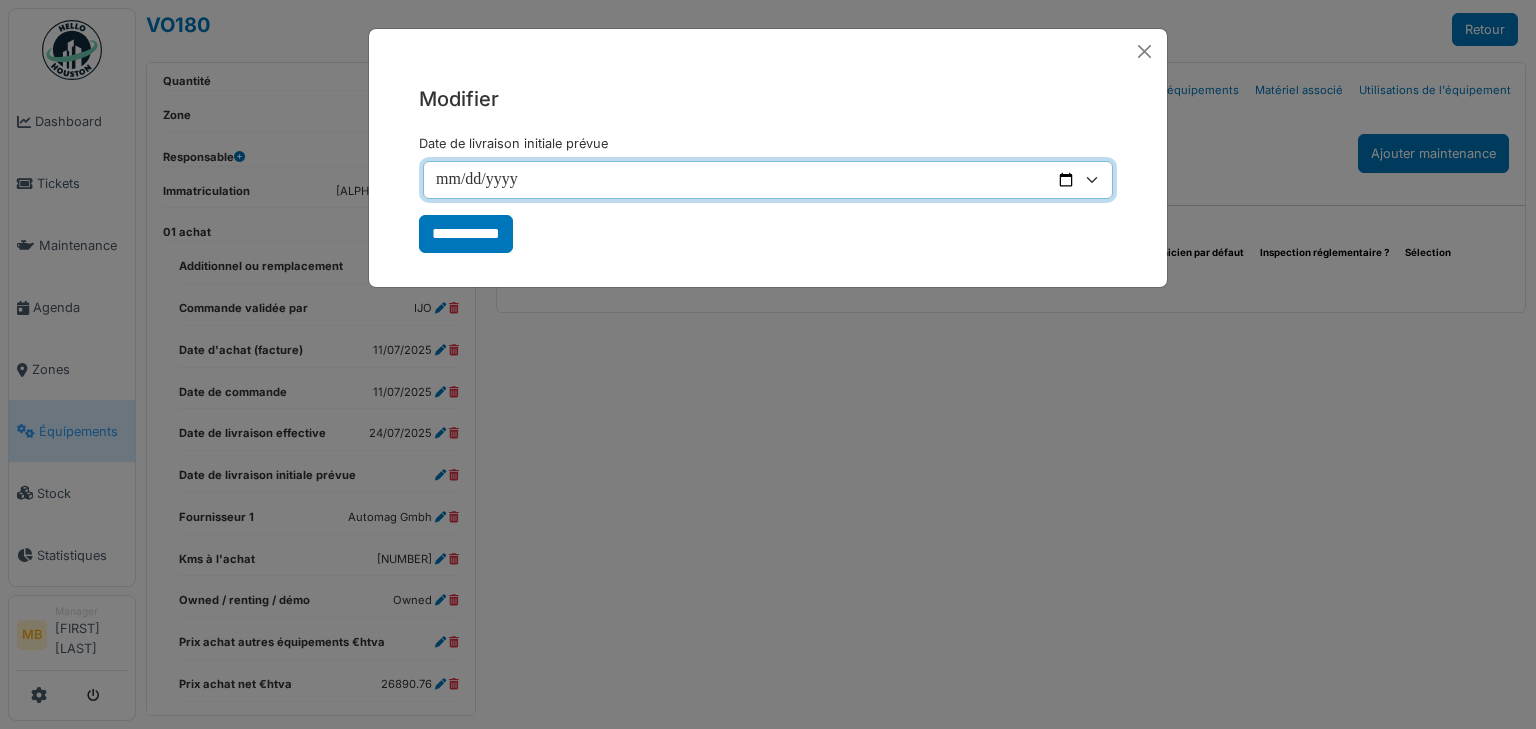 click on "Date de livraison initiale prévue" at bounding box center [768, 180] 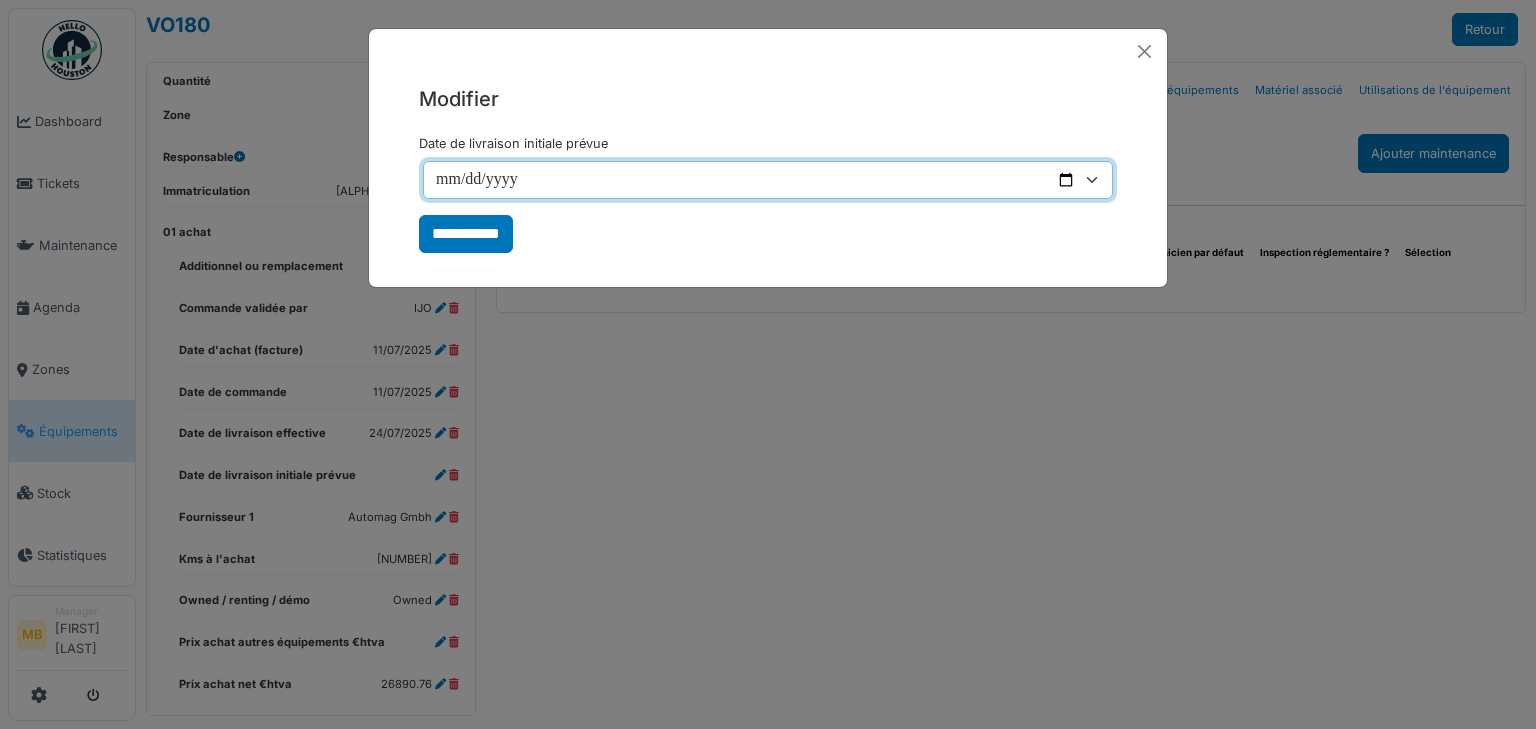 type on "**********" 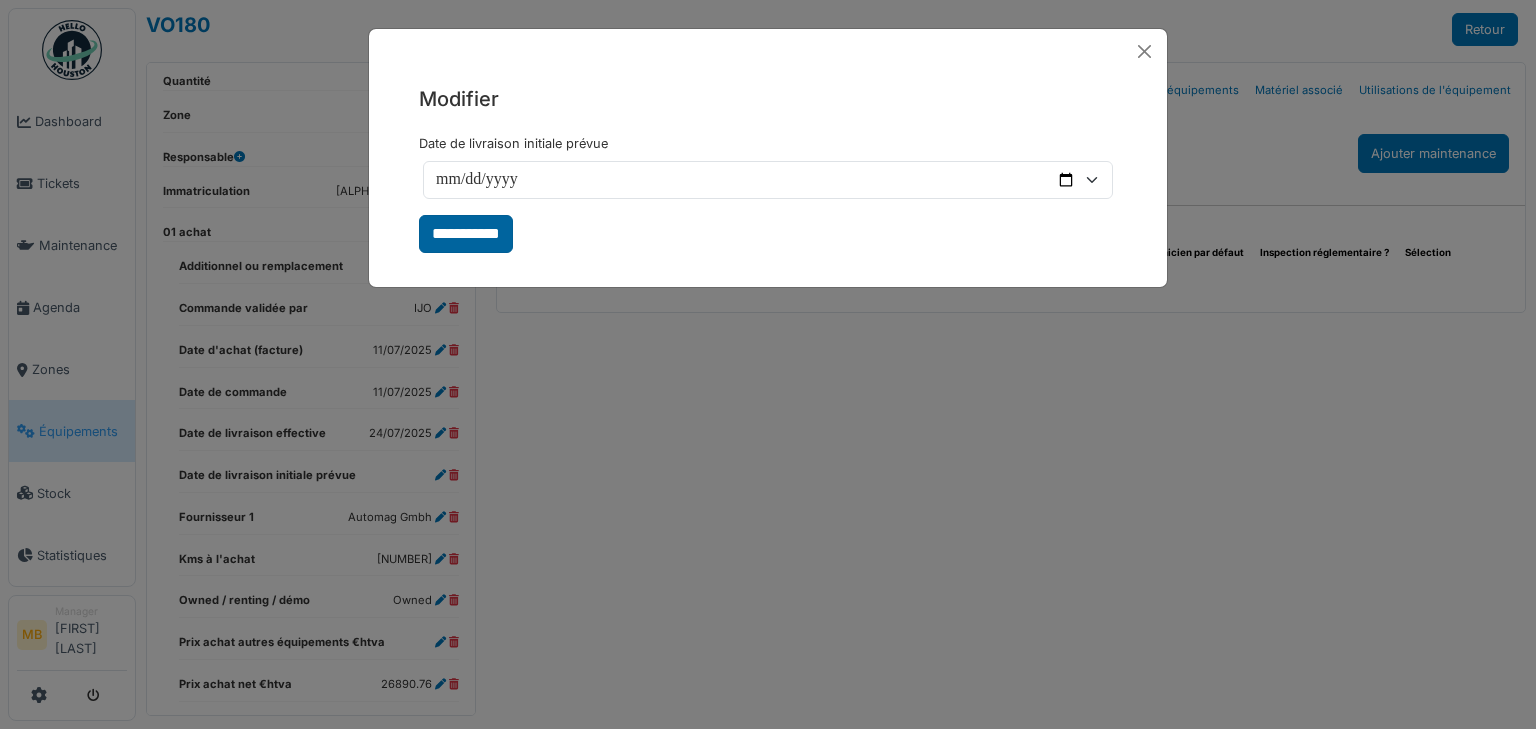 click on "**********" at bounding box center [466, 234] 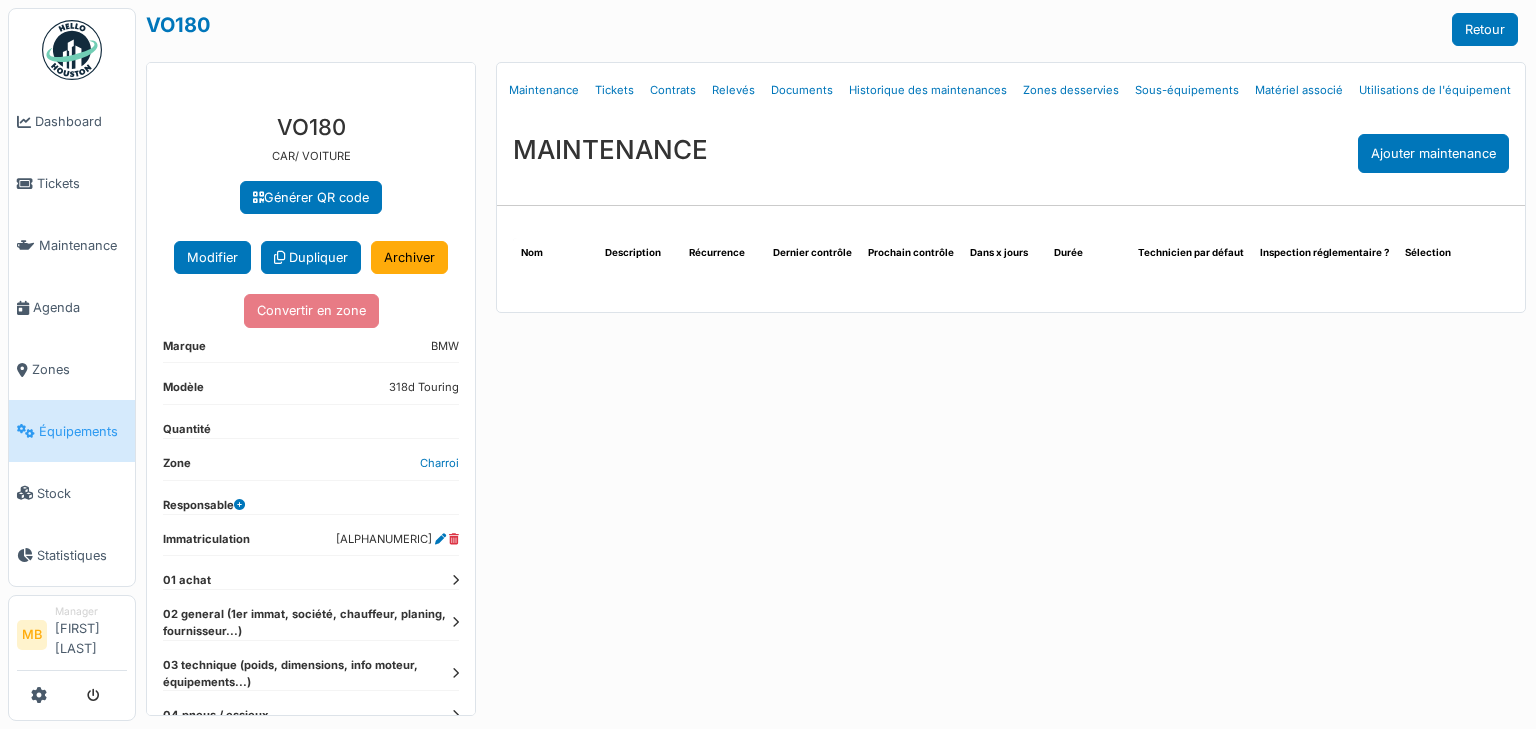 click at bounding box center [455, 580] 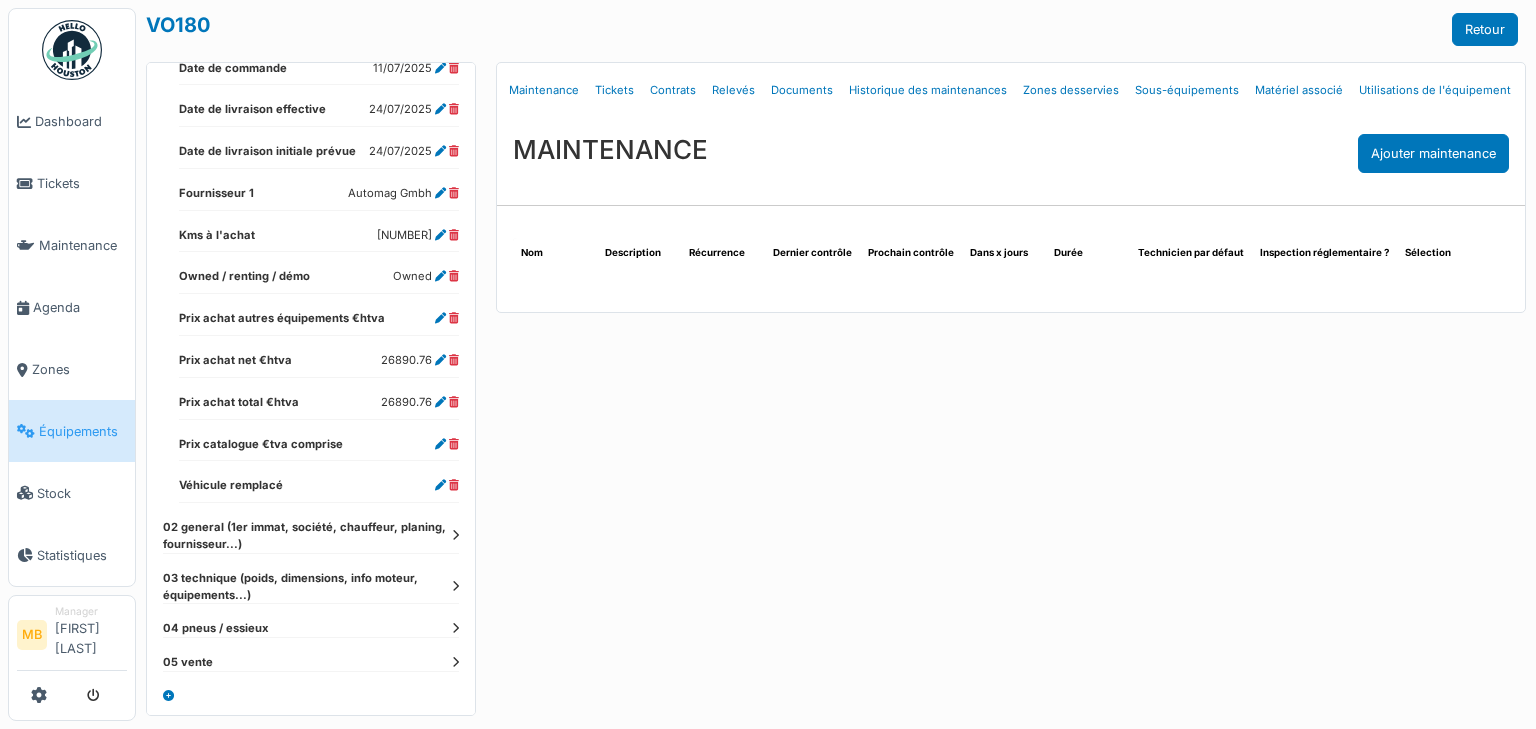 scroll, scrollTop: 690, scrollLeft: 0, axis: vertical 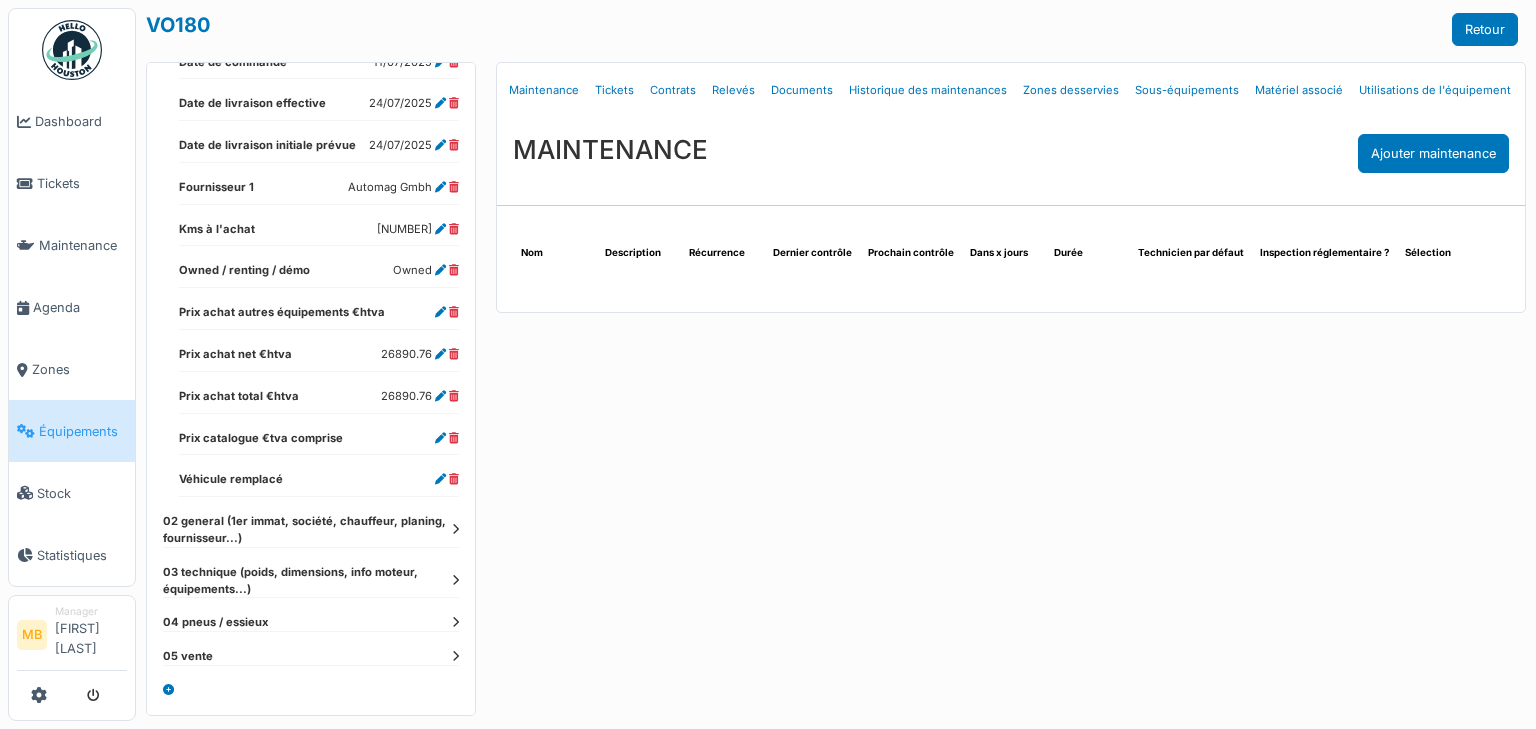 click at bounding box center [454, 479] 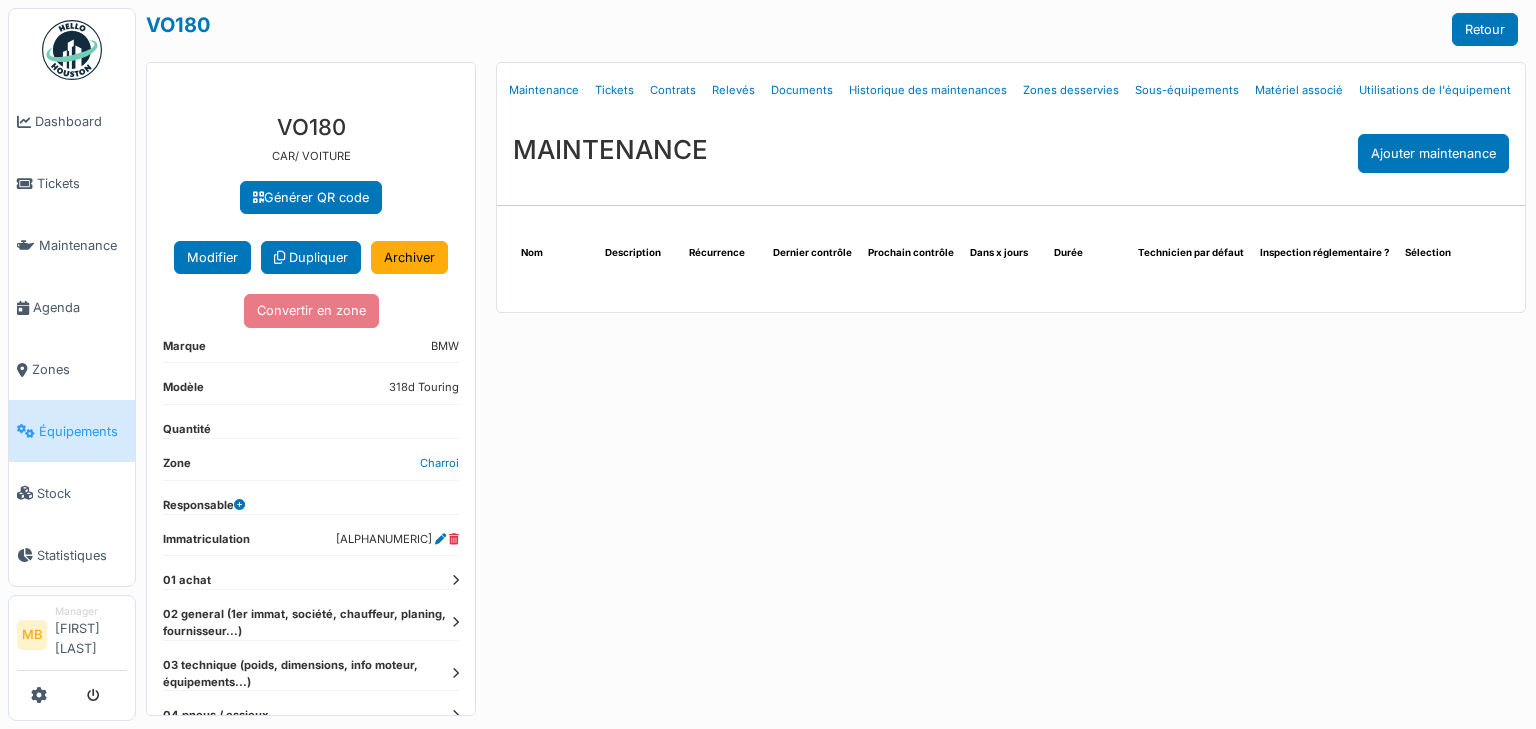 click at bounding box center [455, 580] 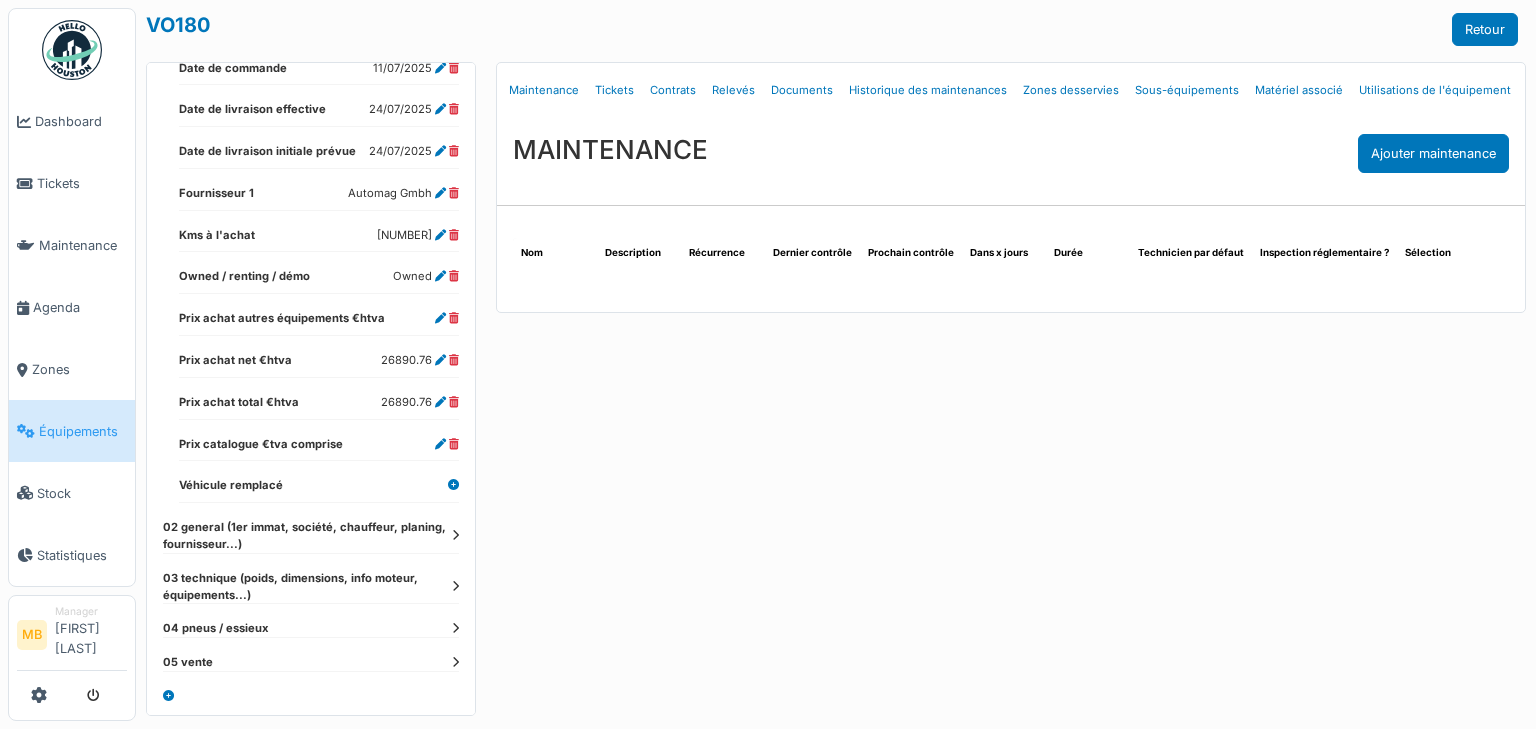 scroll, scrollTop: 690, scrollLeft: 0, axis: vertical 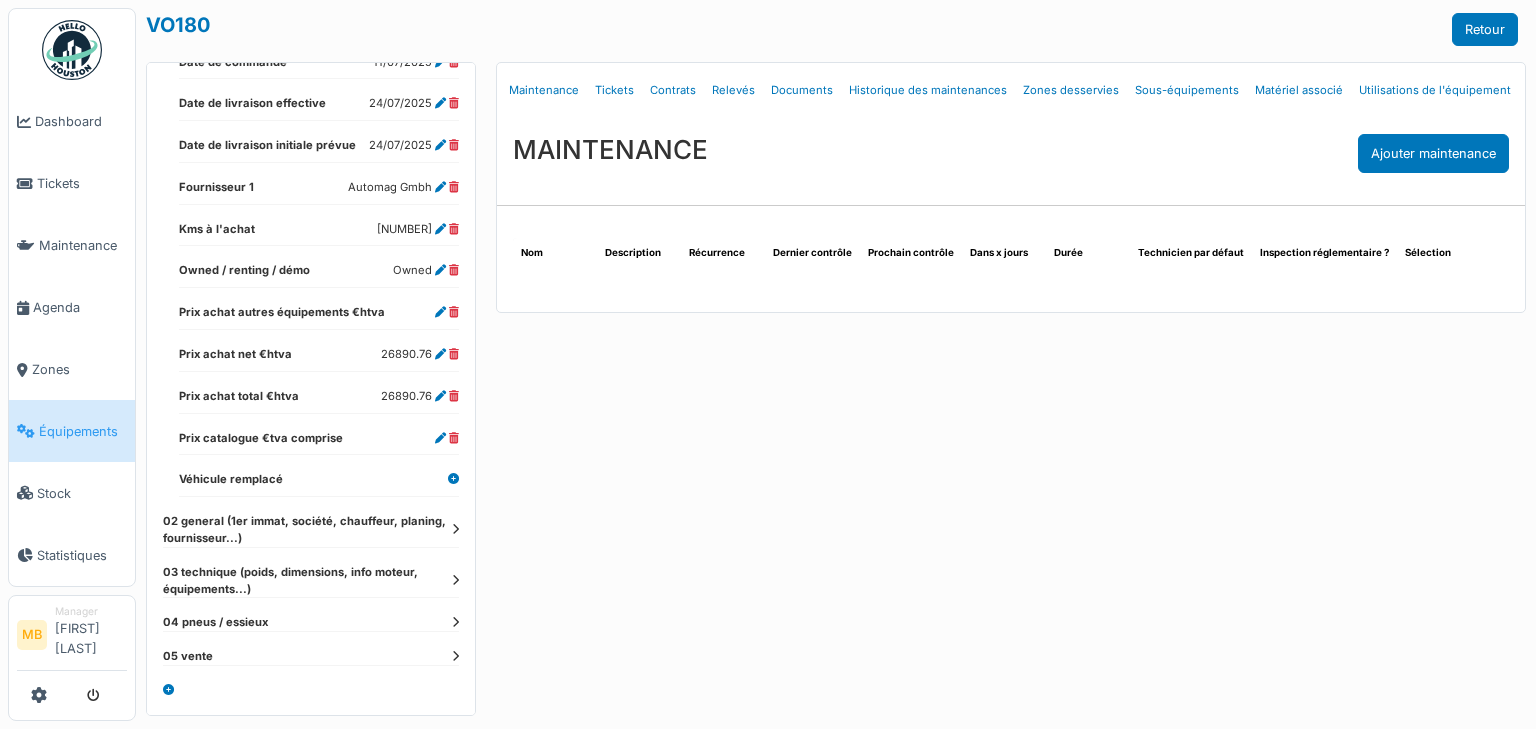 click at bounding box center (455, 529) 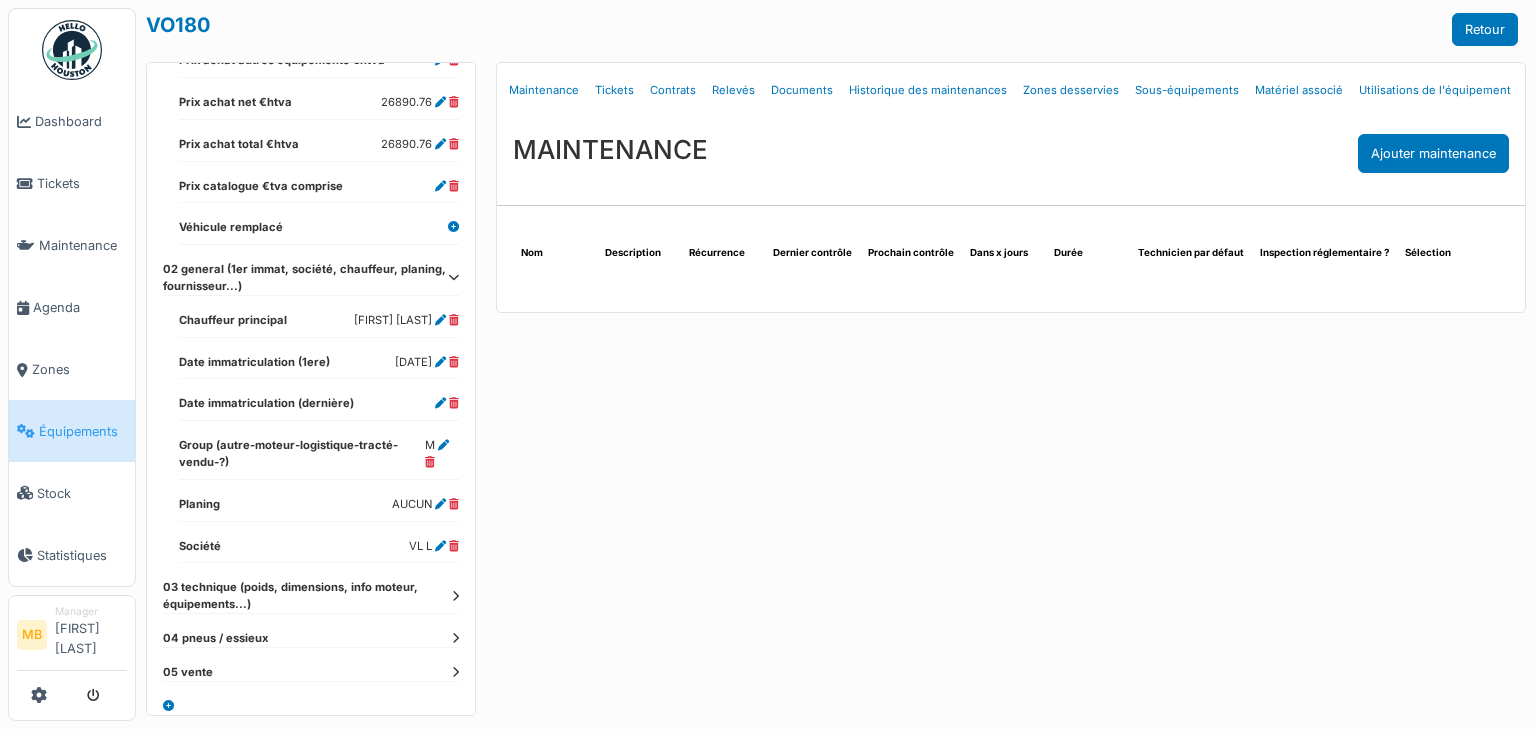 scroll, scrollTop: 956, scrollLeft: 0, axis: vertical 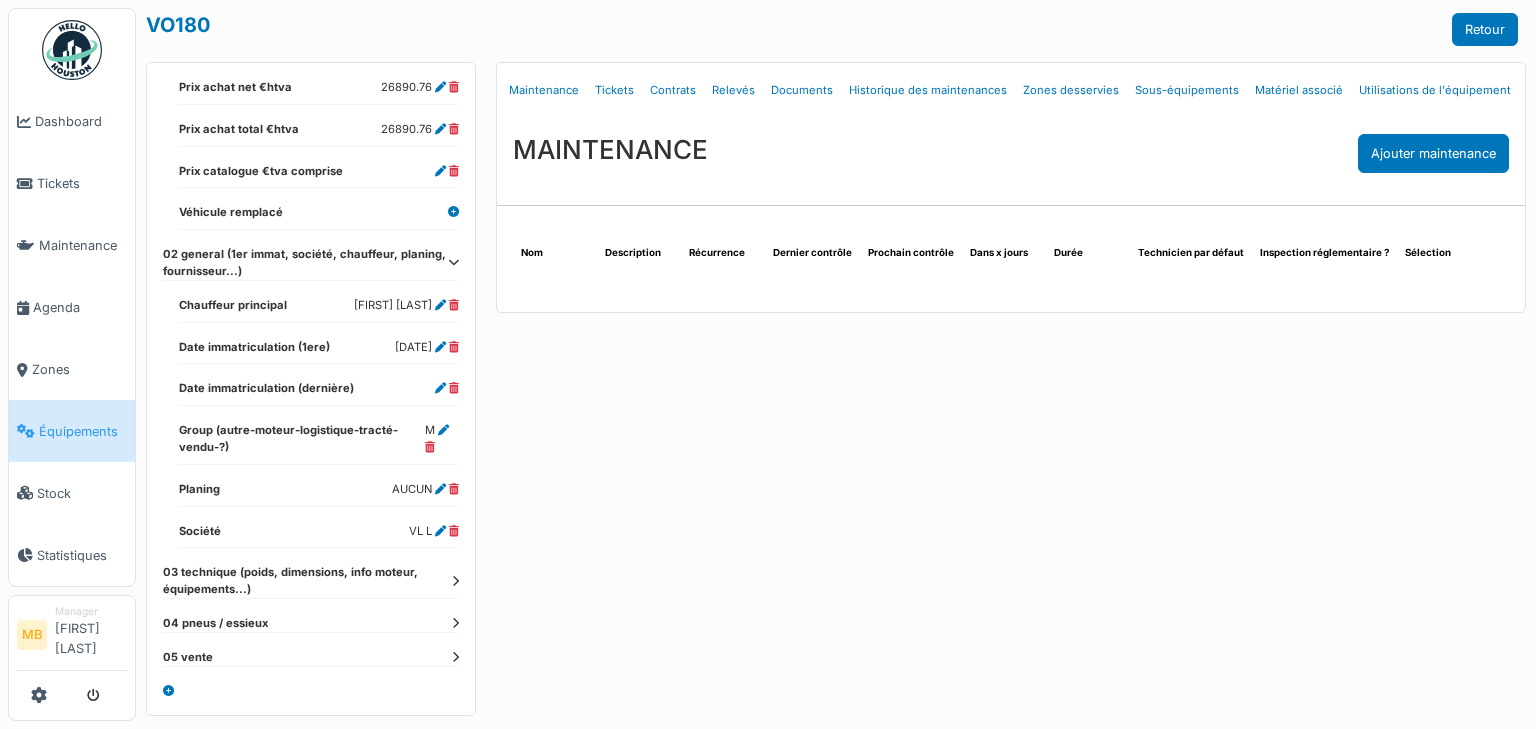 click on "03 technique (poids, dimensions, info moteur, équipements...)" at bounding box center (311, 581) 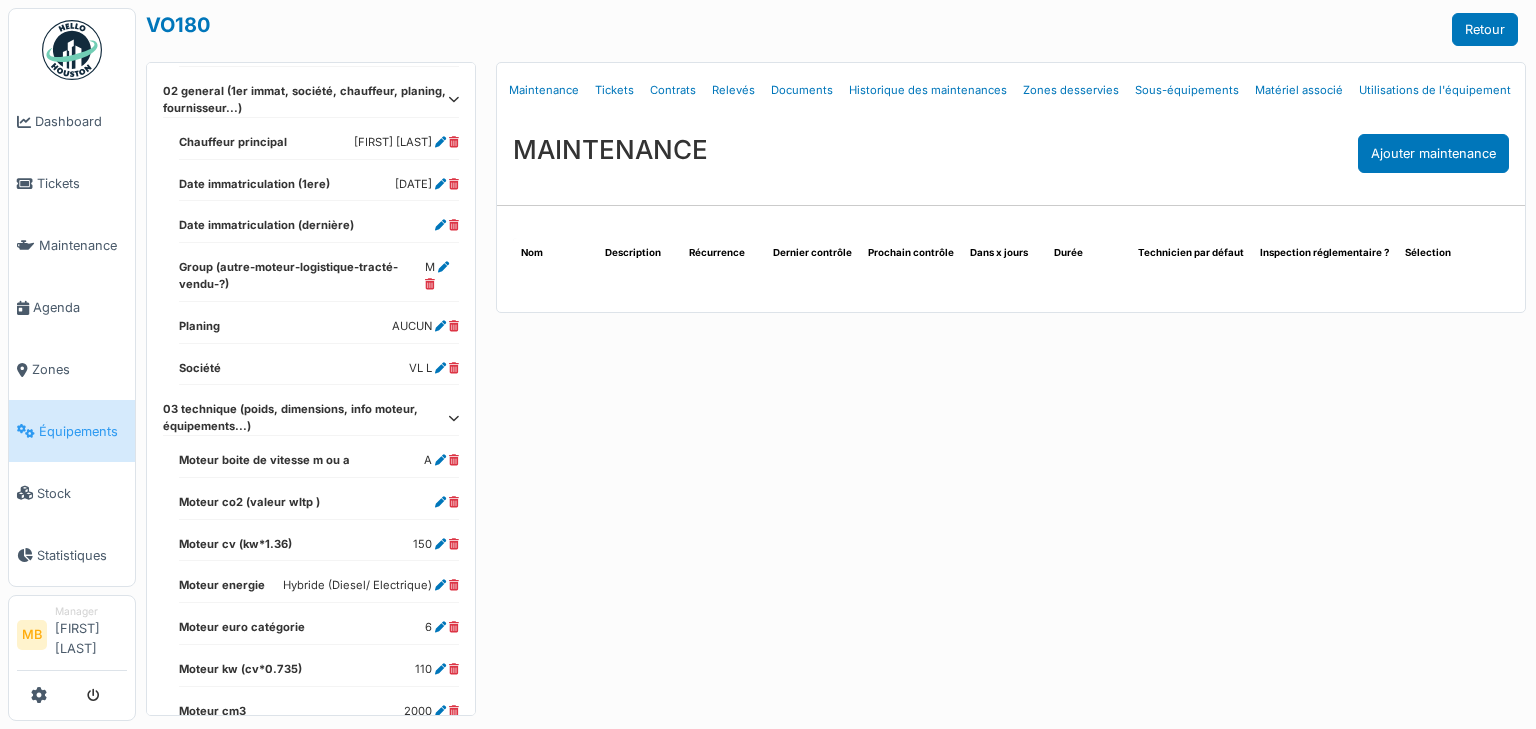 scroll, scrollTop: 1116, scrollLeft: 0, axis: vertical 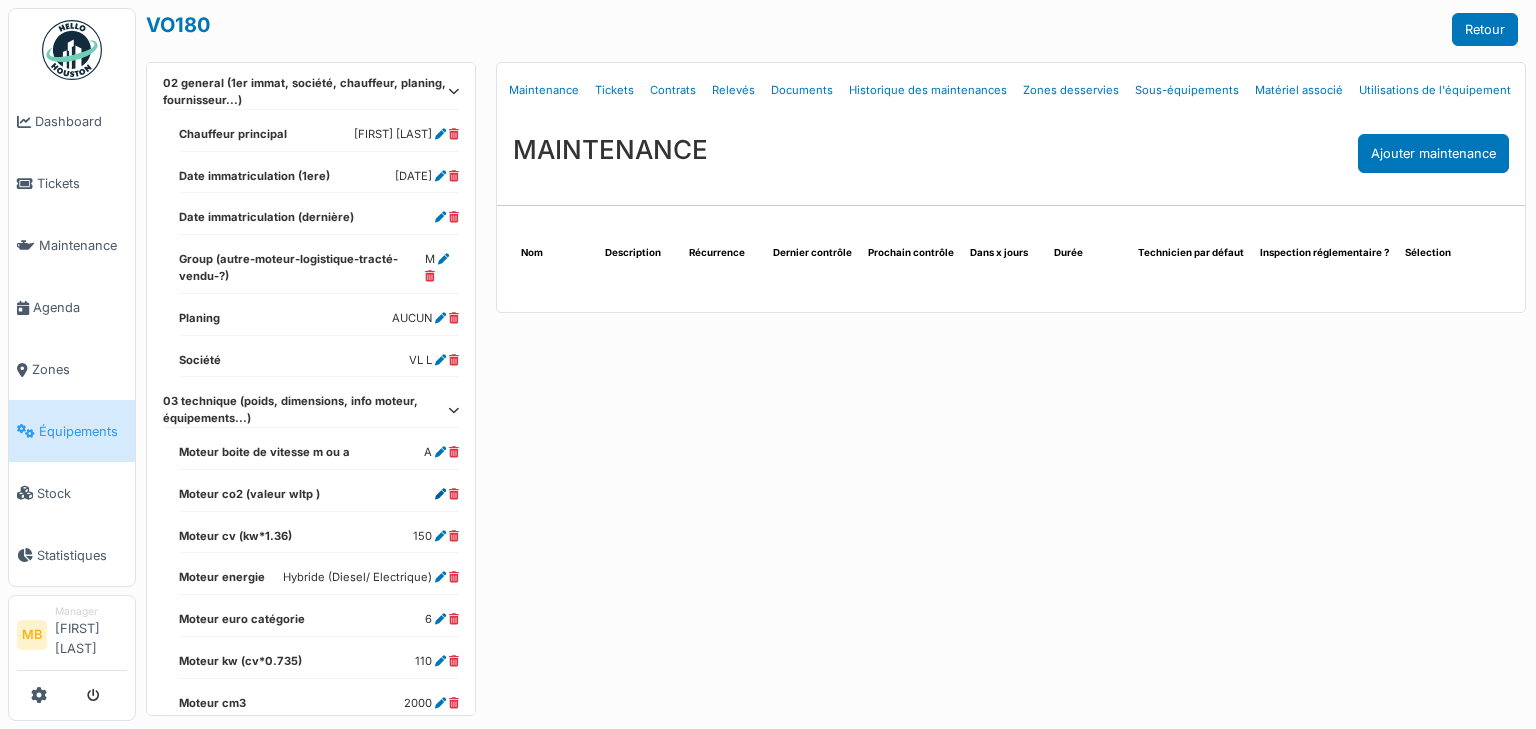 click at bounding box center [440, 494] 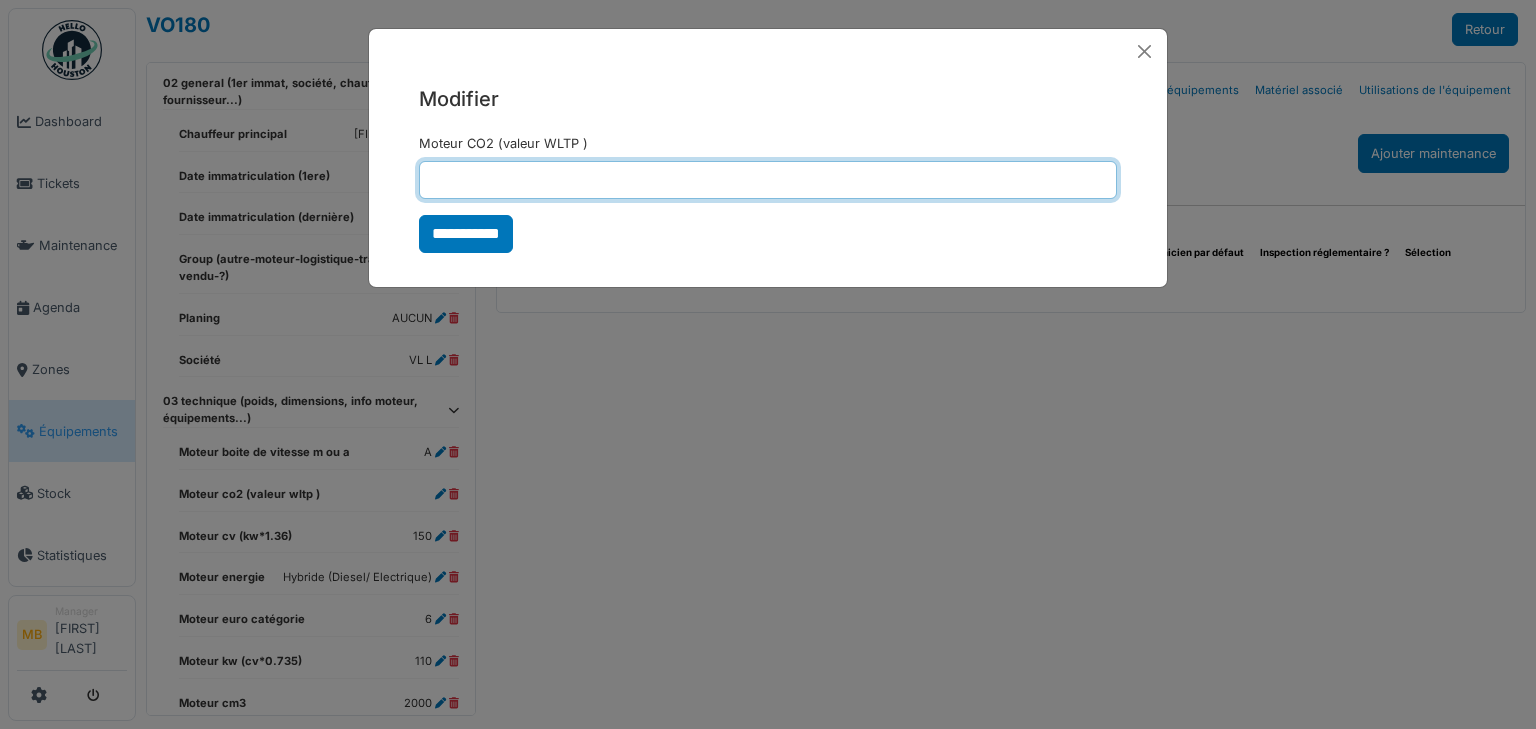 click on "Moteur CO2 (valeur WLTP )" at bounding box center [768, 180] 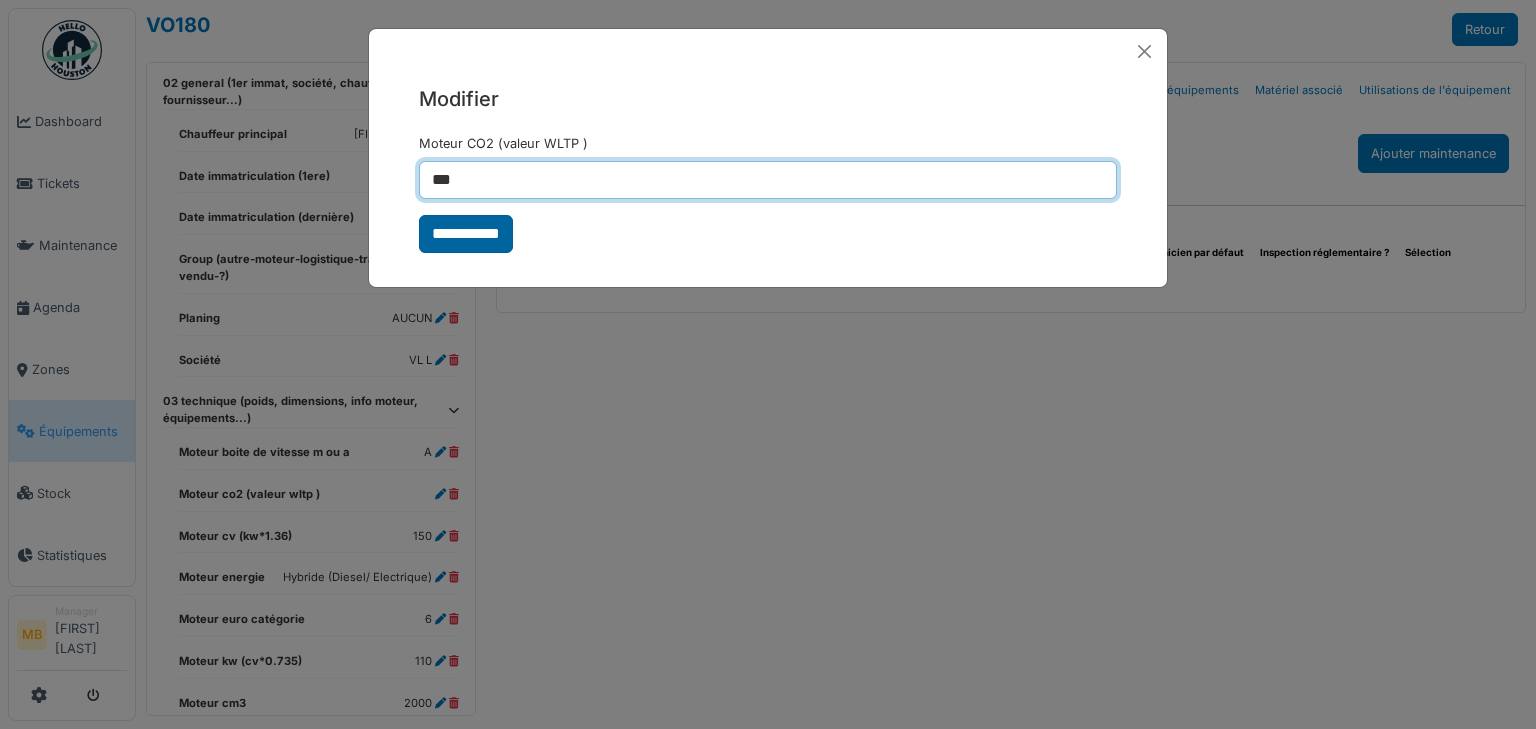 type on "***" 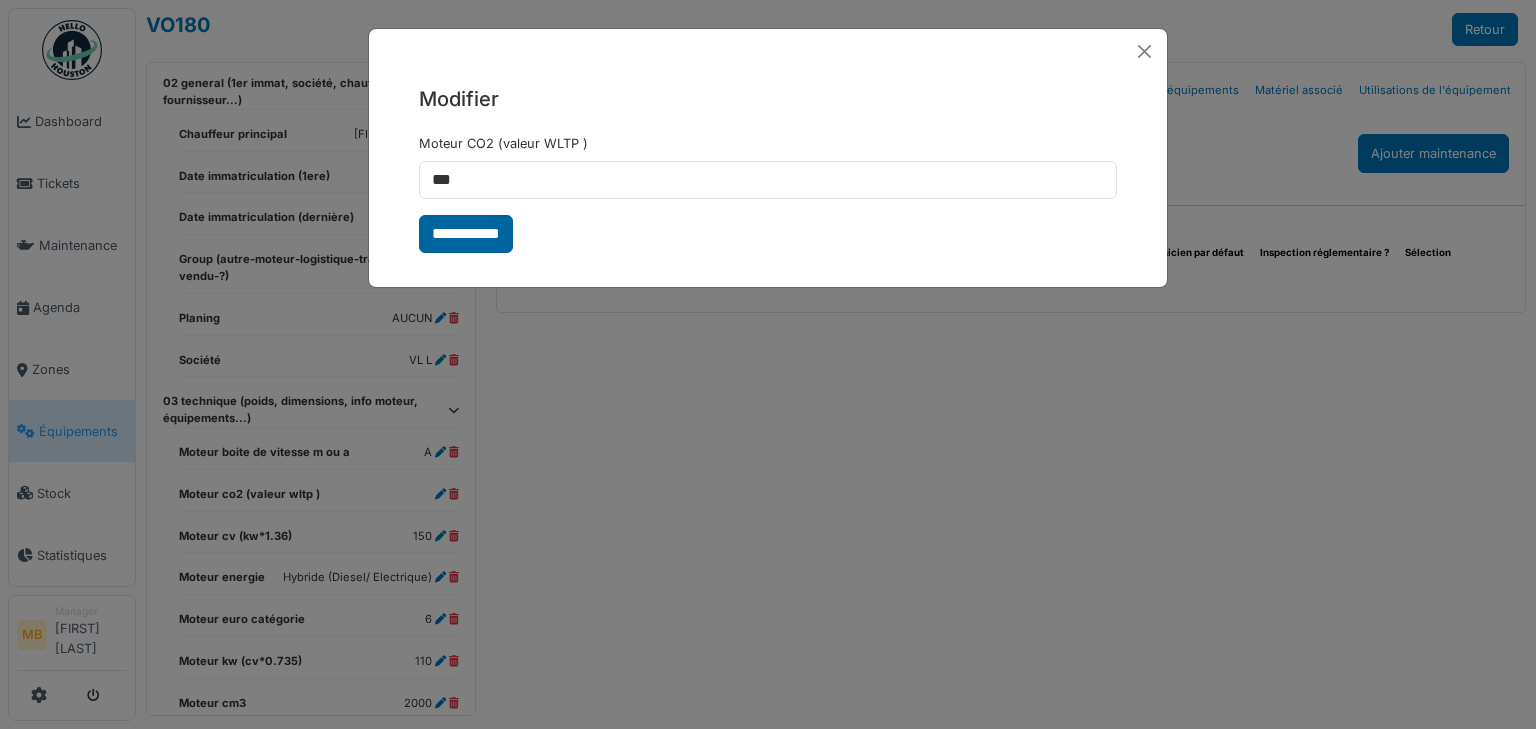 click on "**********" at bounding box center [466, 234] 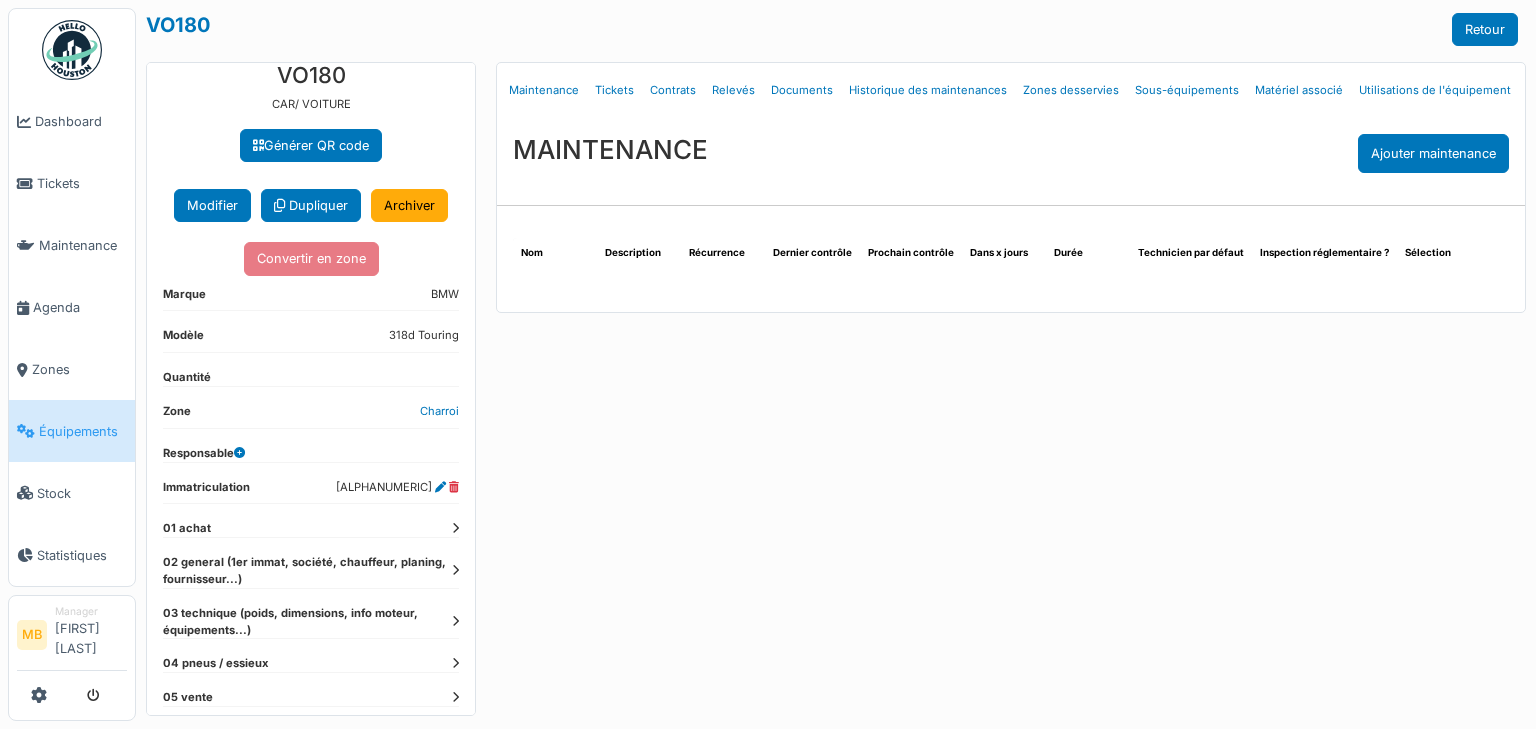 scroll, scrollTop: 108, scrollLeft: 0, axis: vertical 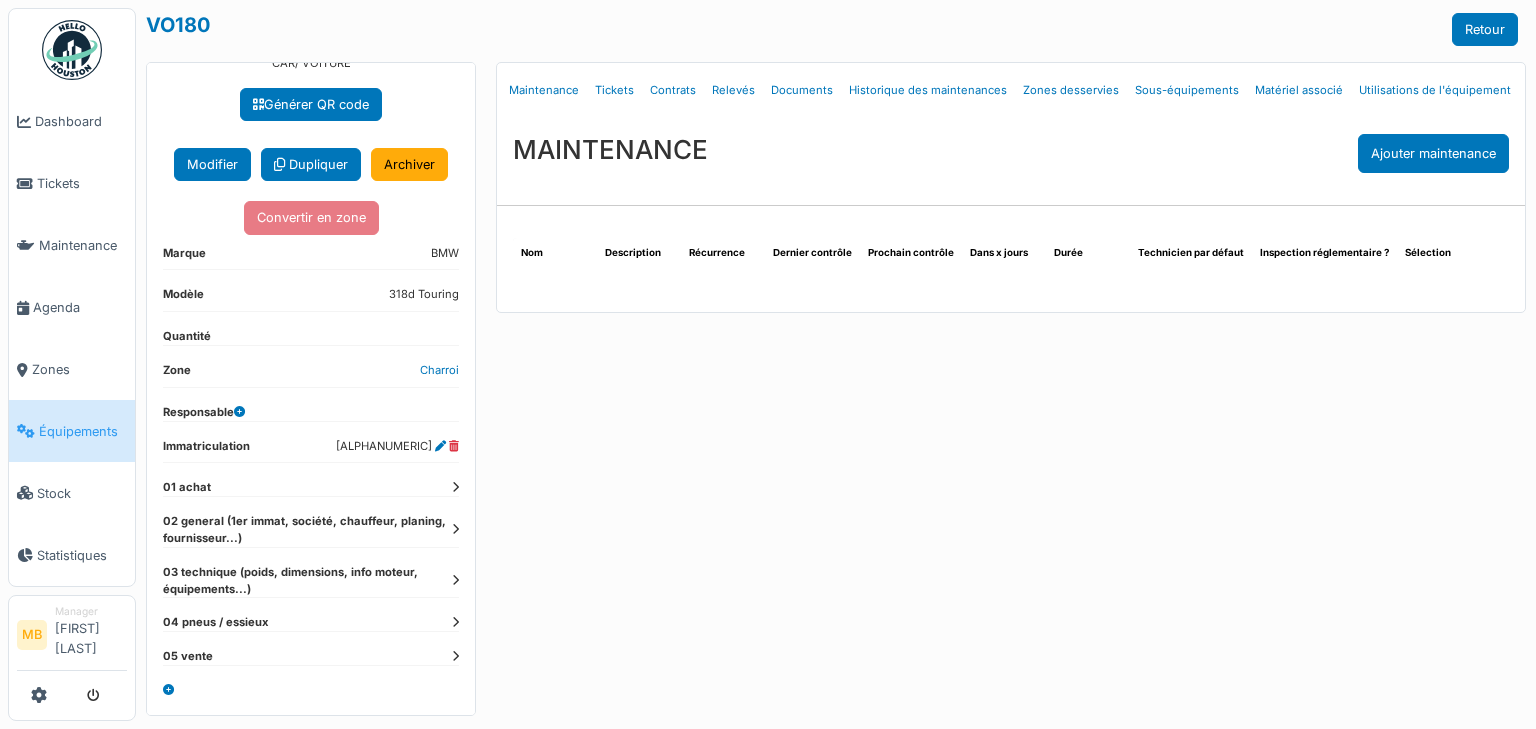click at bounding box center (455, 580) 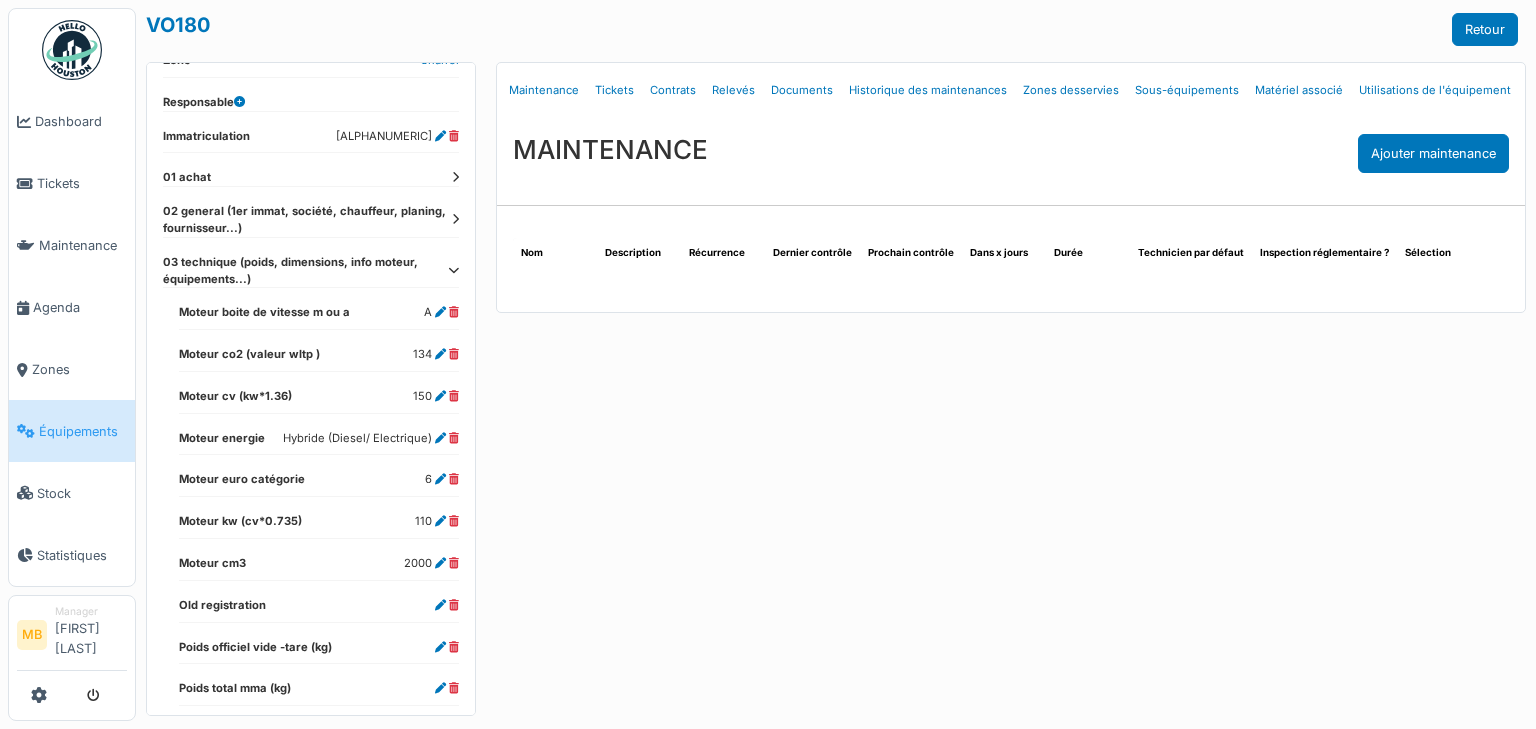scroll, scrollTop: 428, scrollLeft: 0, axis: vertical 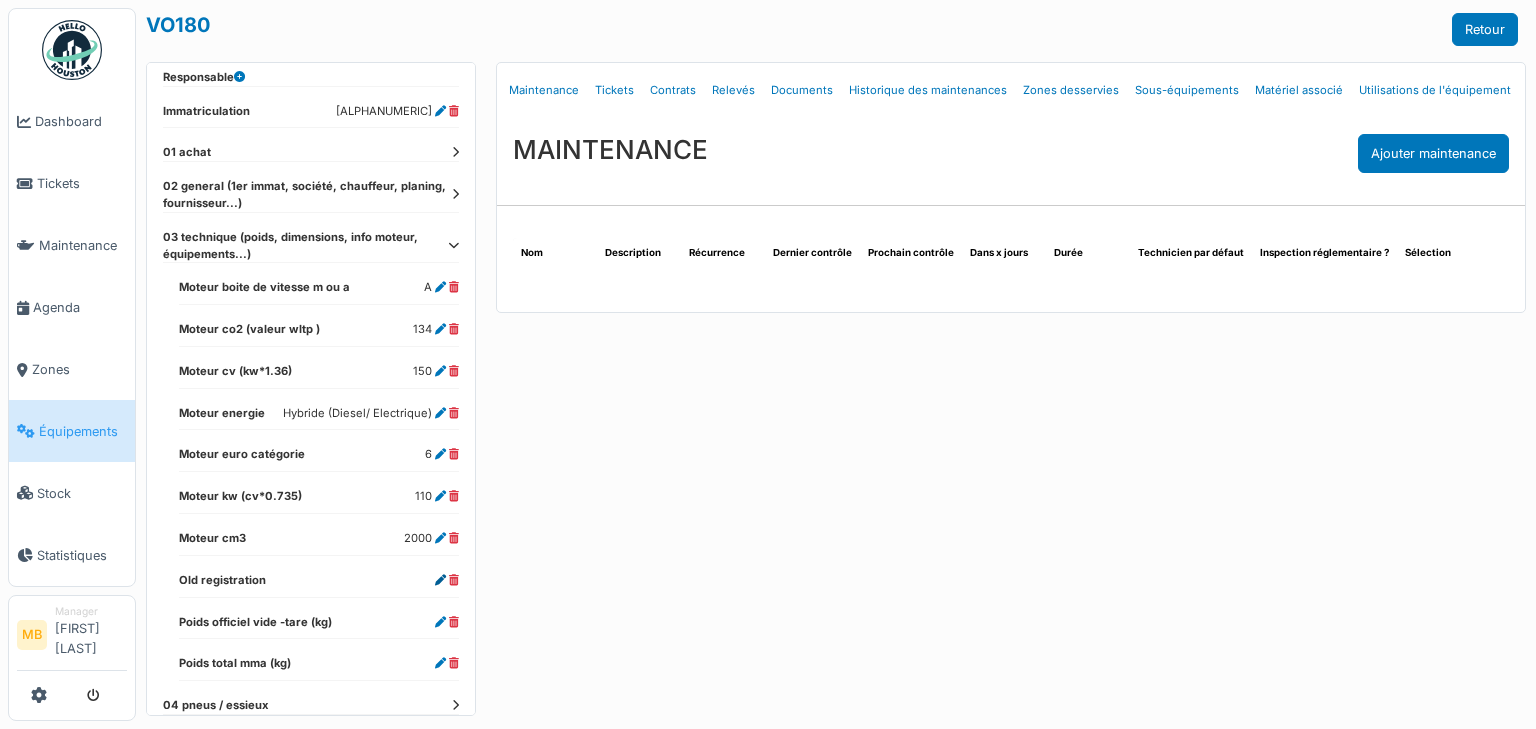 click at bounding box center [440, 580] 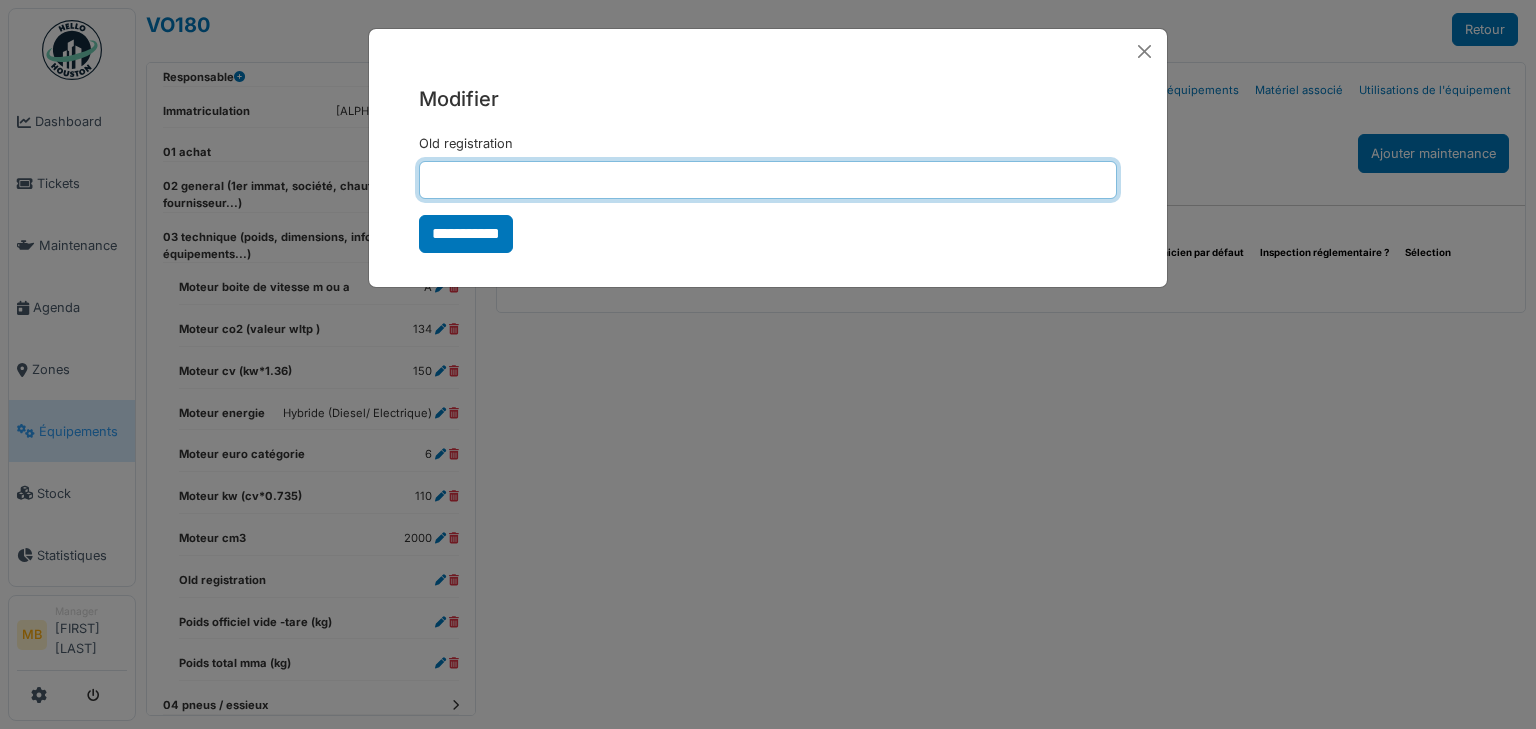 click on "Old registration" at bounding box center [768, 180] 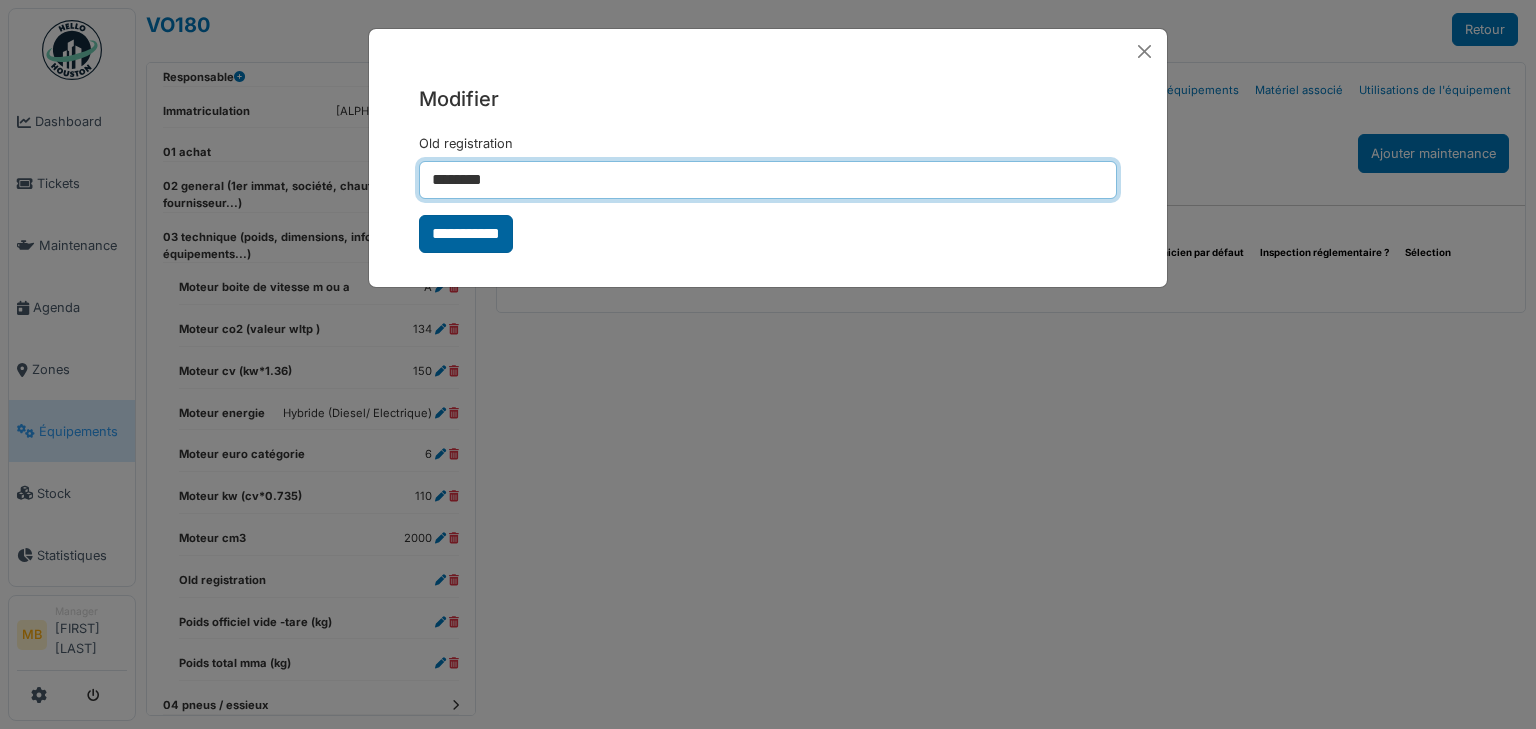 type on "********" 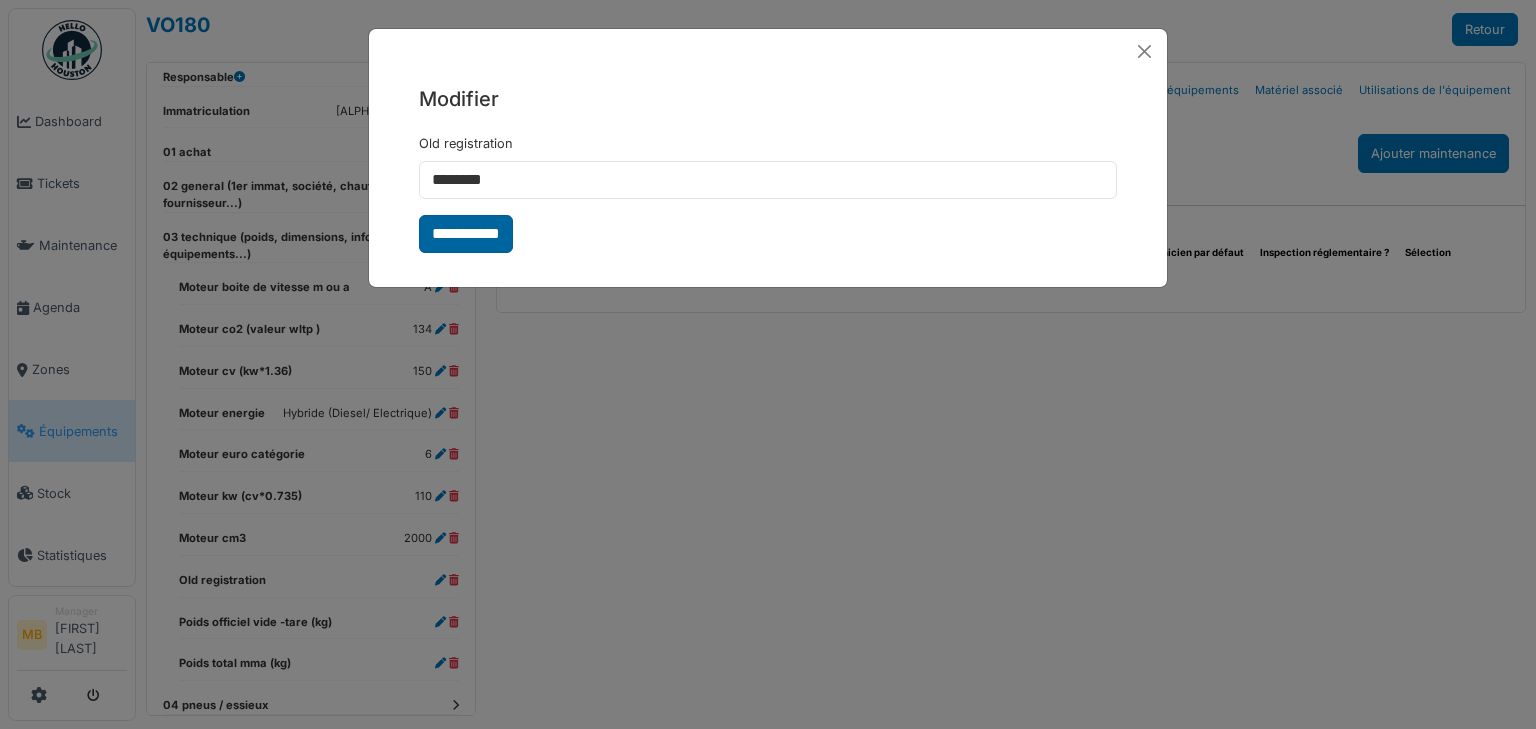 click on "**********" at bounding box center [466, 234] 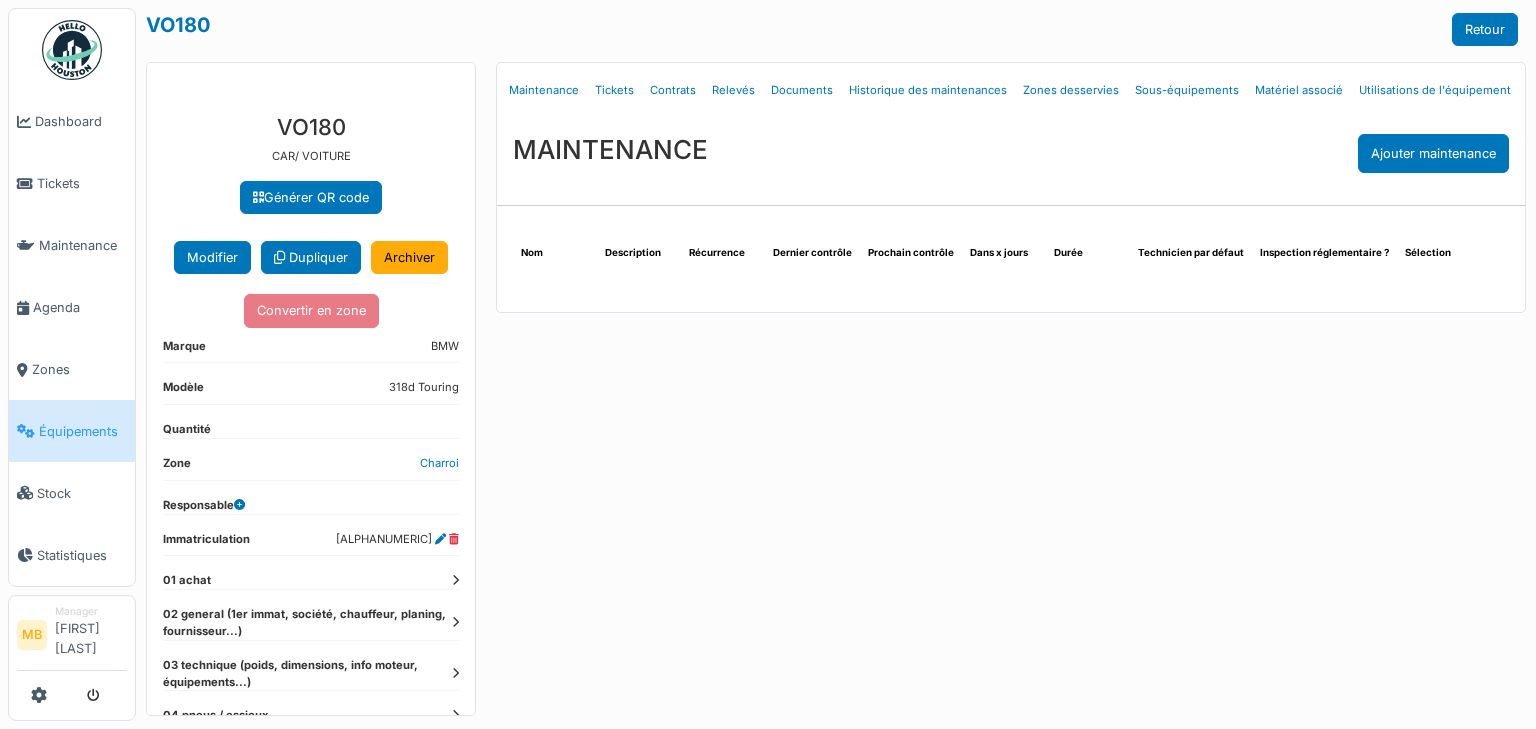 click at bounding box center [455, 580] 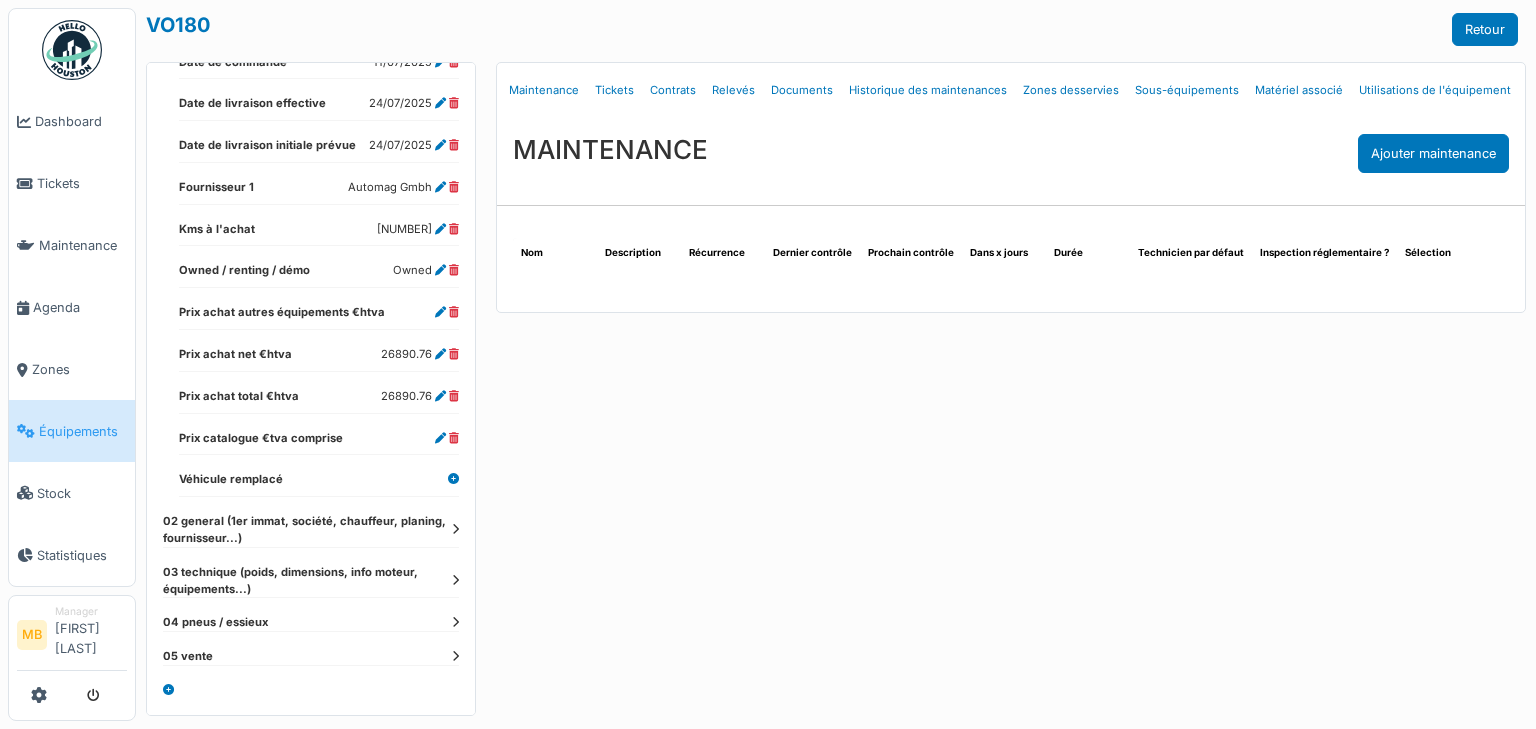 scroll, scrollTop: 690, scrollLeft: 0, axis: vertical 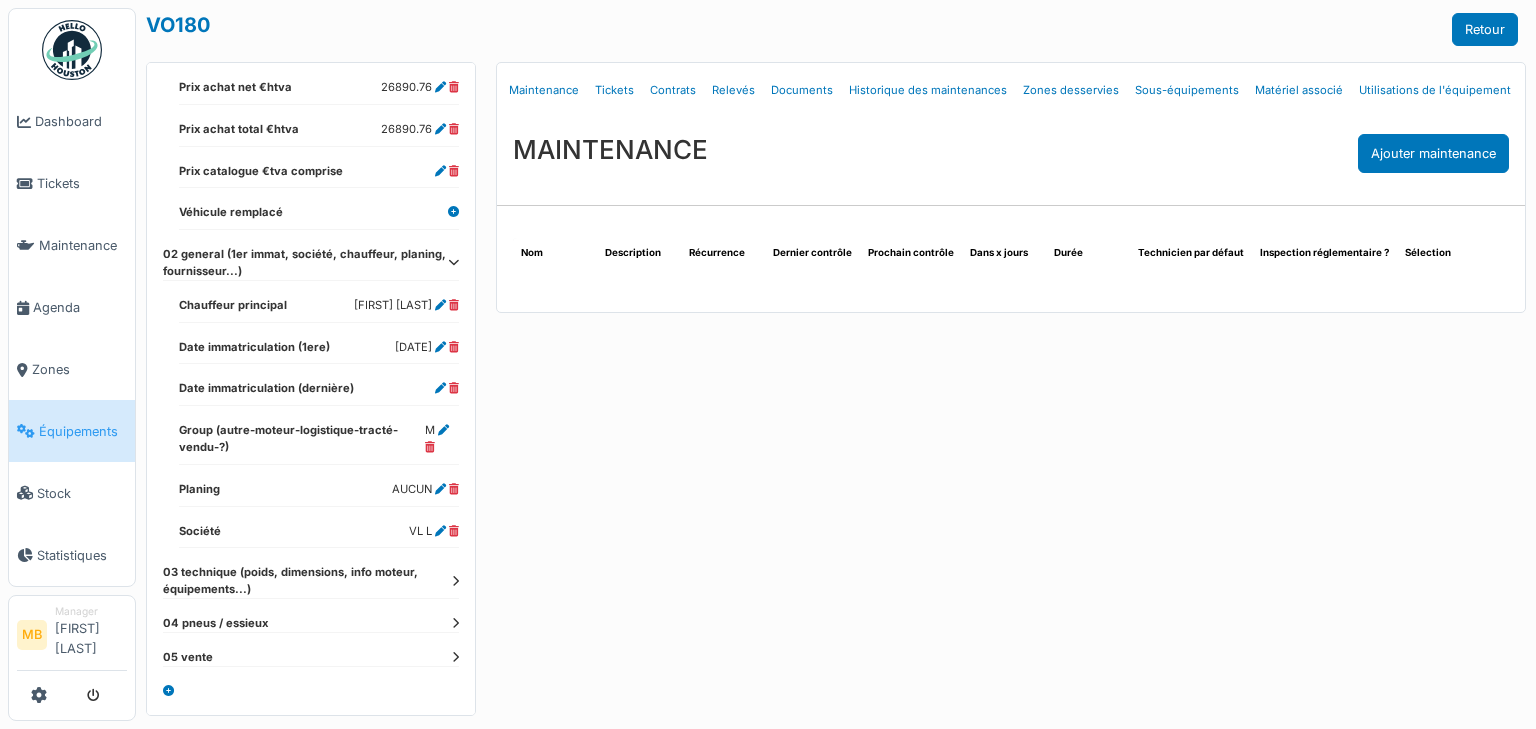 click on "**********" at bounding box center (311, -66) 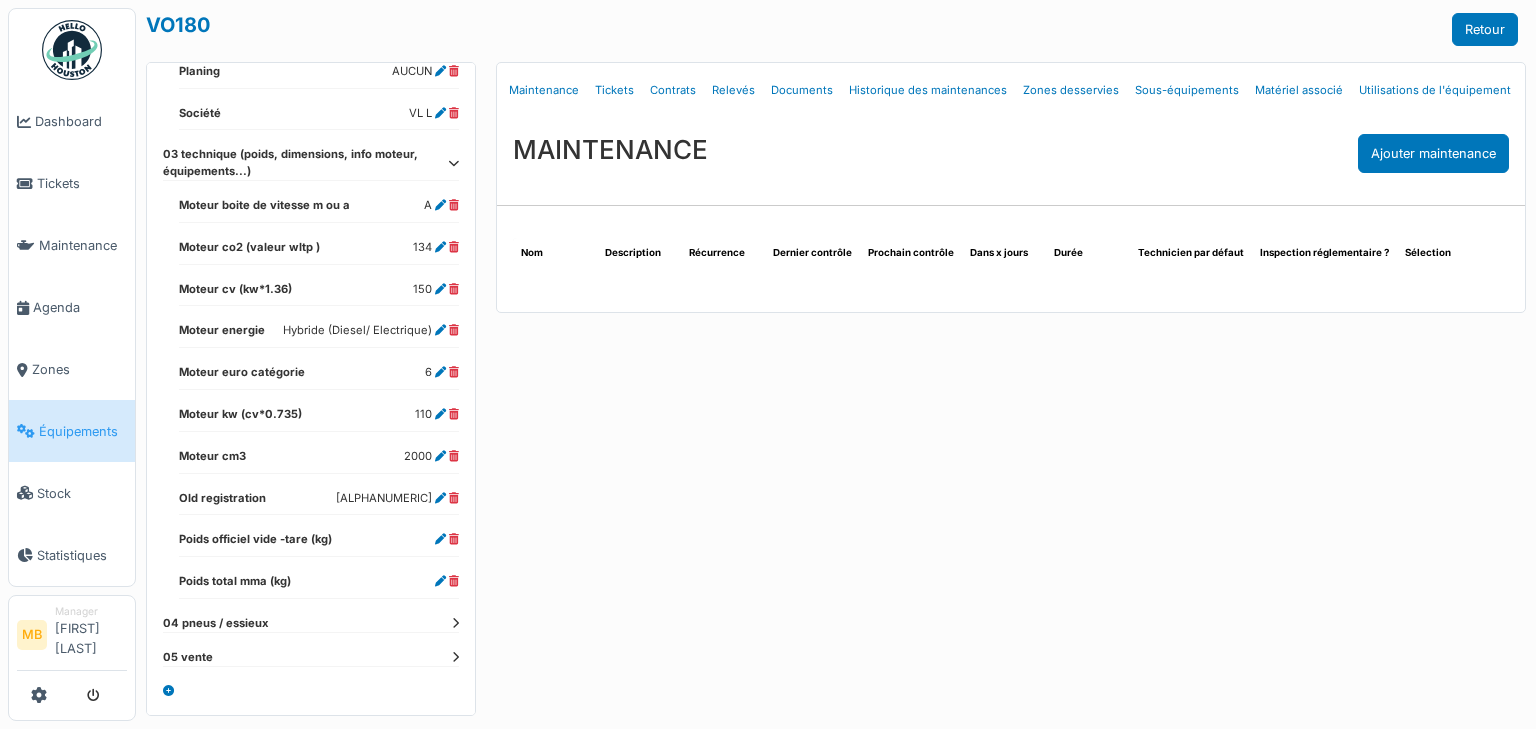 scroll, scrollTop: 1372, scrollLeft: 0, axis: vertical 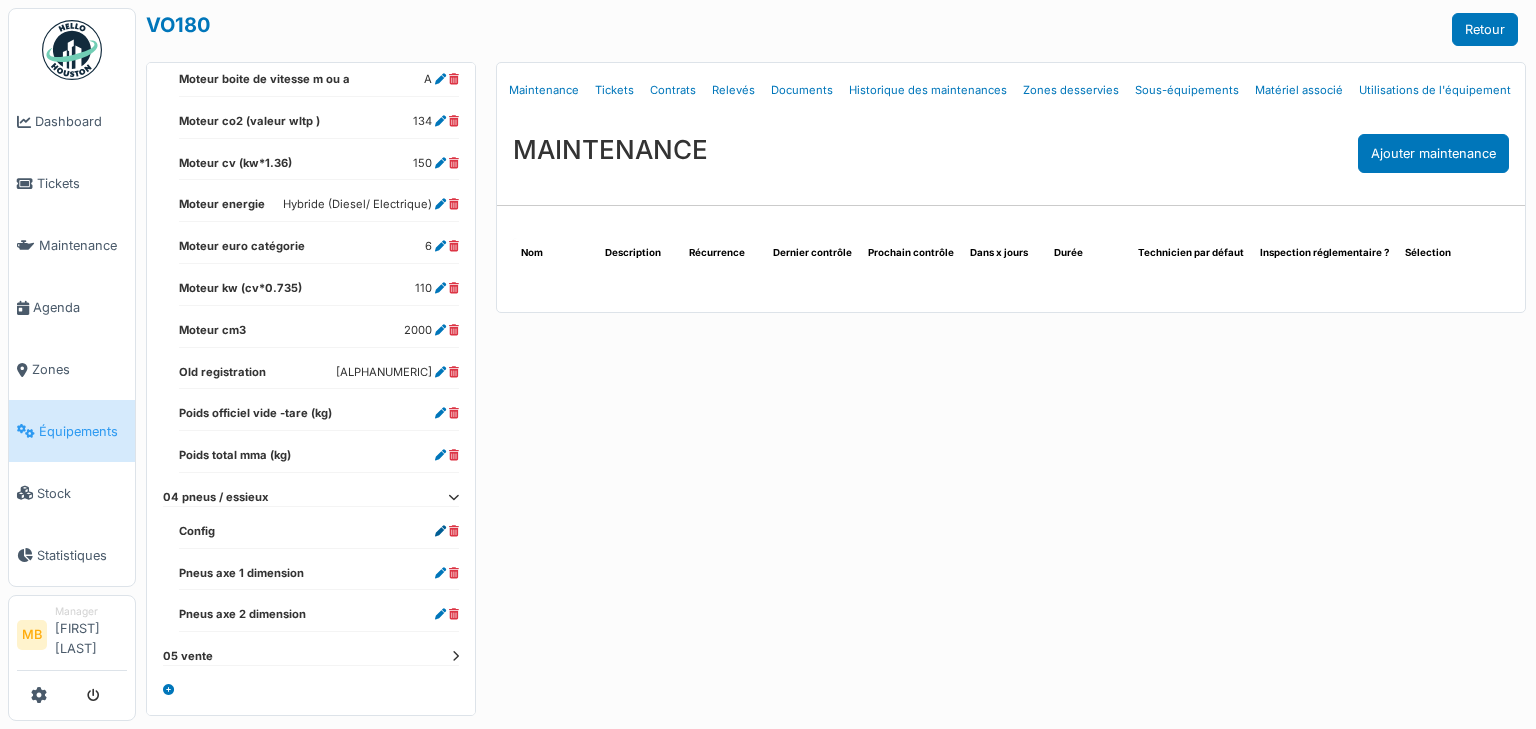 click at bounding box center (440, 531) 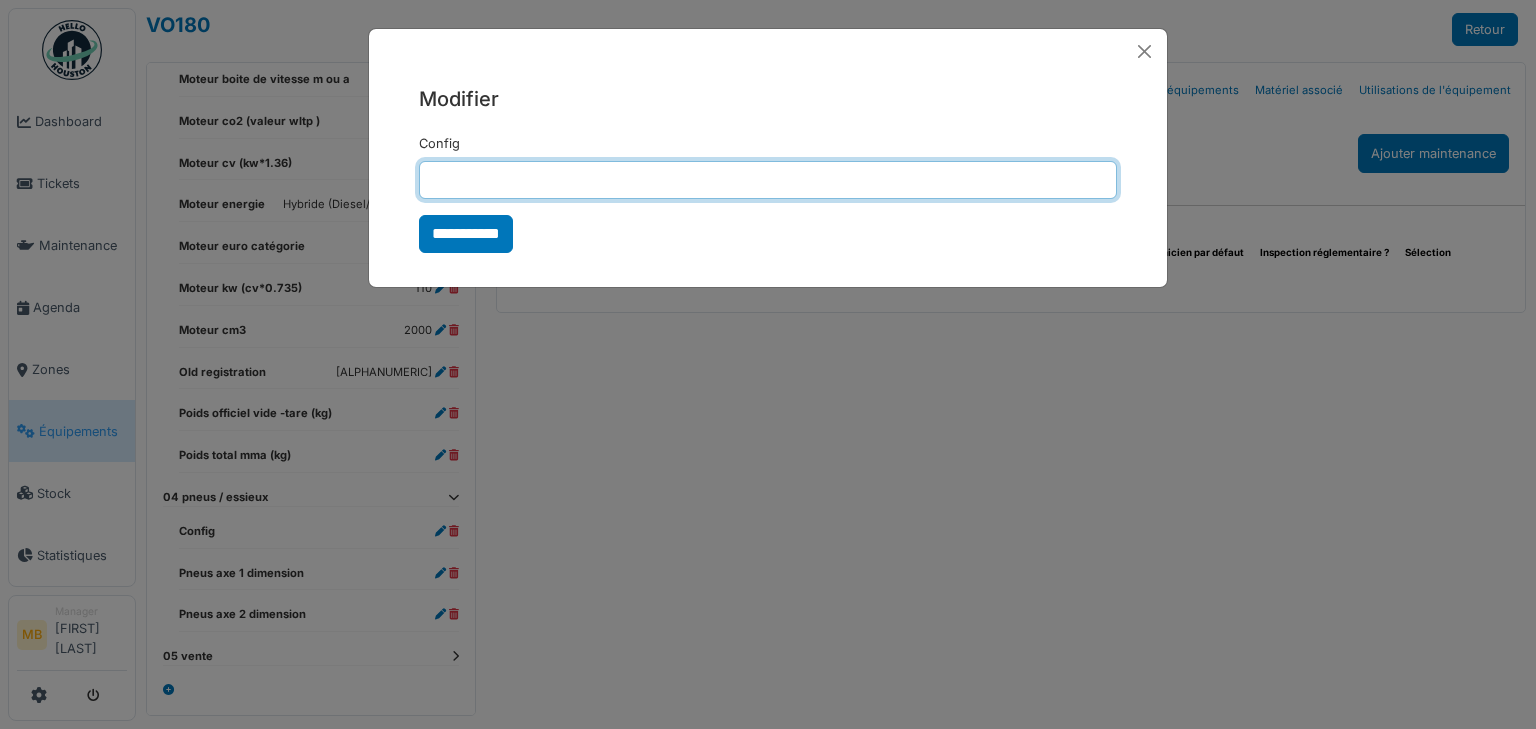 click on "Config" at bounding box center (768, 180) 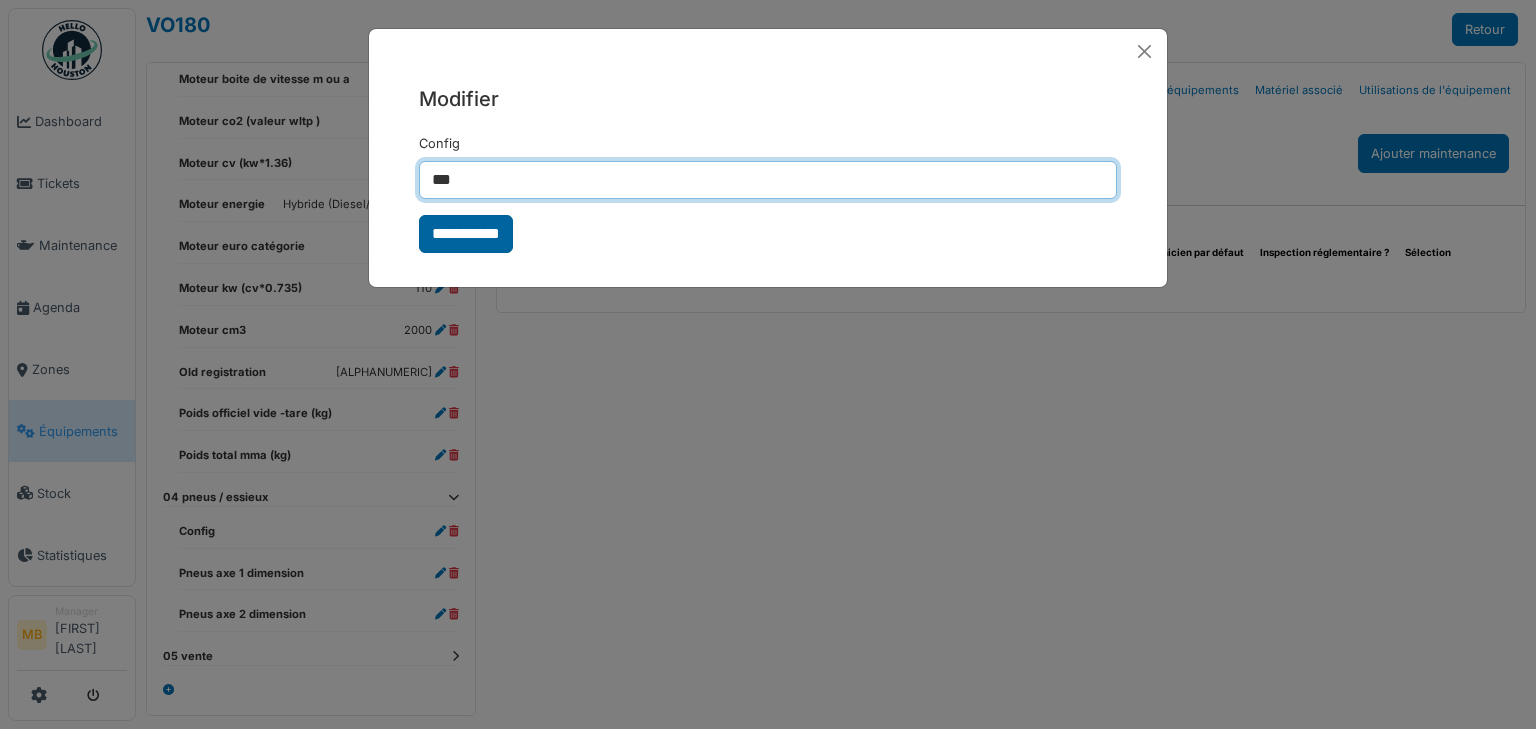 type on "***" 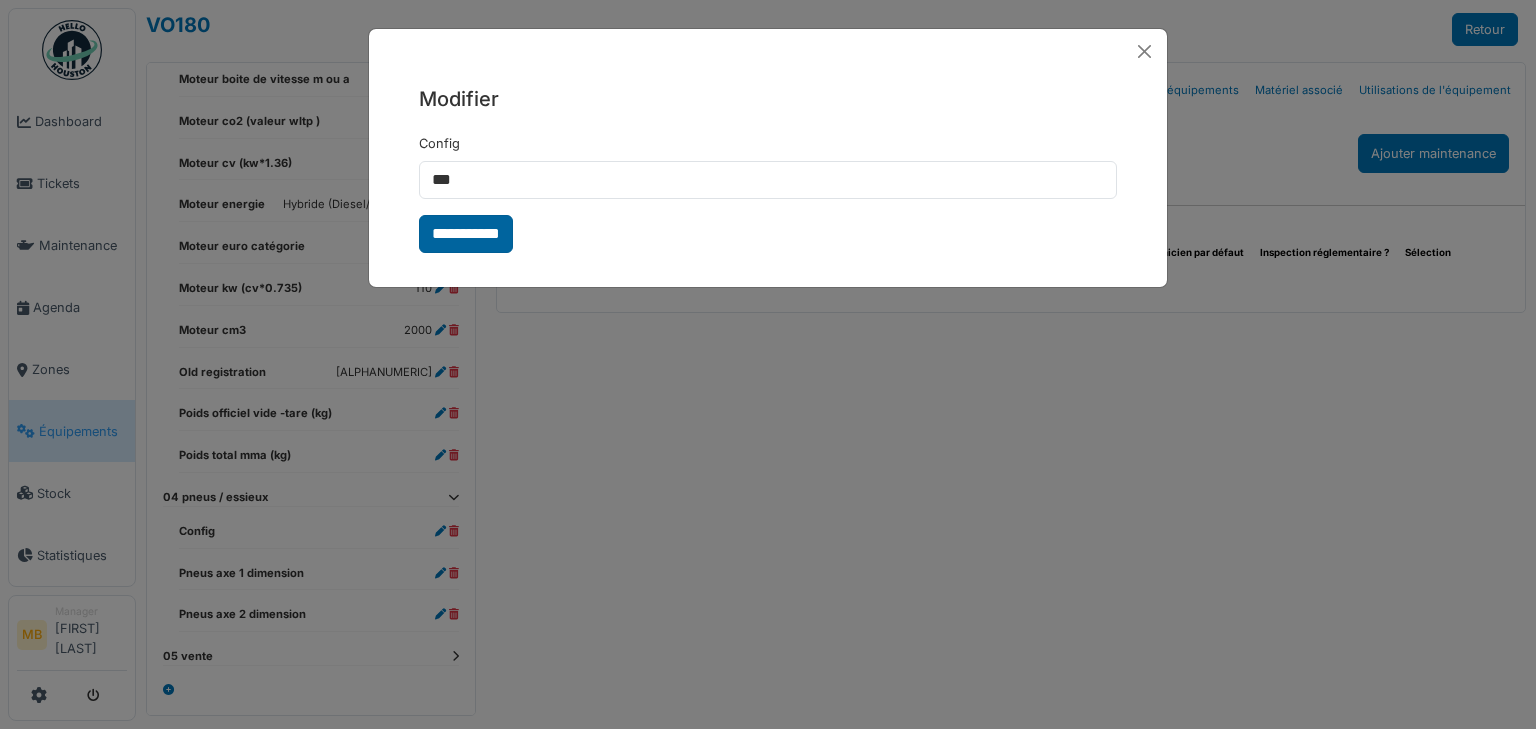 click on "**********" at bounding box center (466, 234) 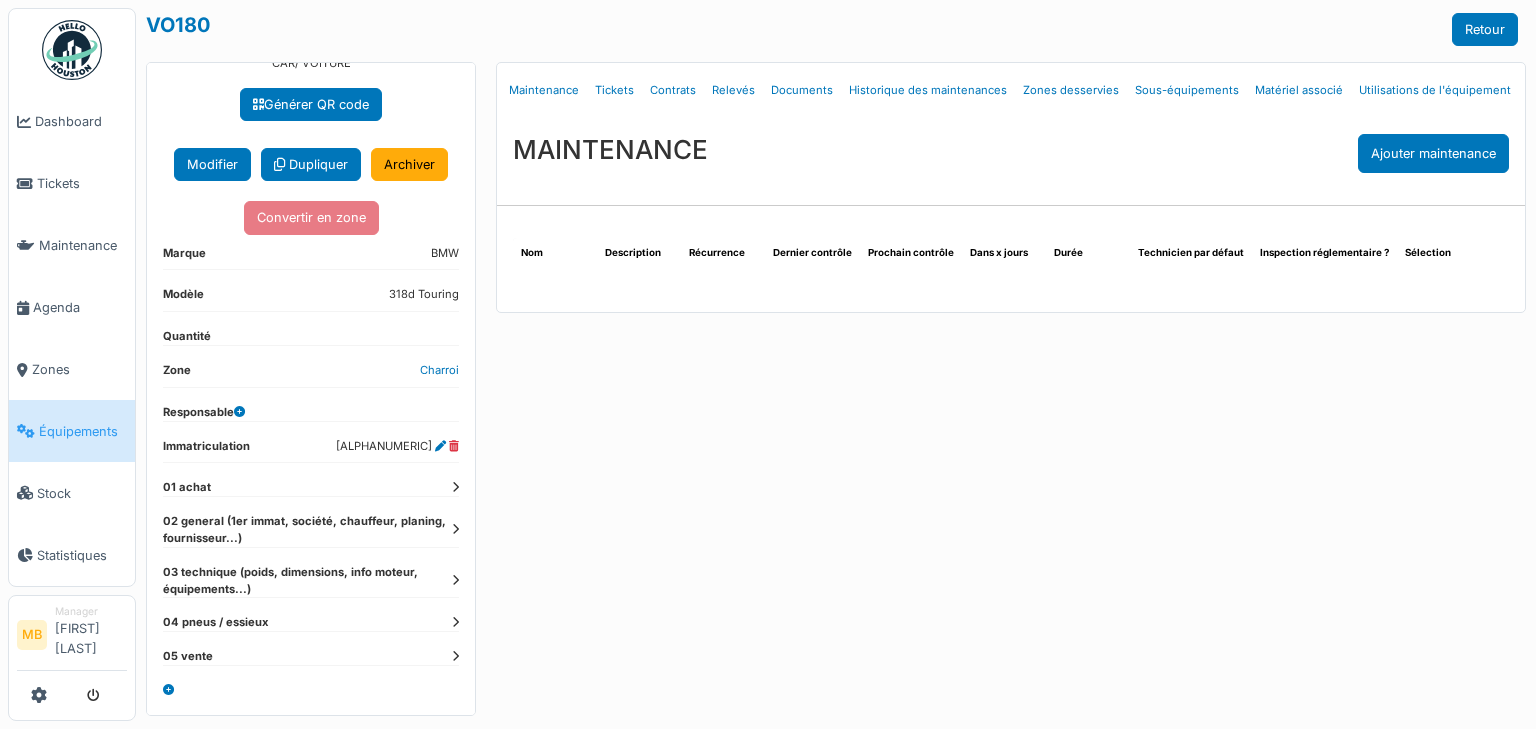 scroll, scrollTop: 108, scrollLeft: 0, axis: vertical 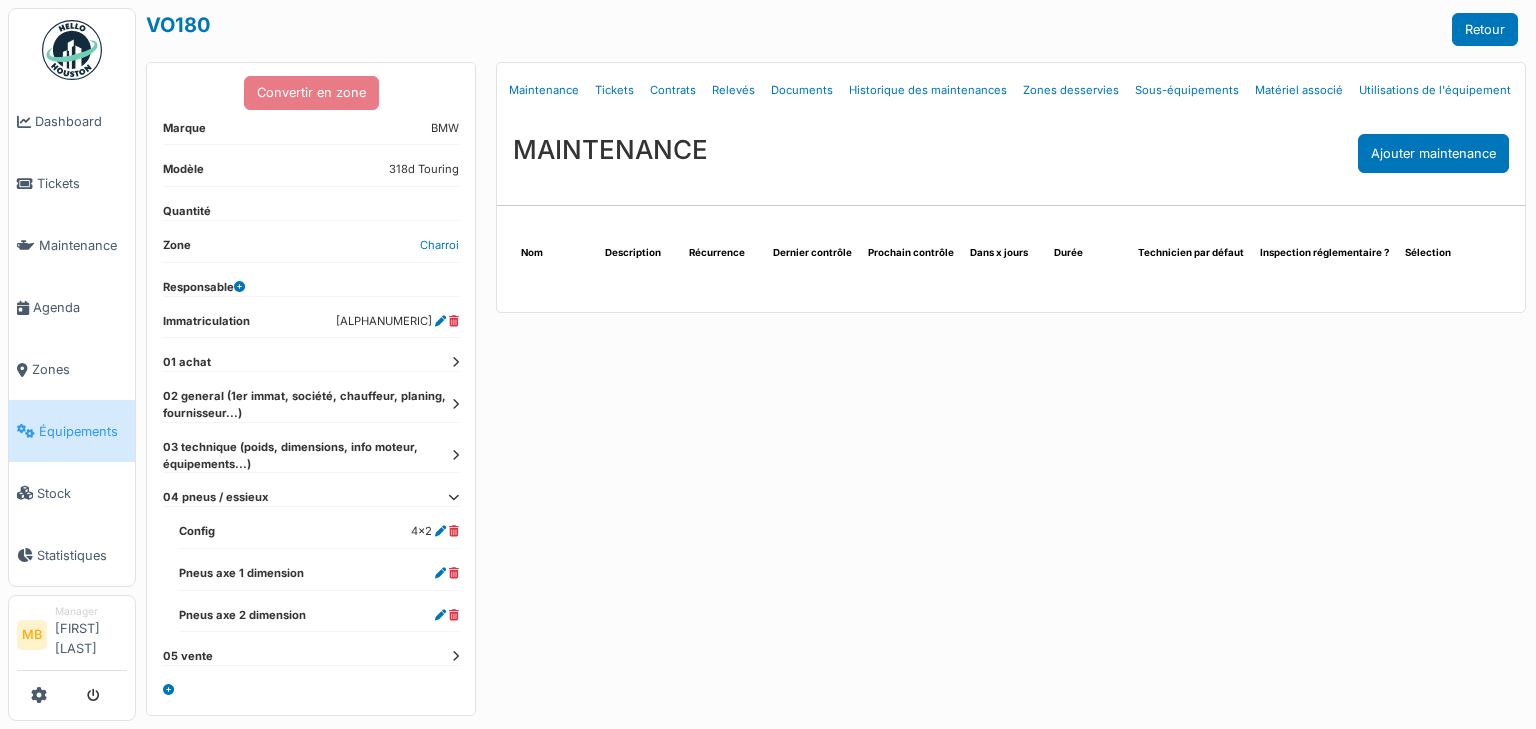 click at bounding box center [455, 455] 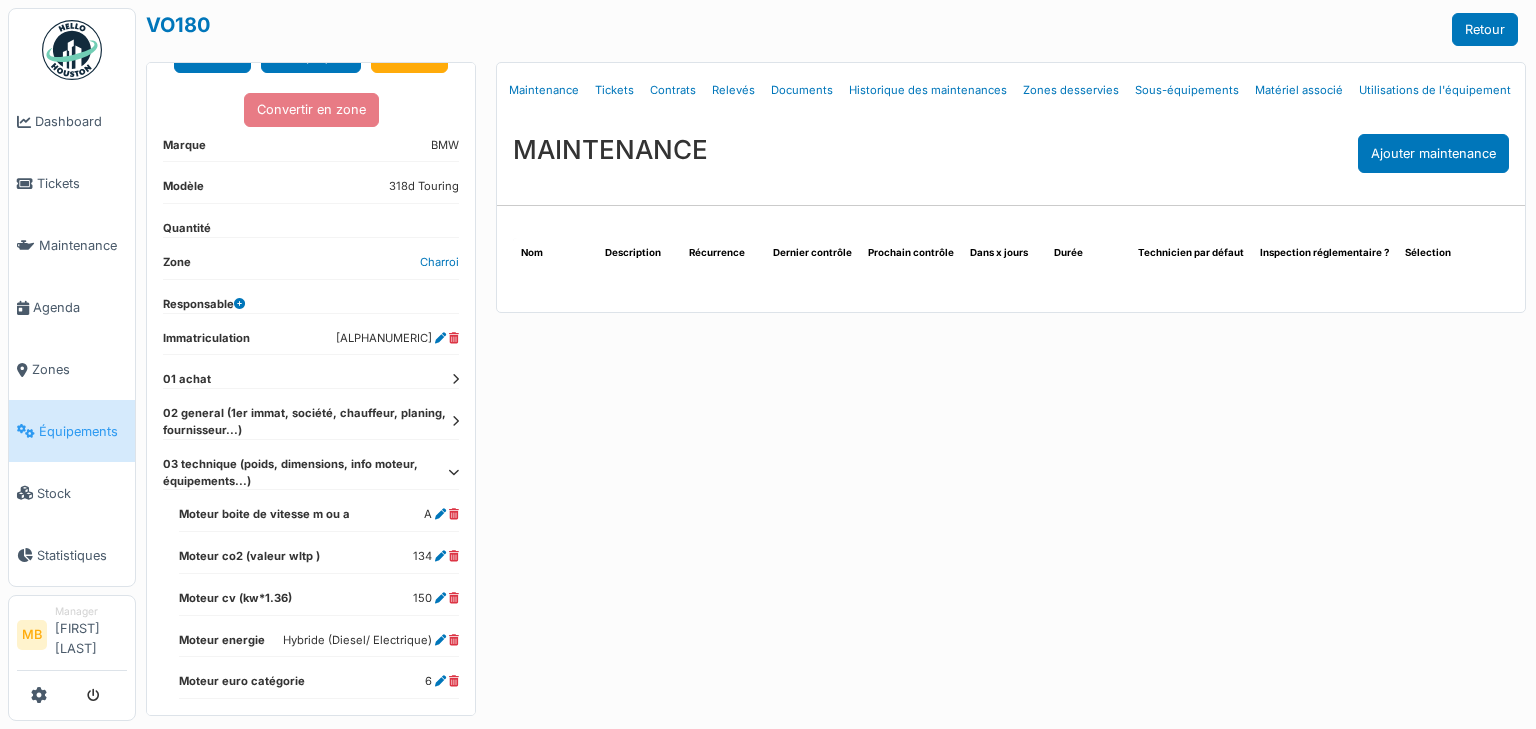 scroll, scrollTop: 168, scrollLeft: 0, axis: vertical 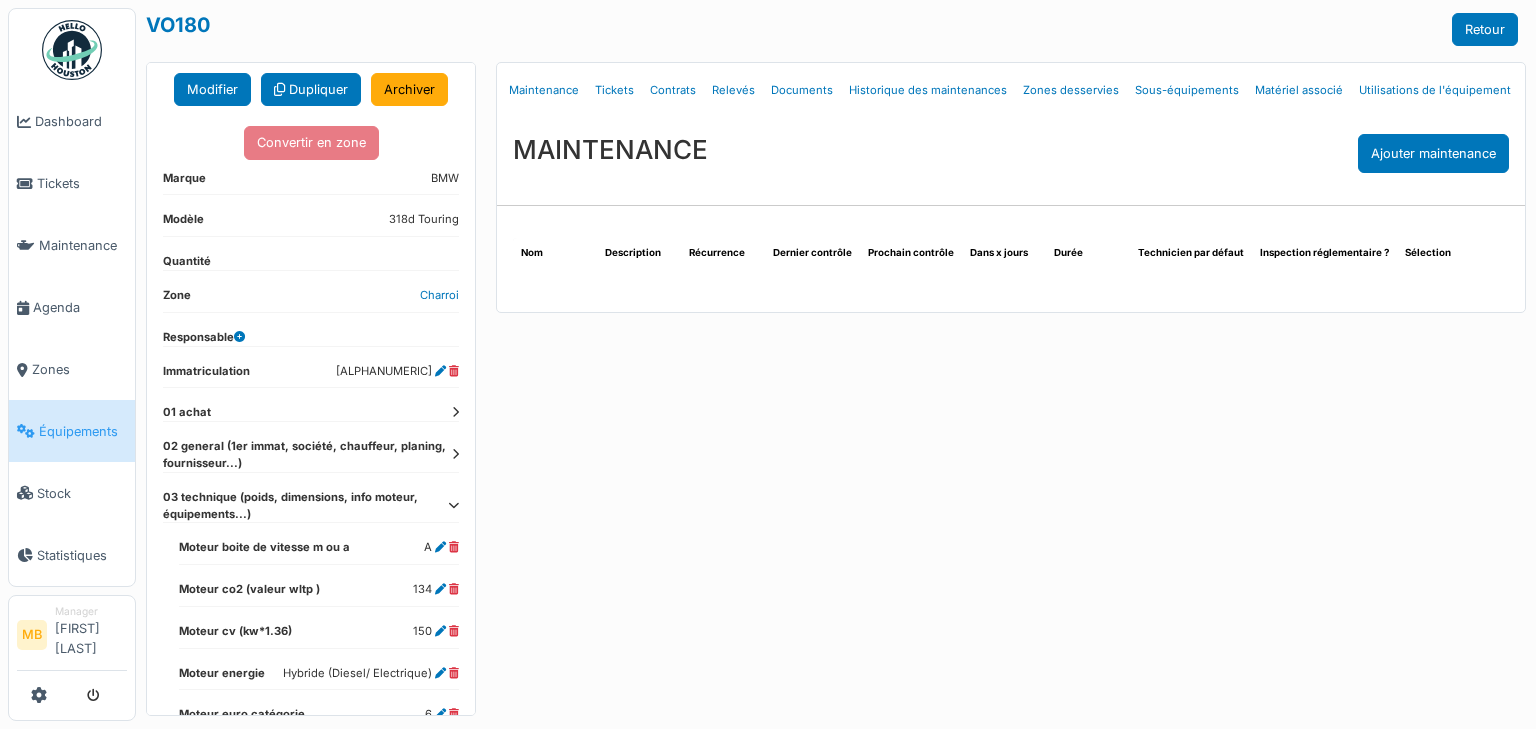 click on "02 general (1er immat, société, chauffeur, planing, fournisseur...)" at bounding box center [311, 455] 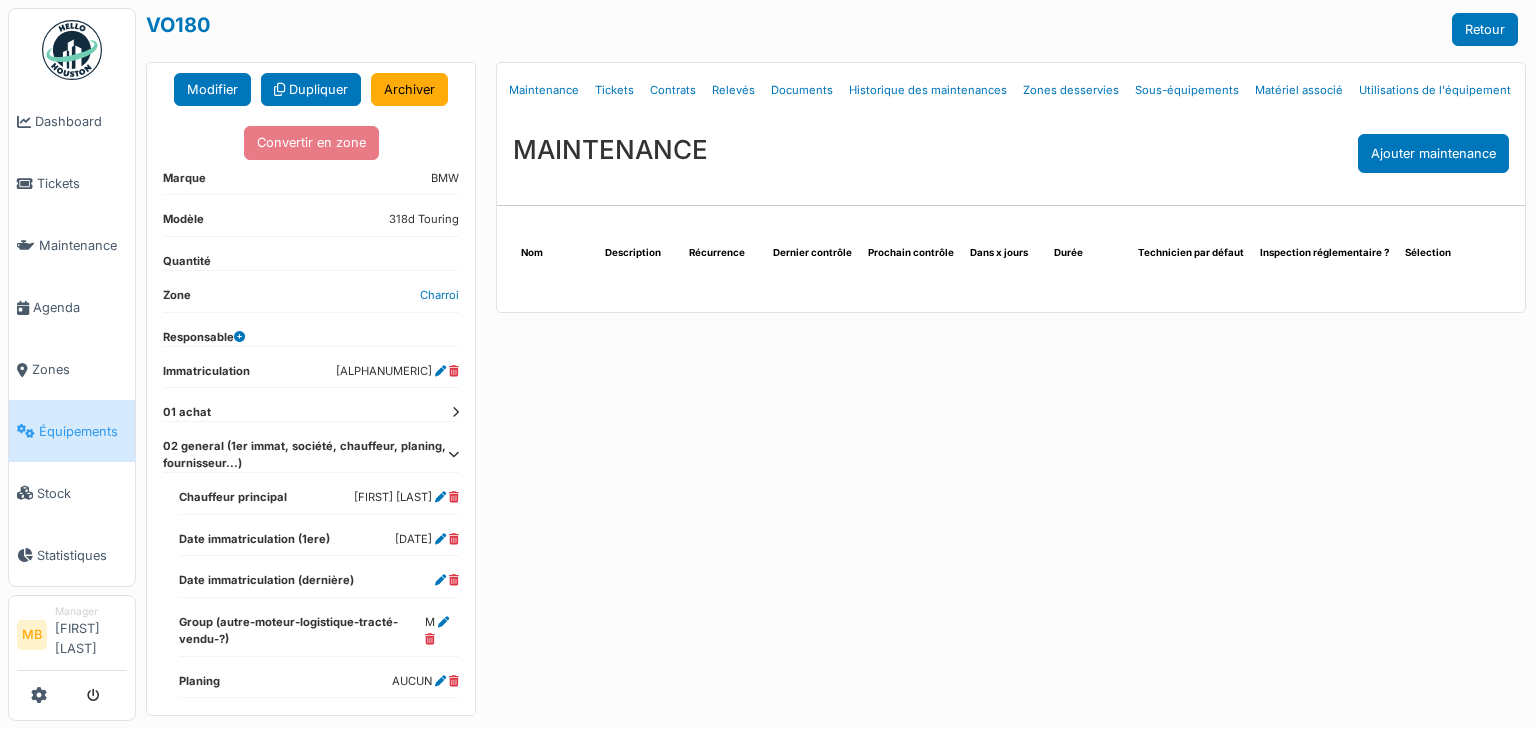 click at bounding box center [453, 454] 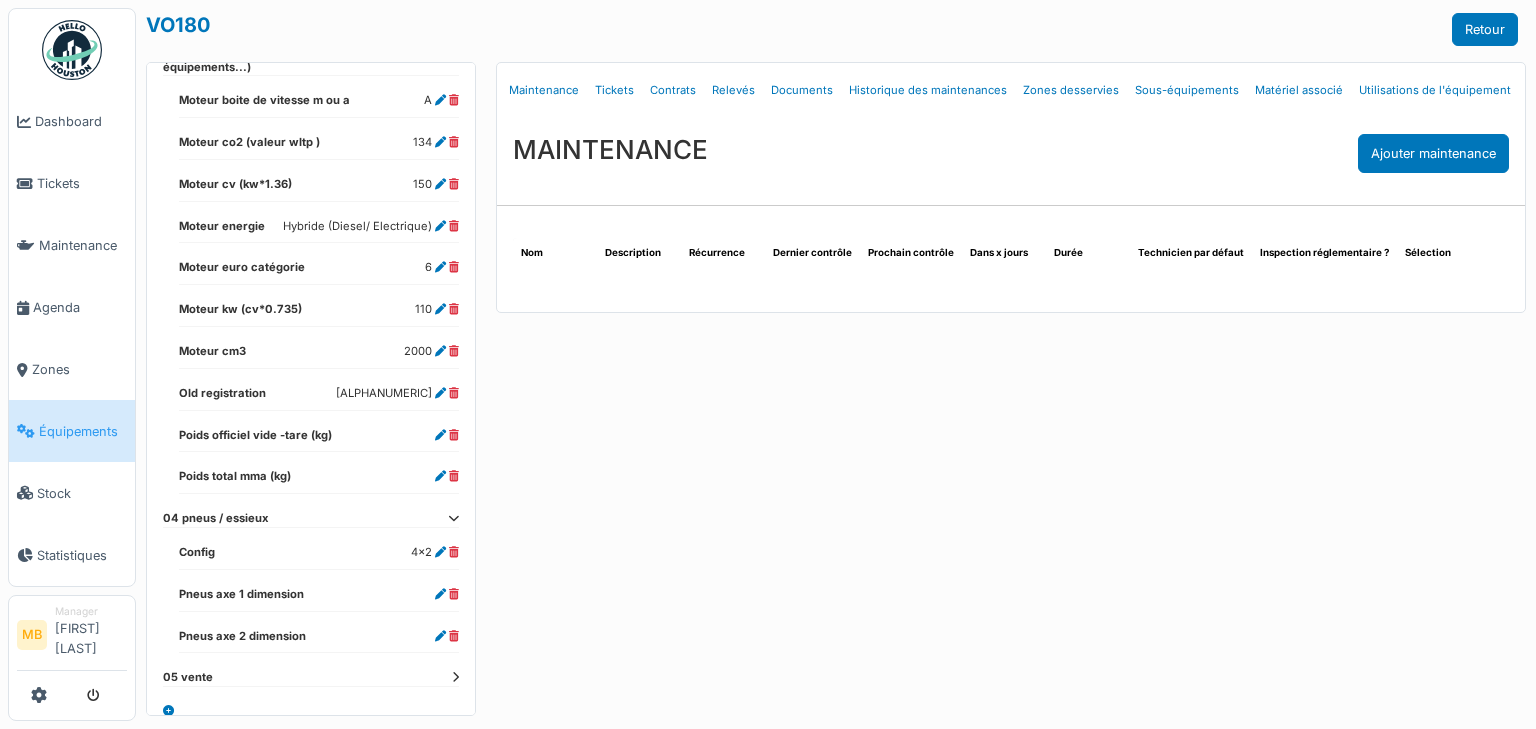 scroll, scrollTop: 648, scrollLeft: 0, axis: vertical 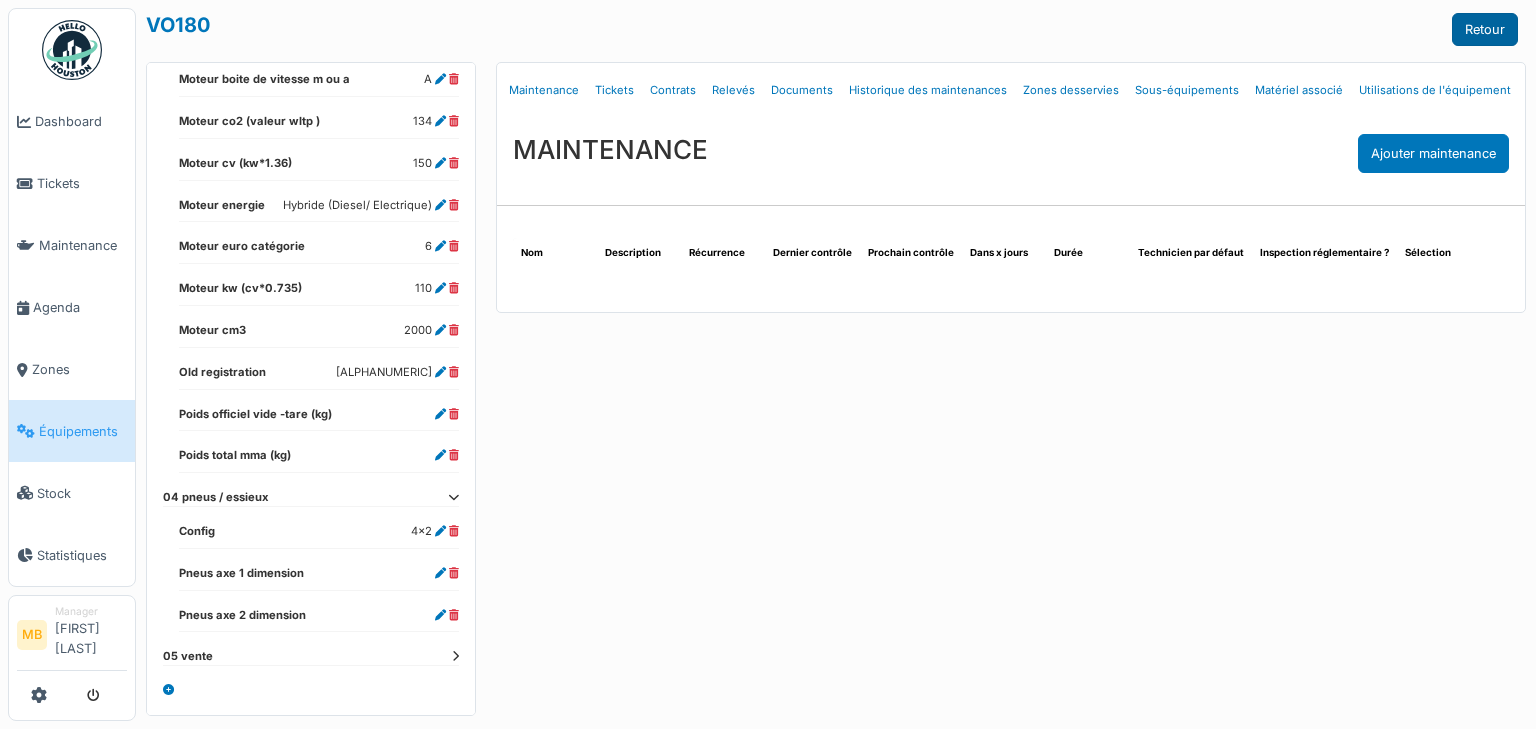 click on "Retour" at bounding box center [1485, 29] 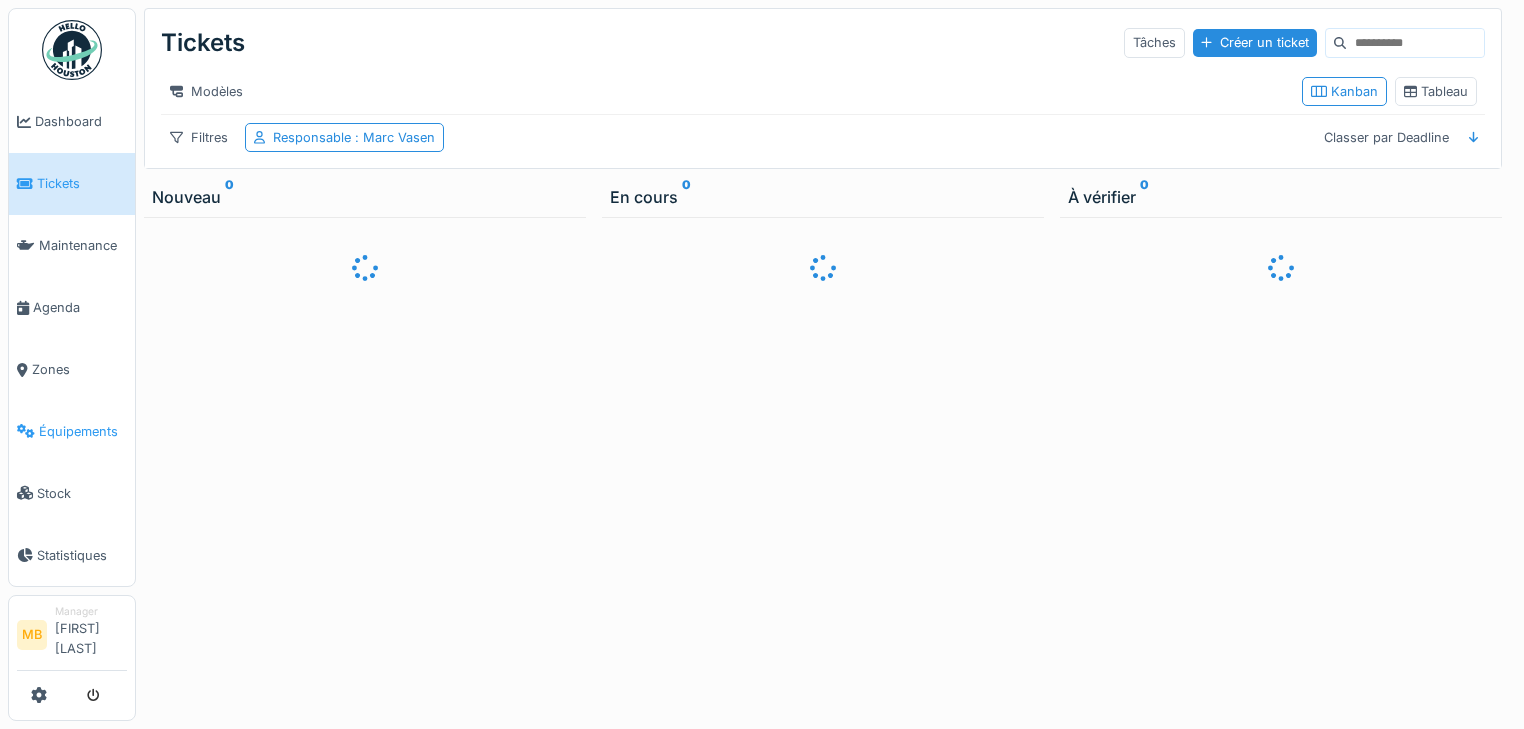 scroll, scrollTop: 0, scrollLeft: 0, axis: both 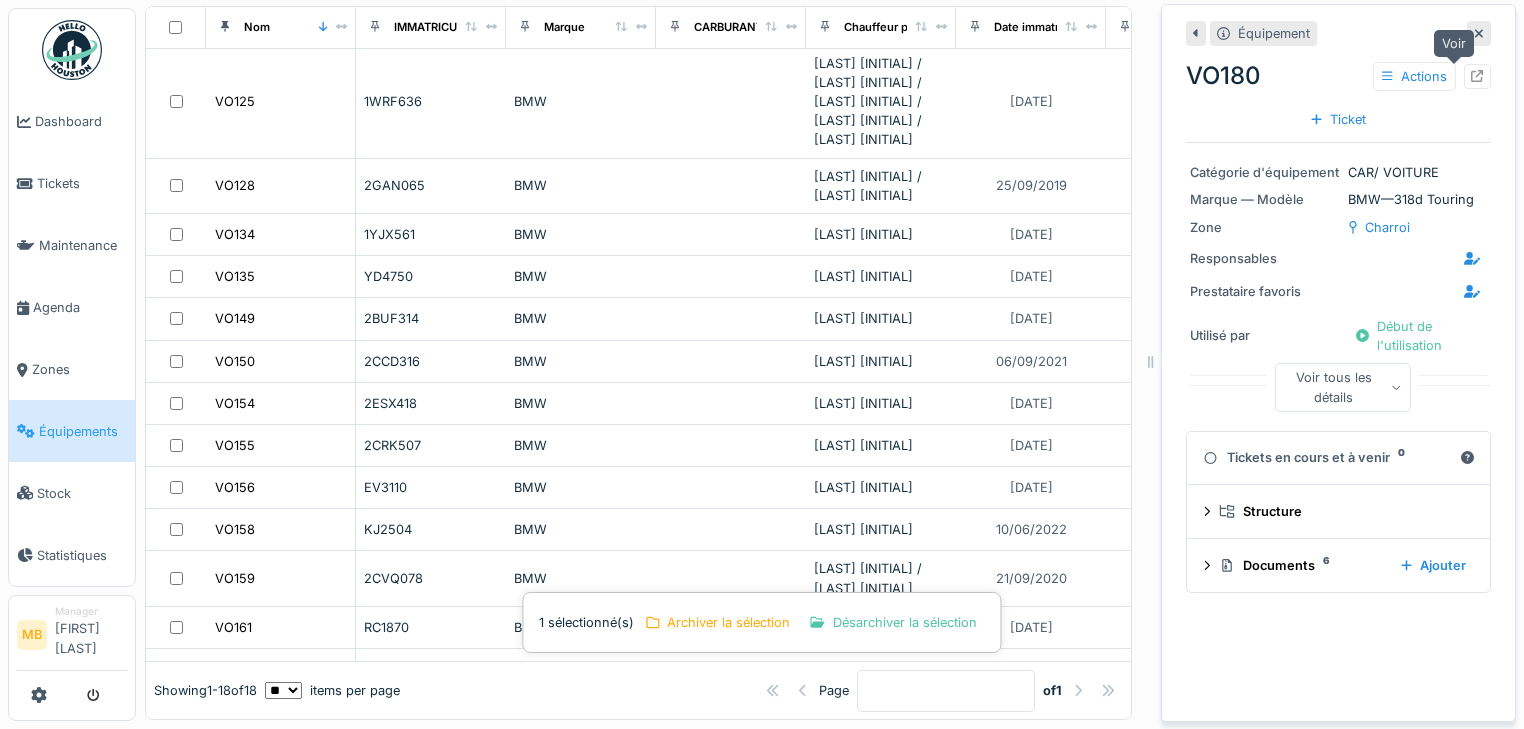 click 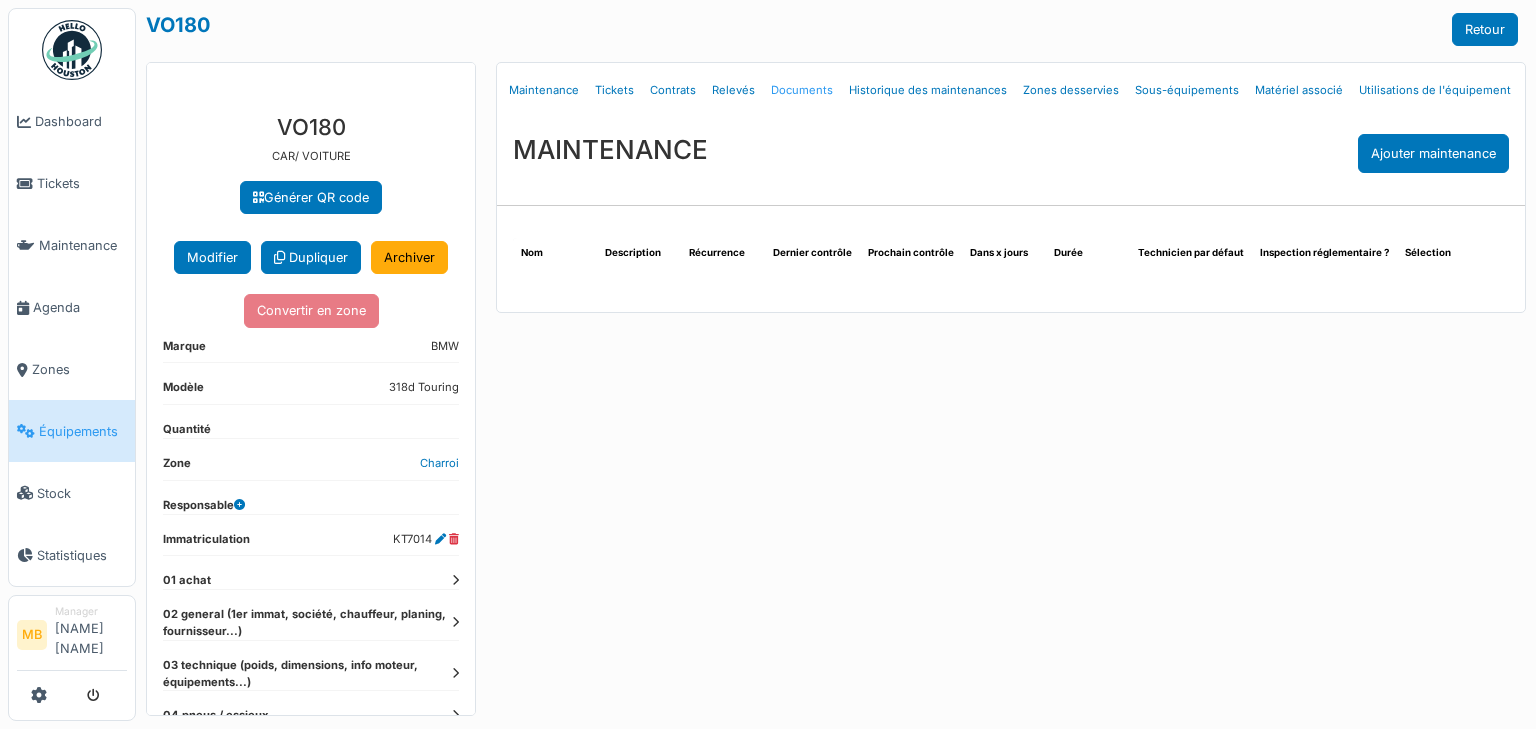 scroll, scrollTop: 0, scrollLeft: 0, axis: both 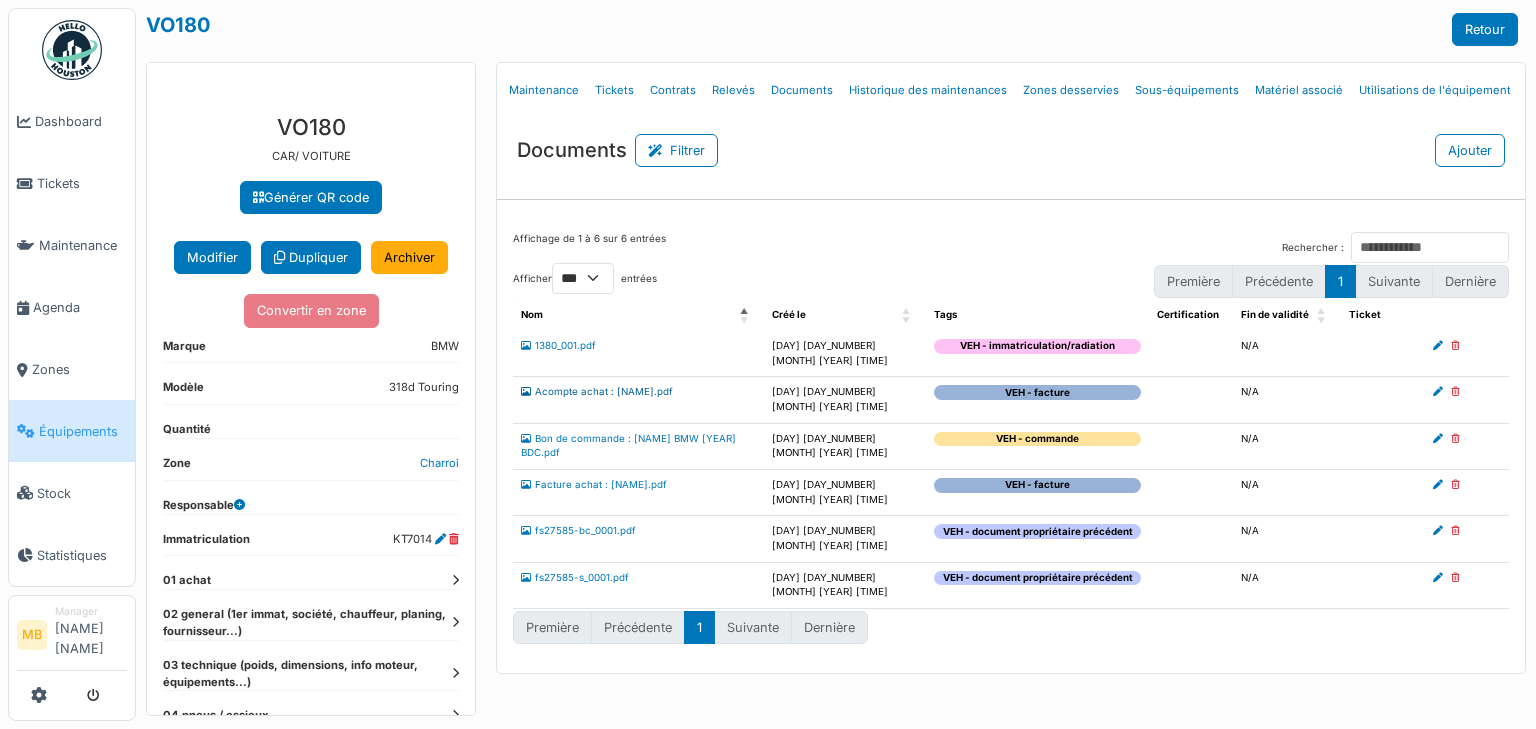 click on "Acompte achat : Vincent DEPO.pdf" at bounding box center [597, 391] 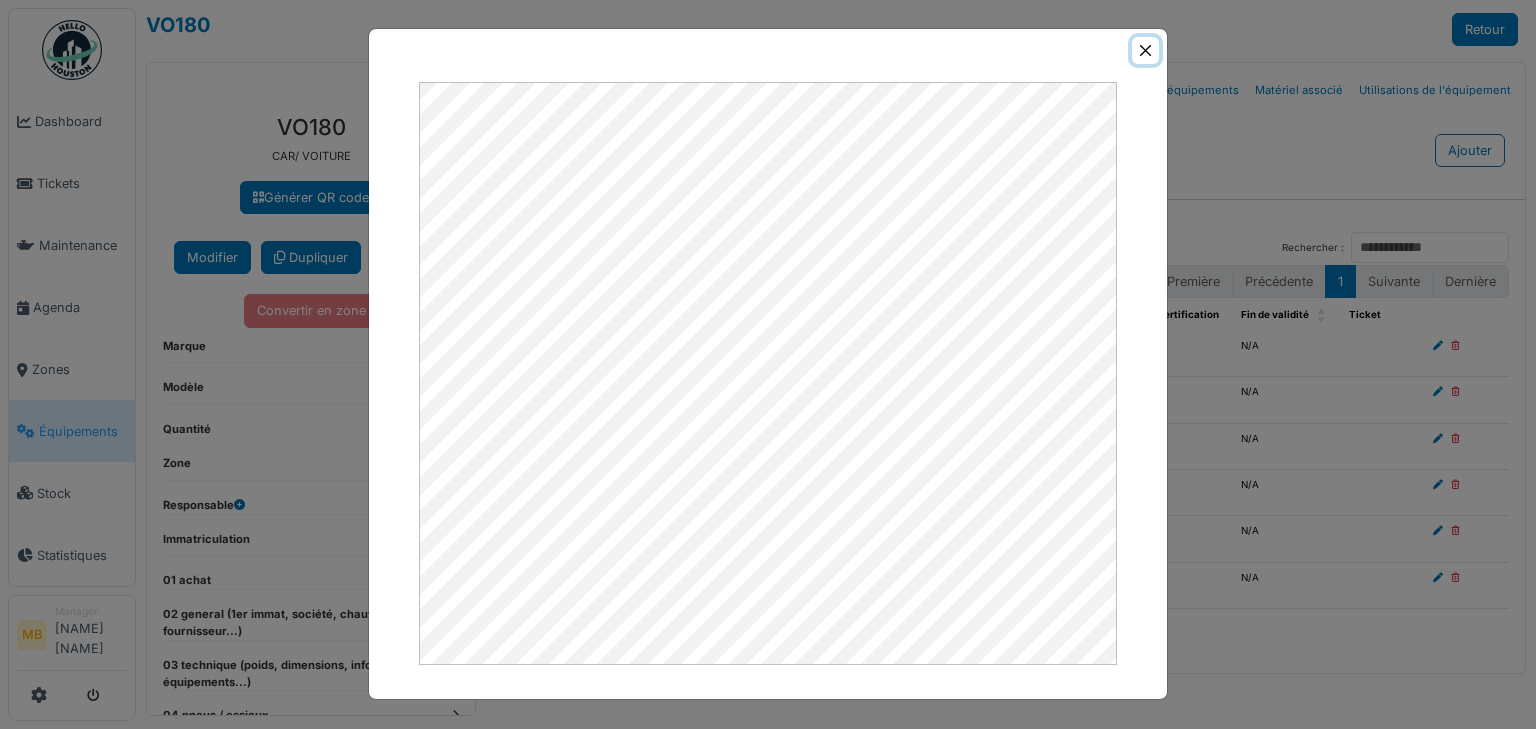 click at bounding box center [1145, 50] 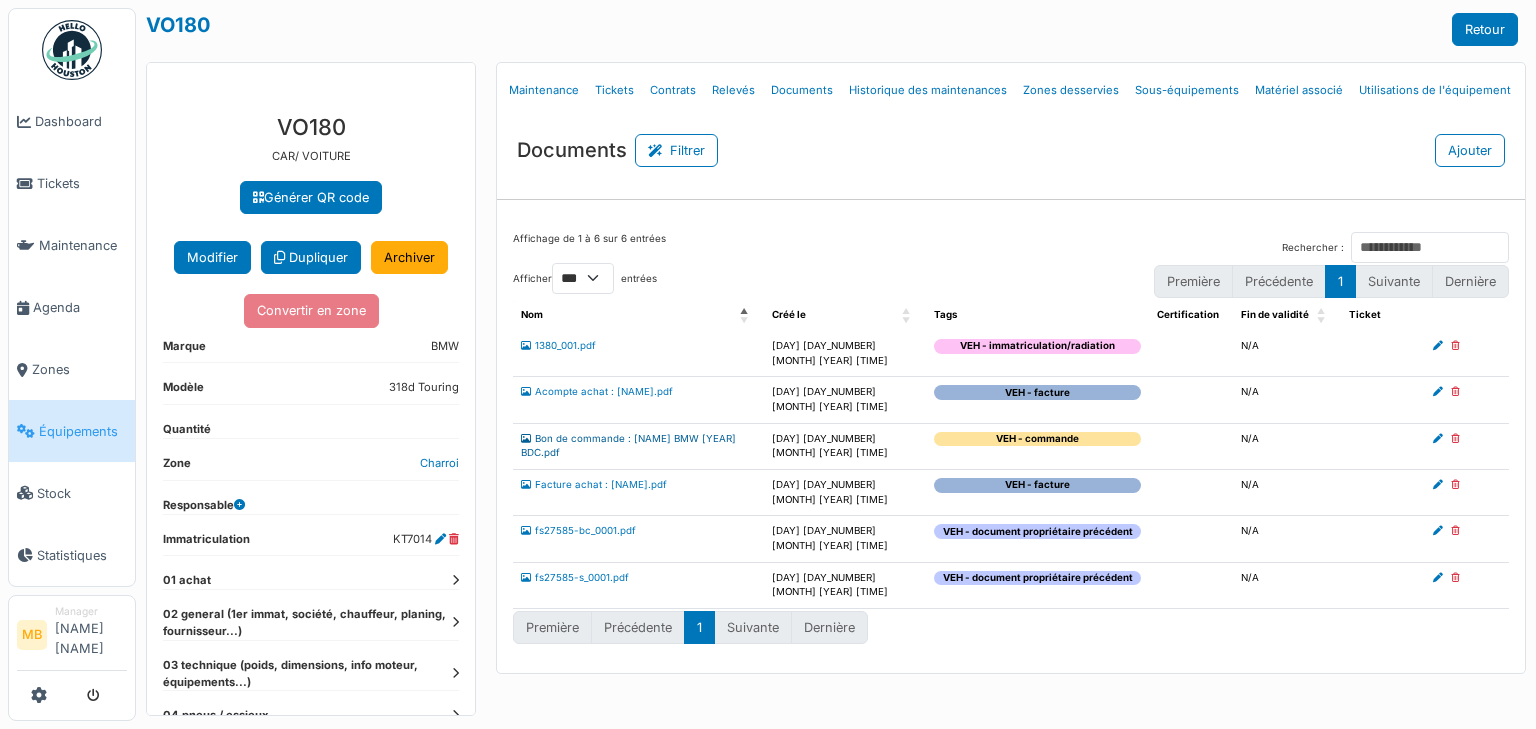 click on "Bon de commande : Spies BMW 2025 BDC.pdf" at bounding box center (628, 446) 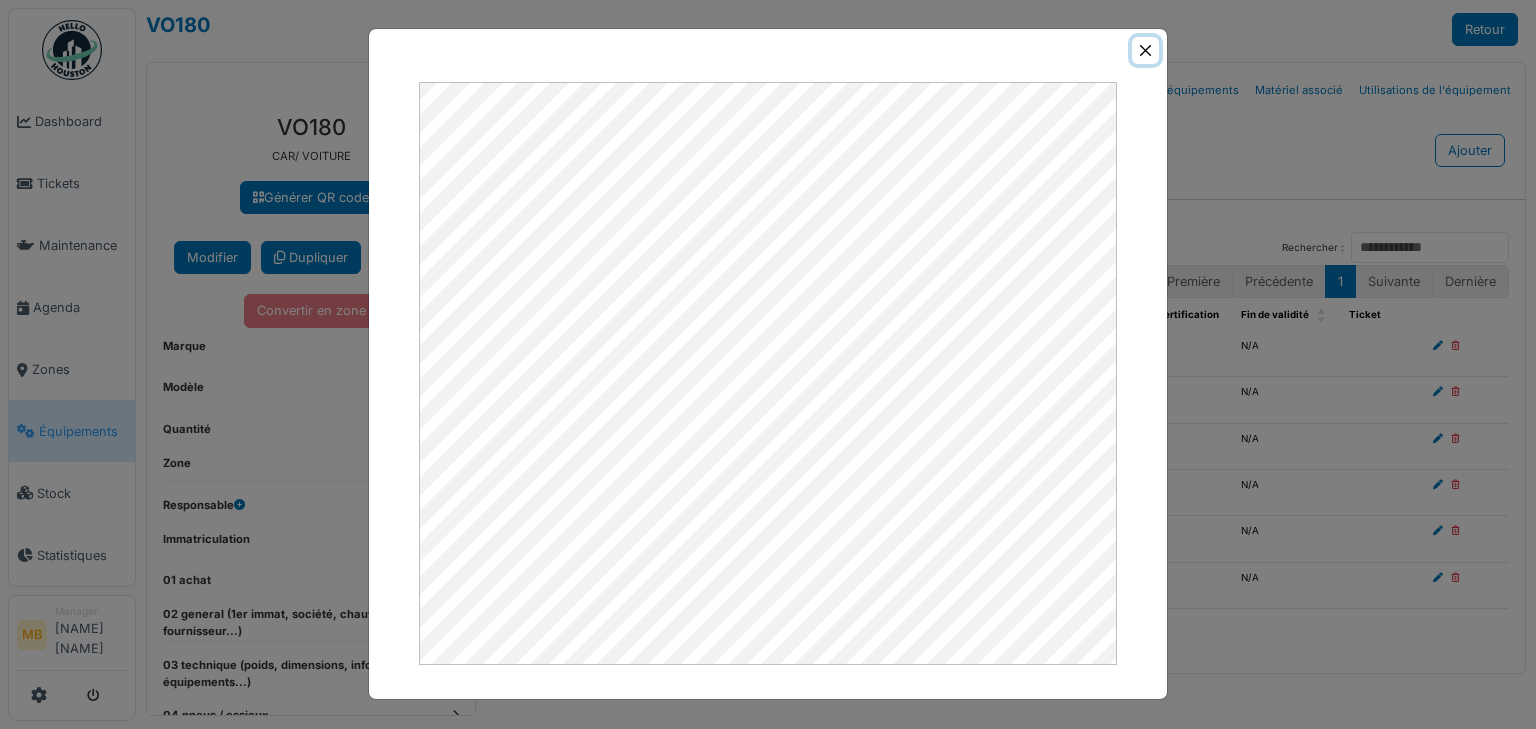 click at bounding box center (1145, 50) 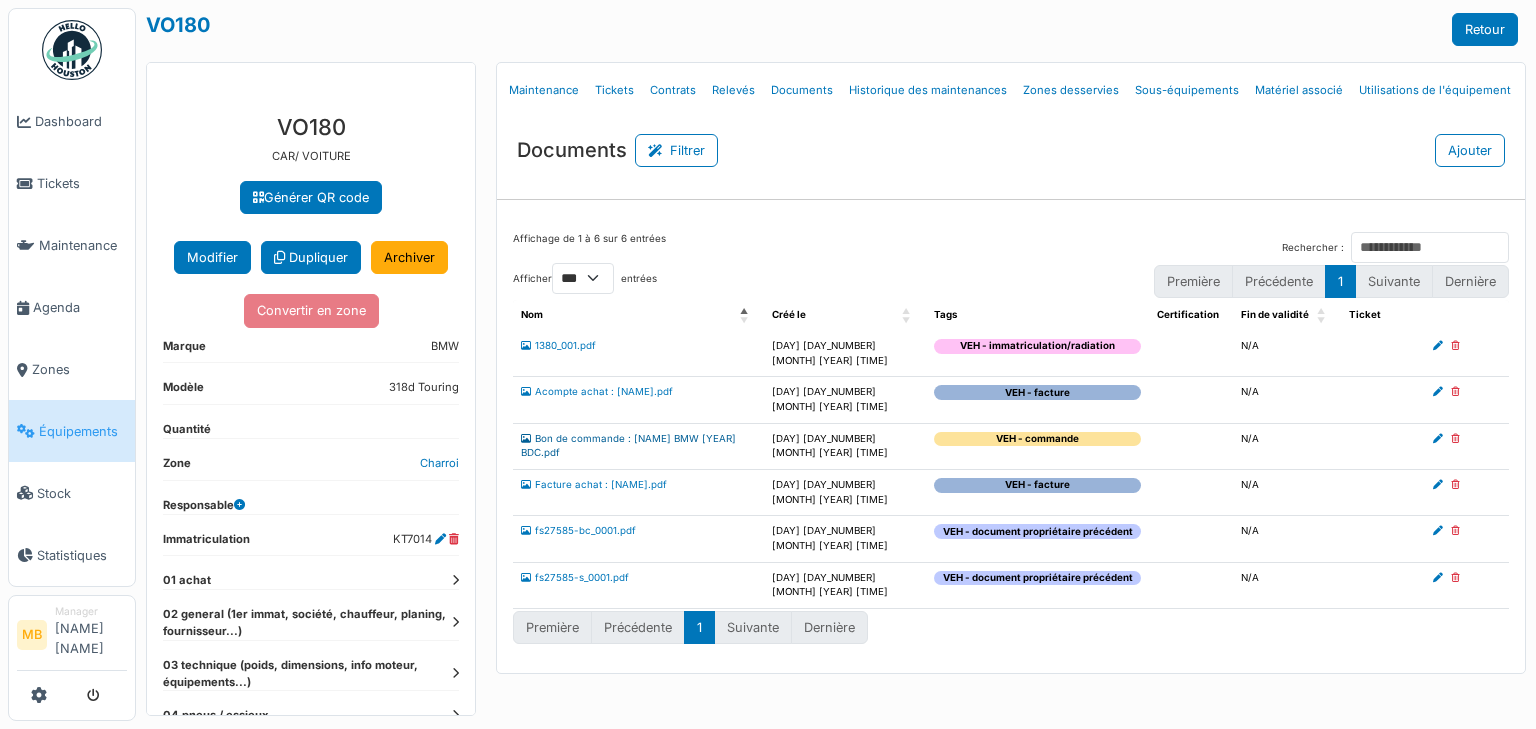 click on "Bon de commande : Spies BMW 2025 BDC.pdf" at bounding box center (628, 446) 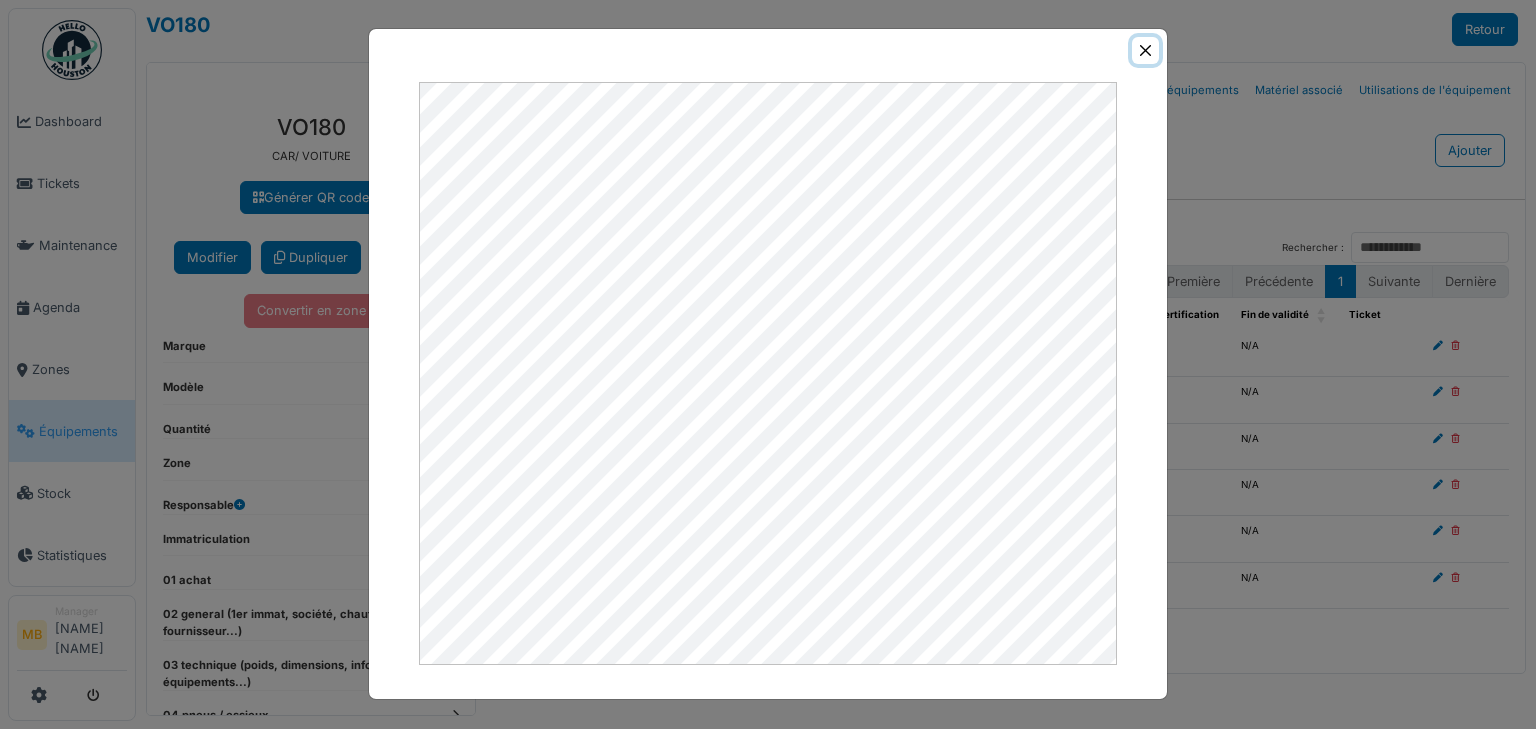 click at bounding box center (1145, 50) 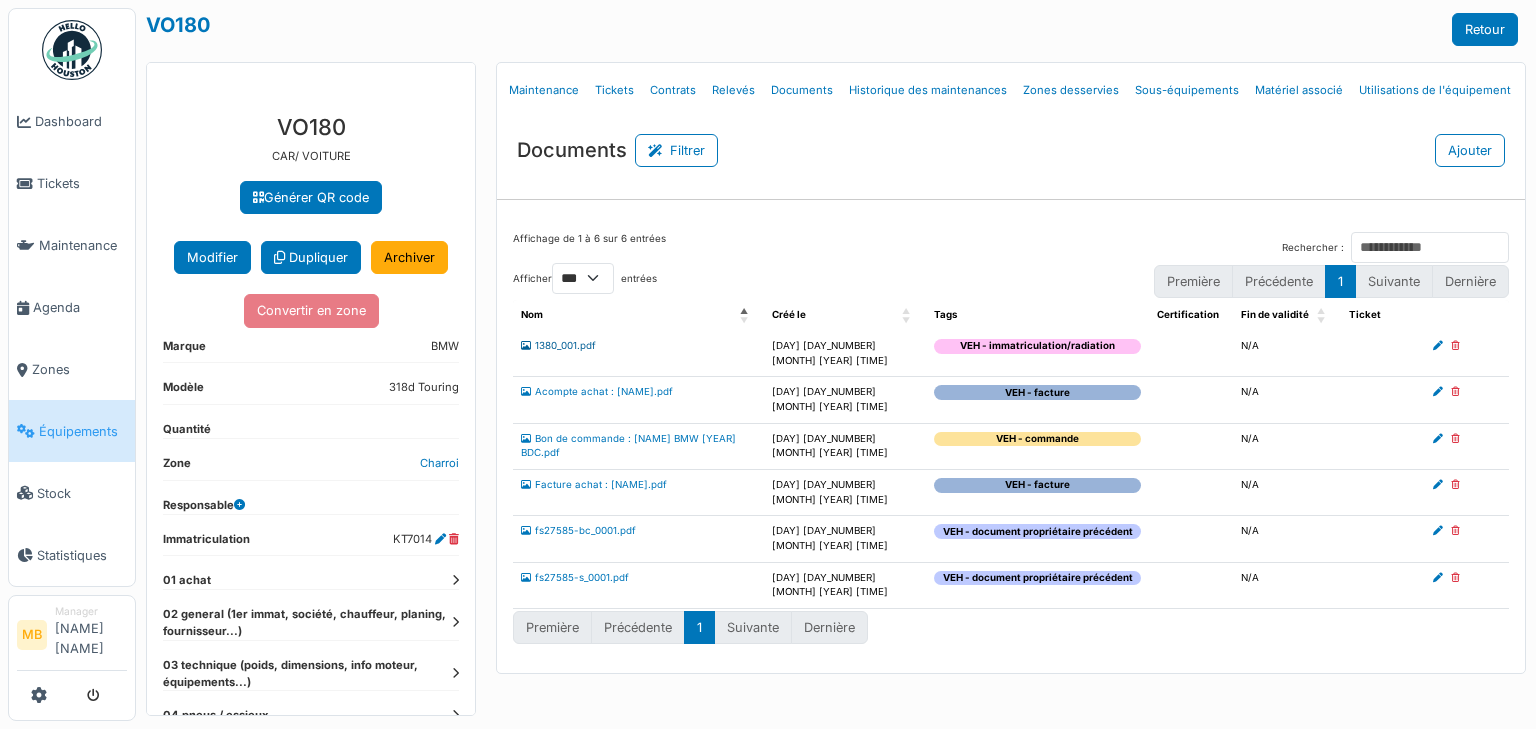 click on "1380_001.pdf" at bounding box center (558, 345) 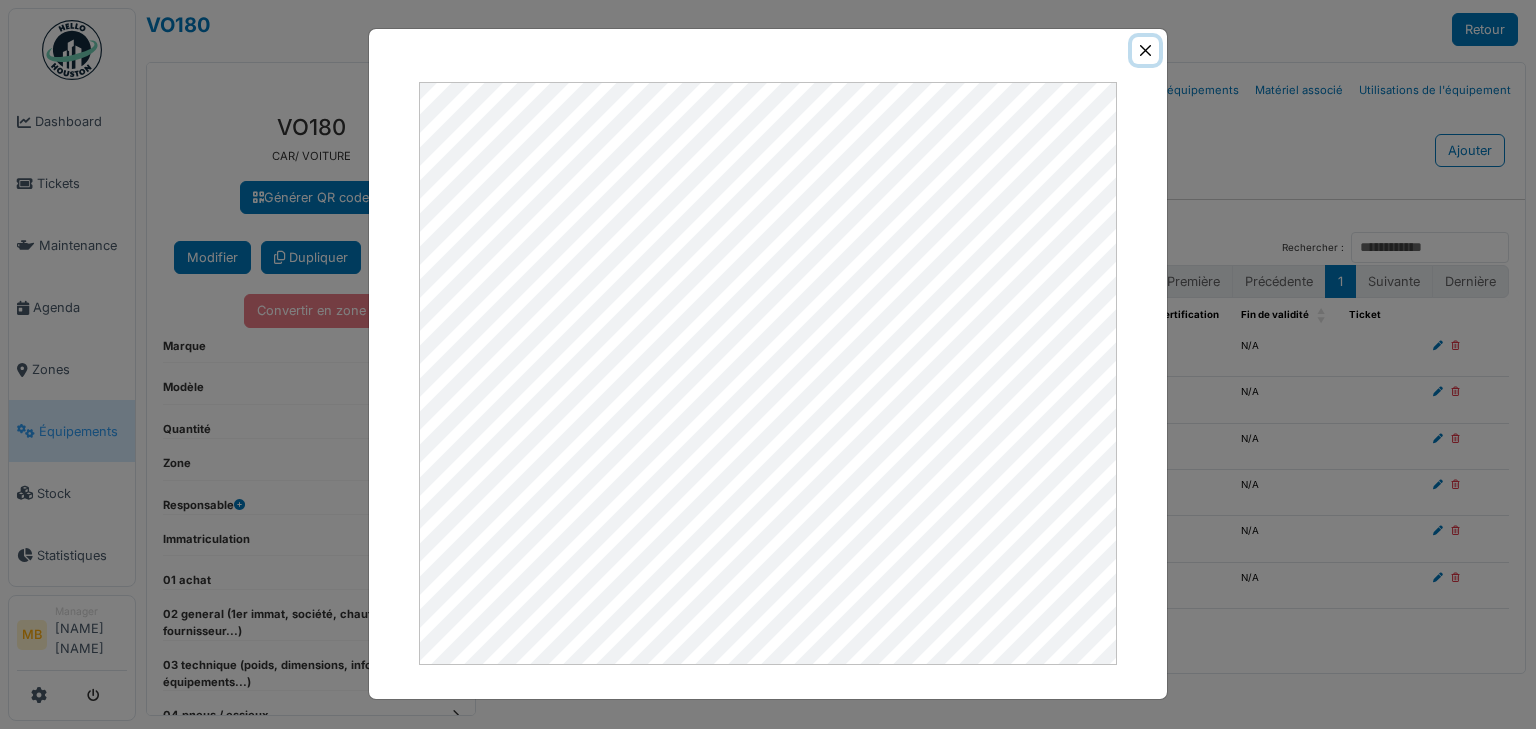 click at bounding box center (1145, 50) 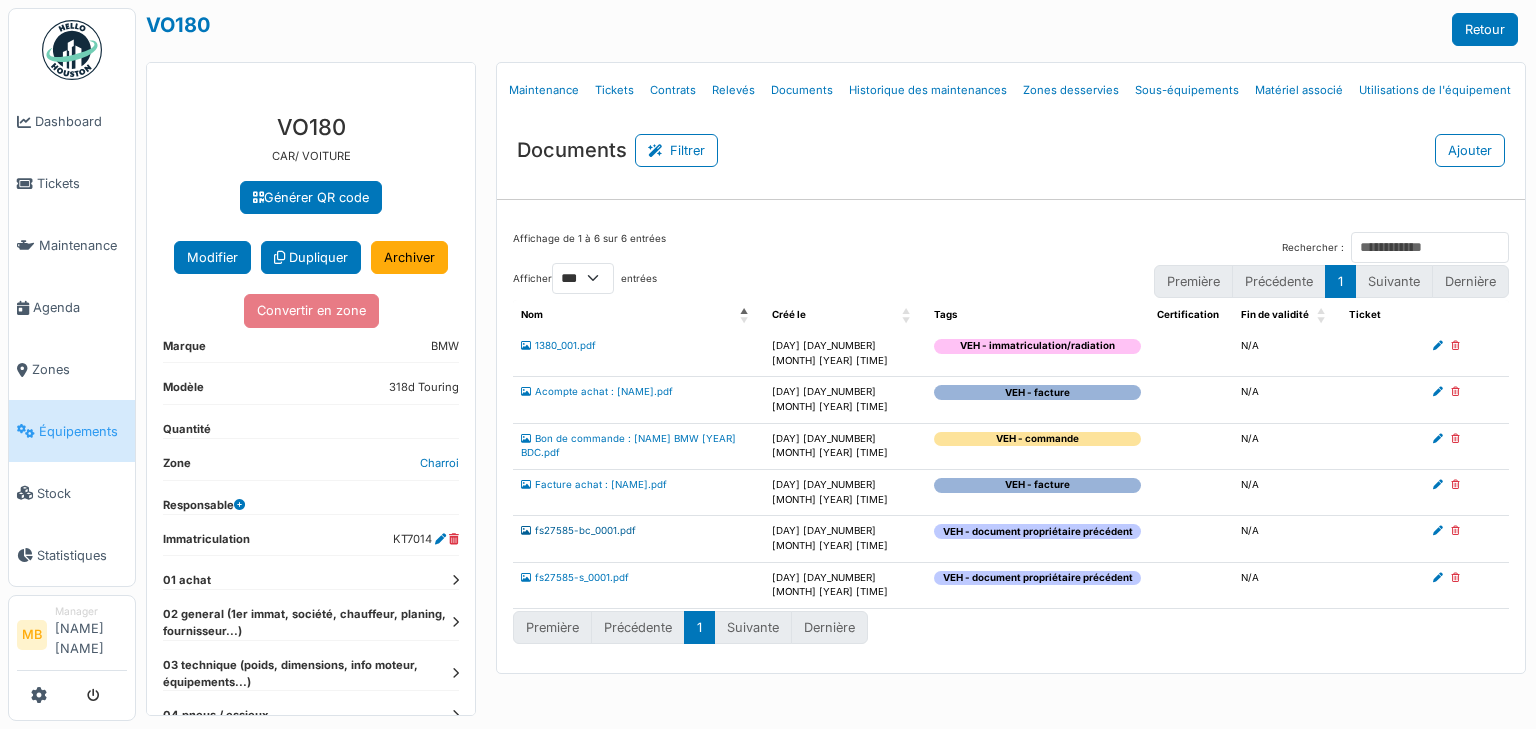 click on "fs27585-bc_0001.pdf" at bounding box center [578, 530] 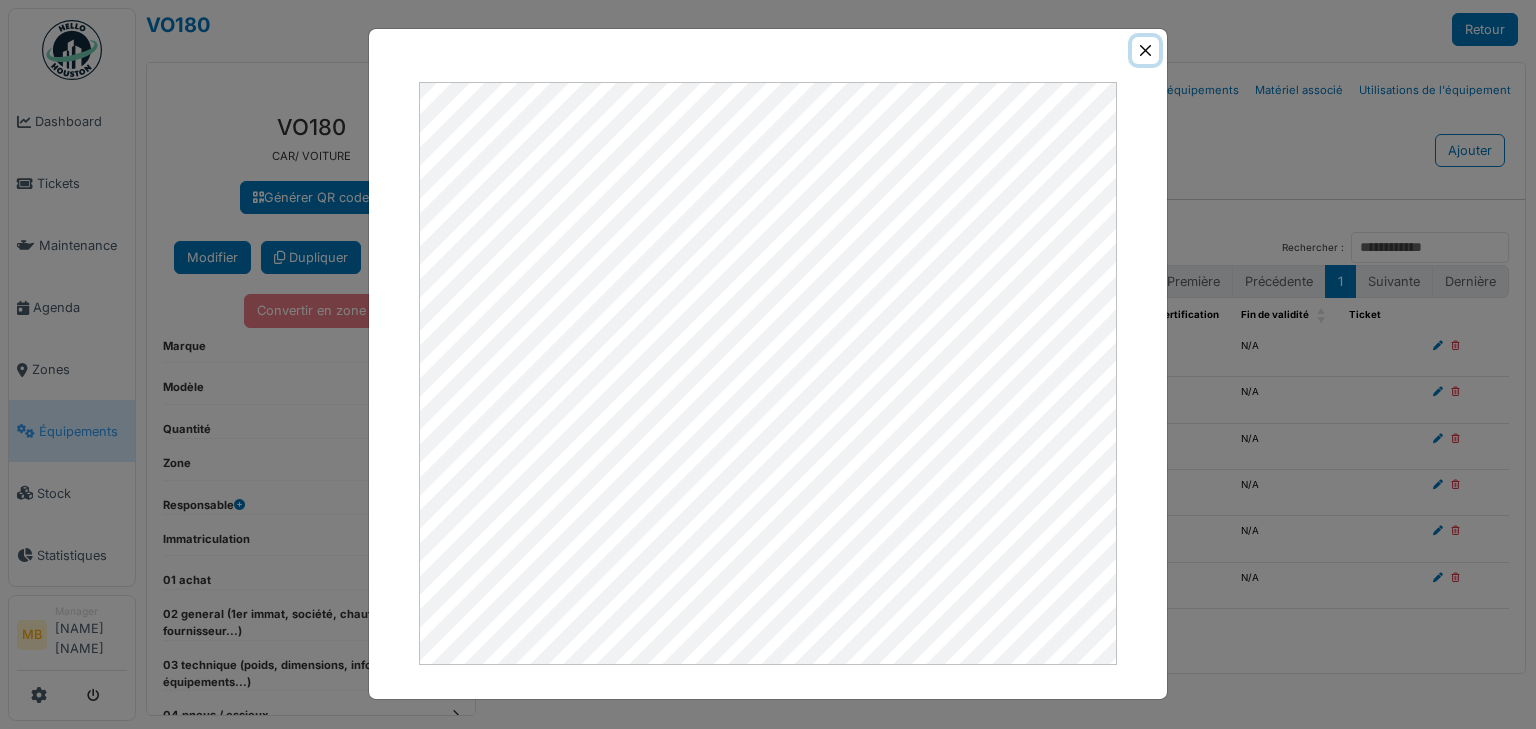 click at bounding box center (1145, 50) 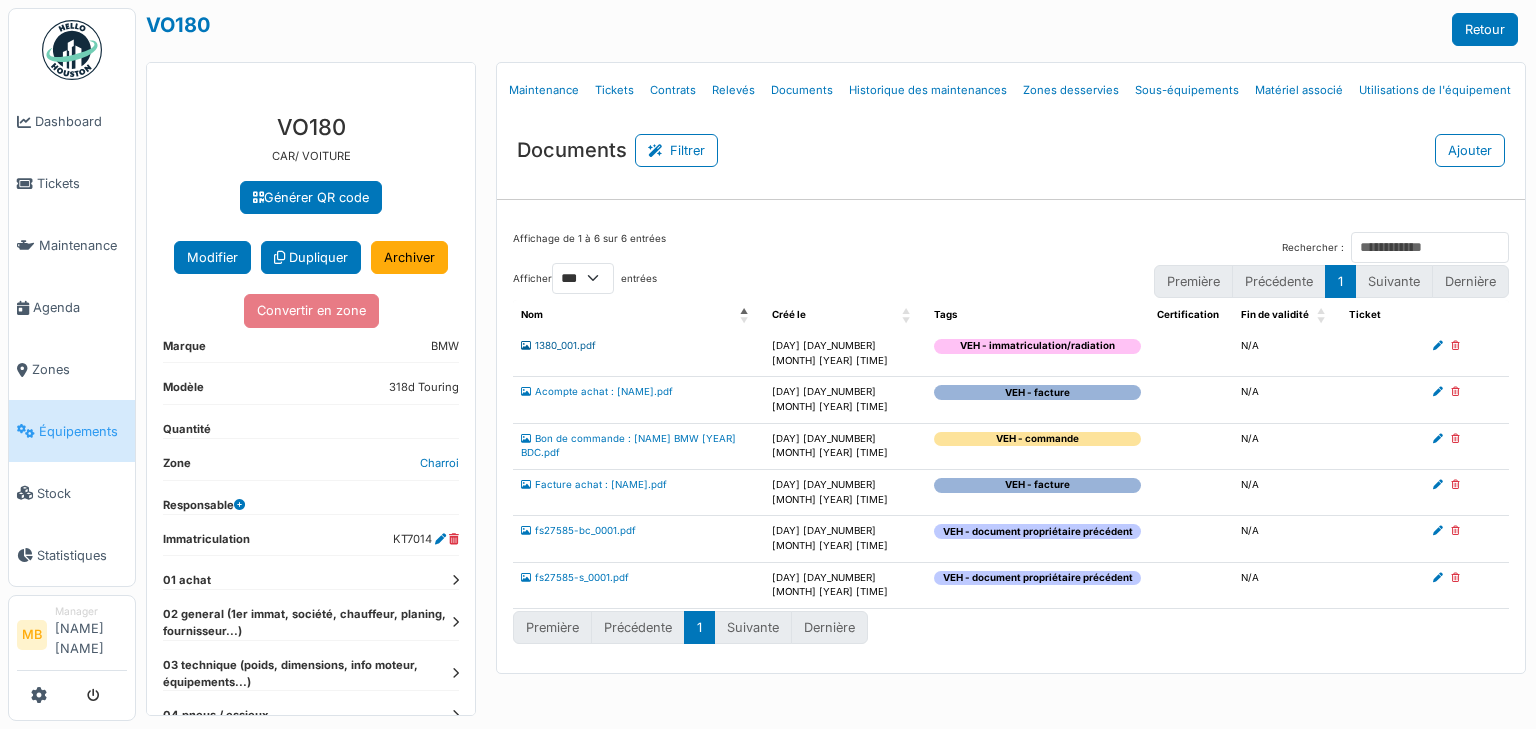 click on "1380_001.pdf" at bounding box center (558, 345) 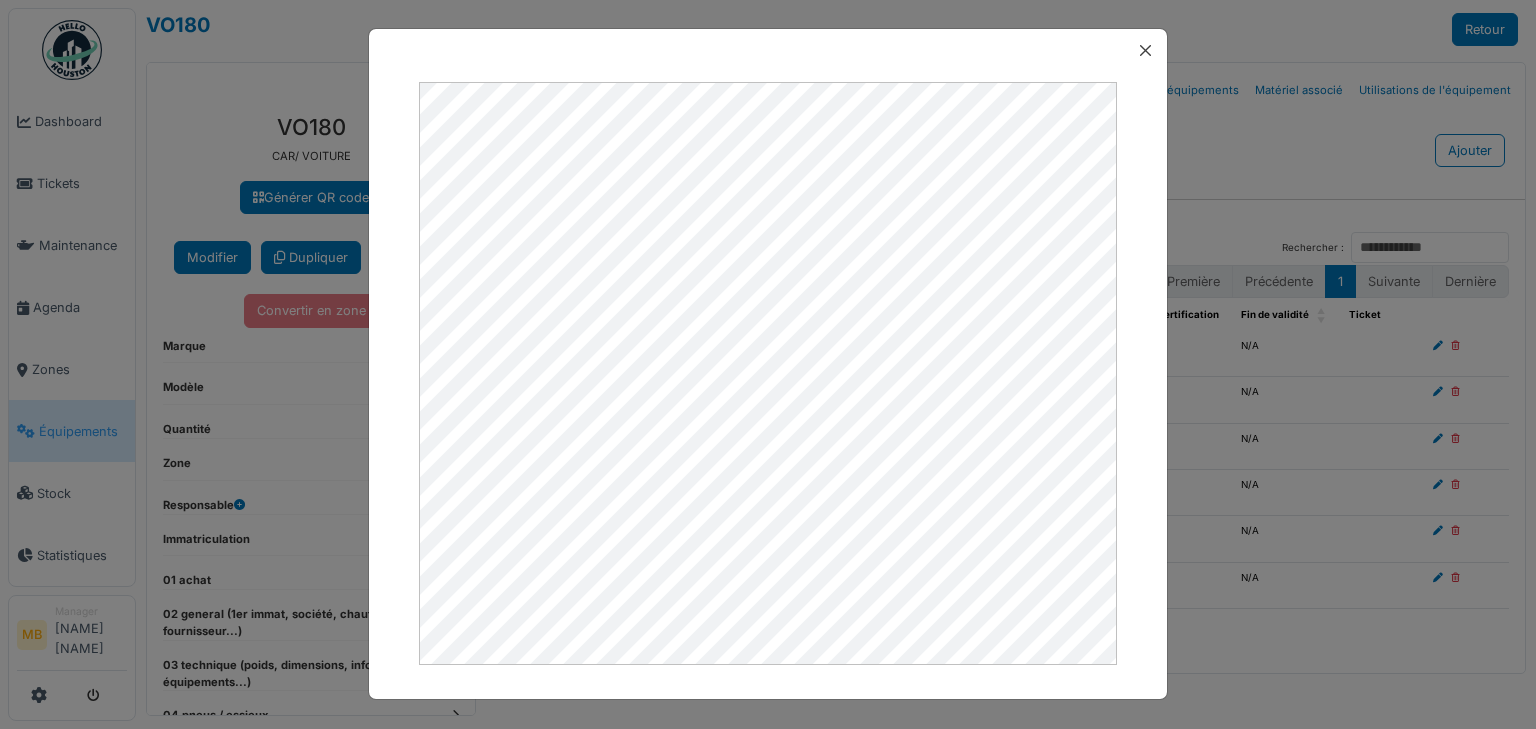 click at bounding box center [768, 50] 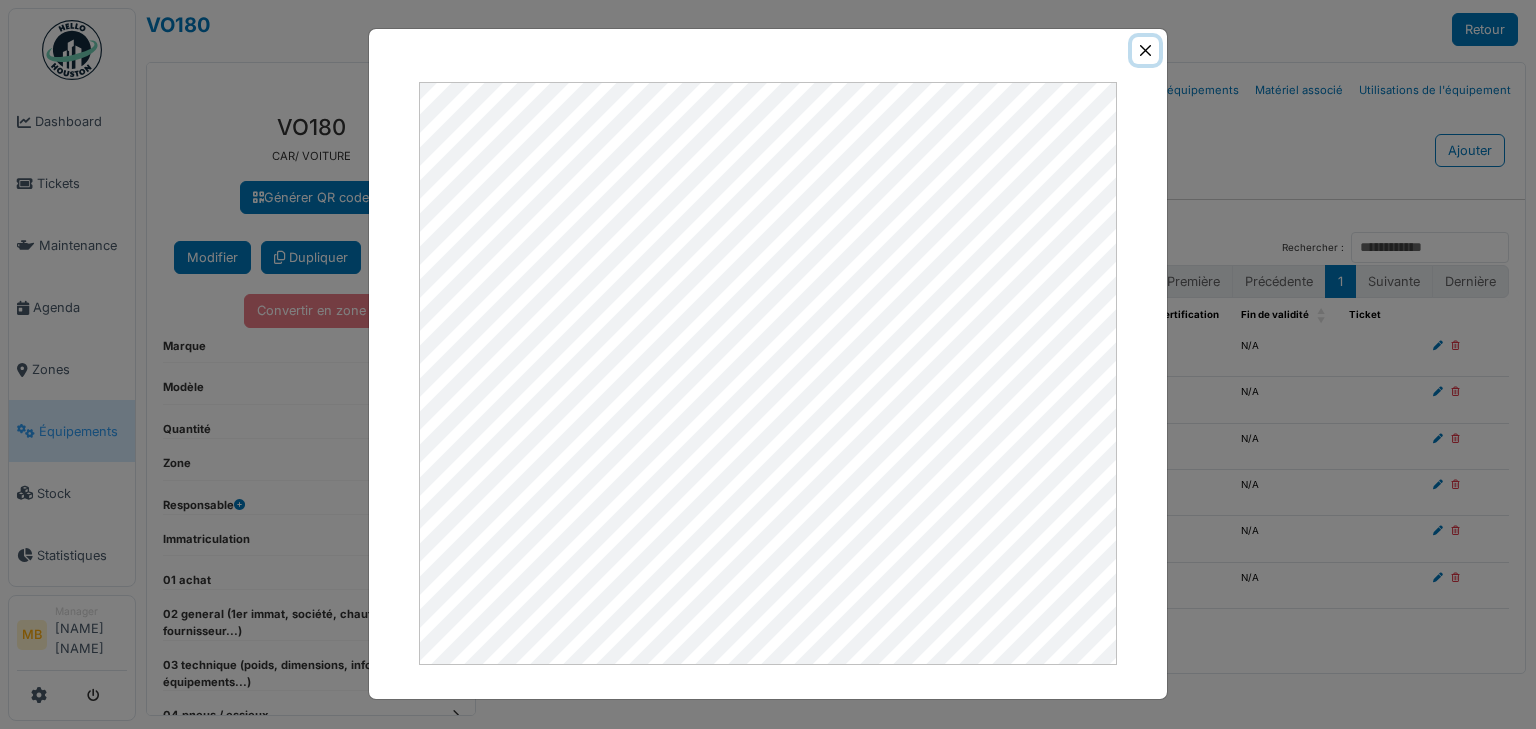 click at bounding box center (1145, 50) 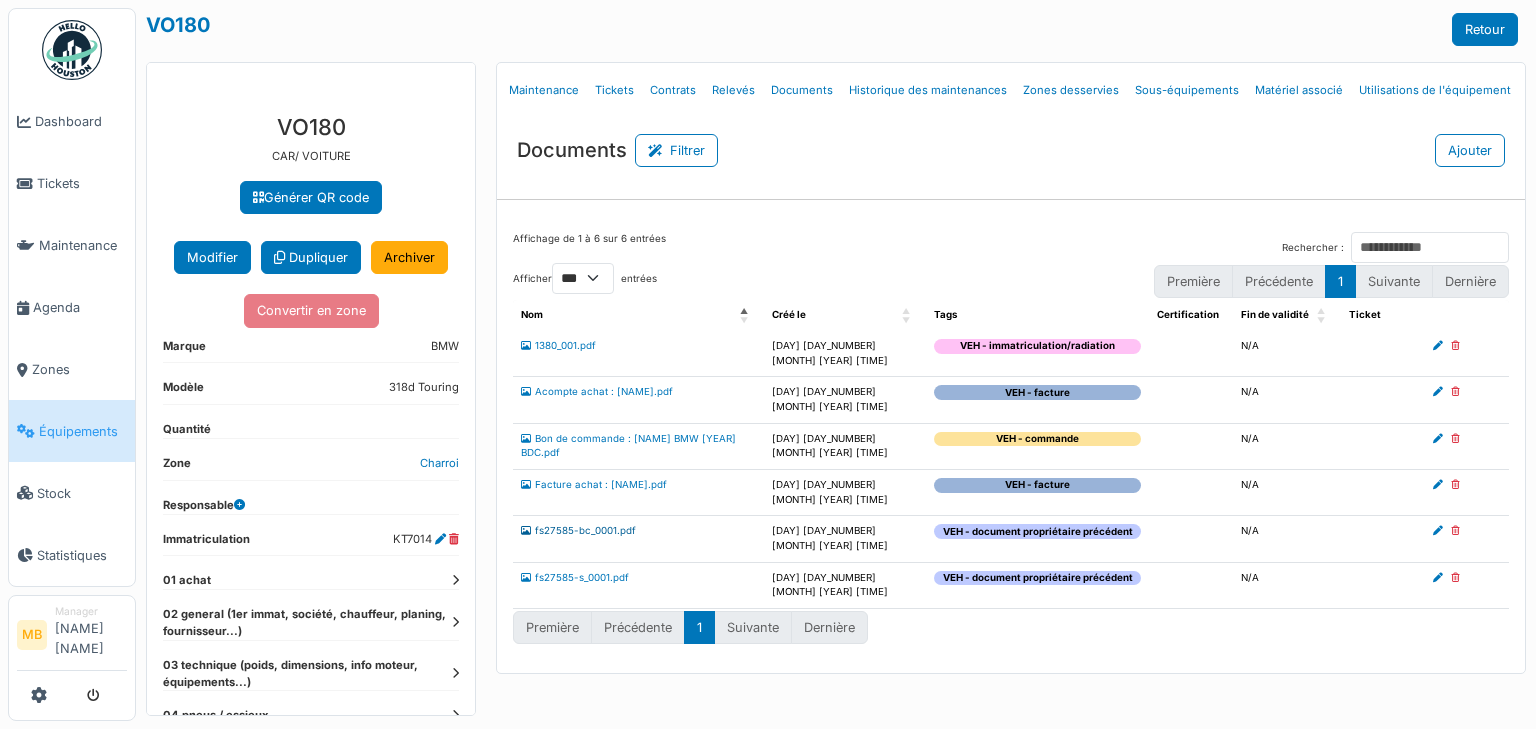 click on "fs27585-bc_0001.pdf" at bounding box center (578, 530) 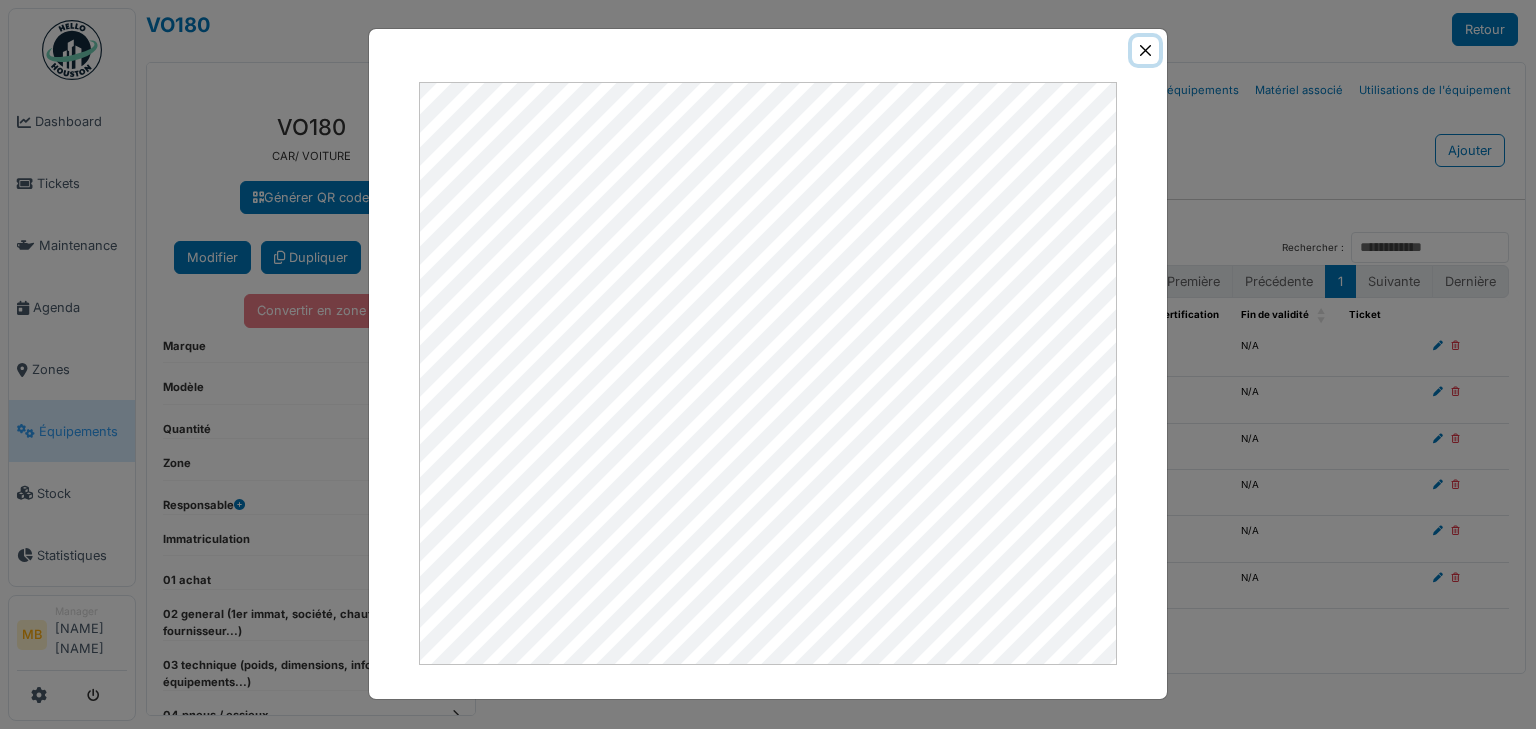 click at bounding box center [1145, 50] 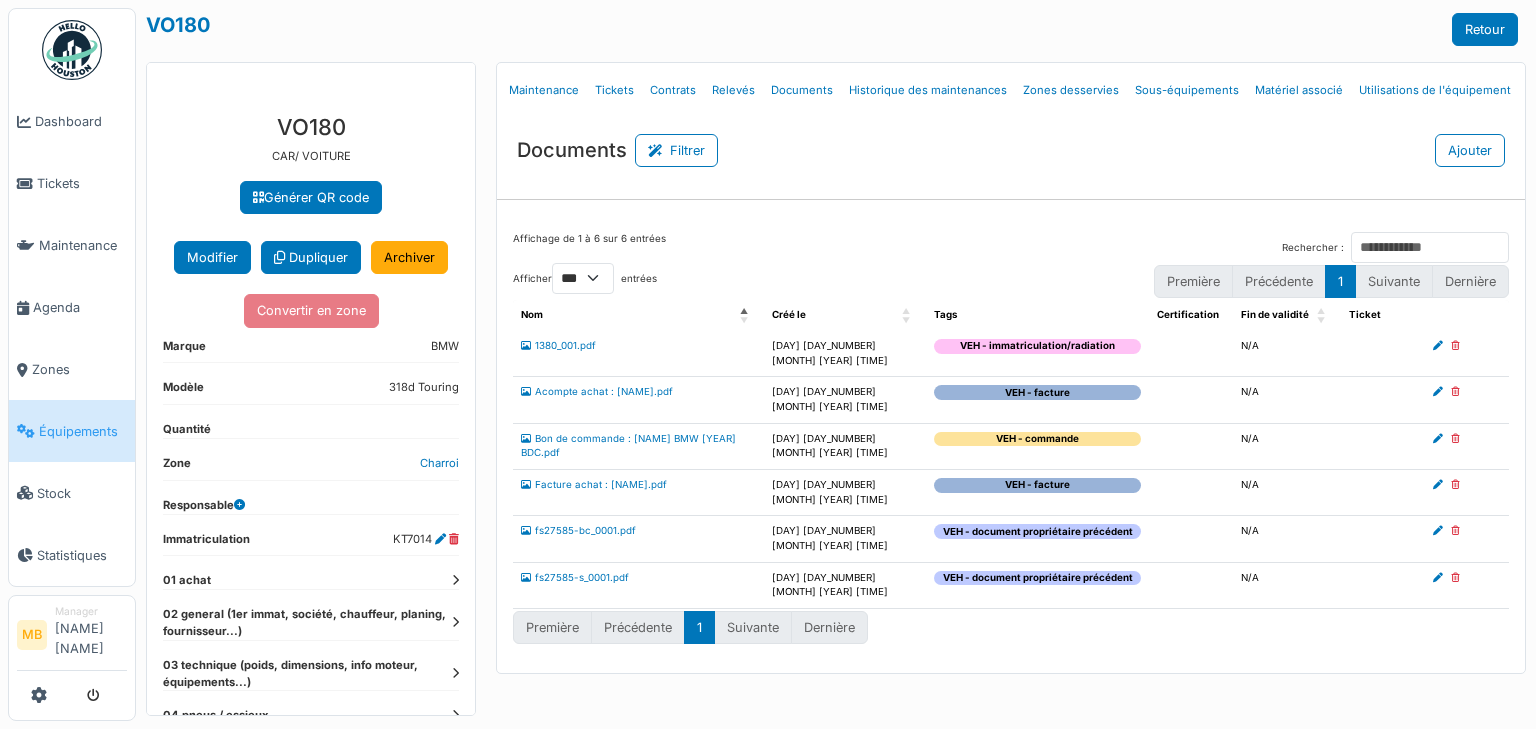 click on "Bon de commande : Spies BMW 2025 BDC.pdf" at bounding box center [638, 446] 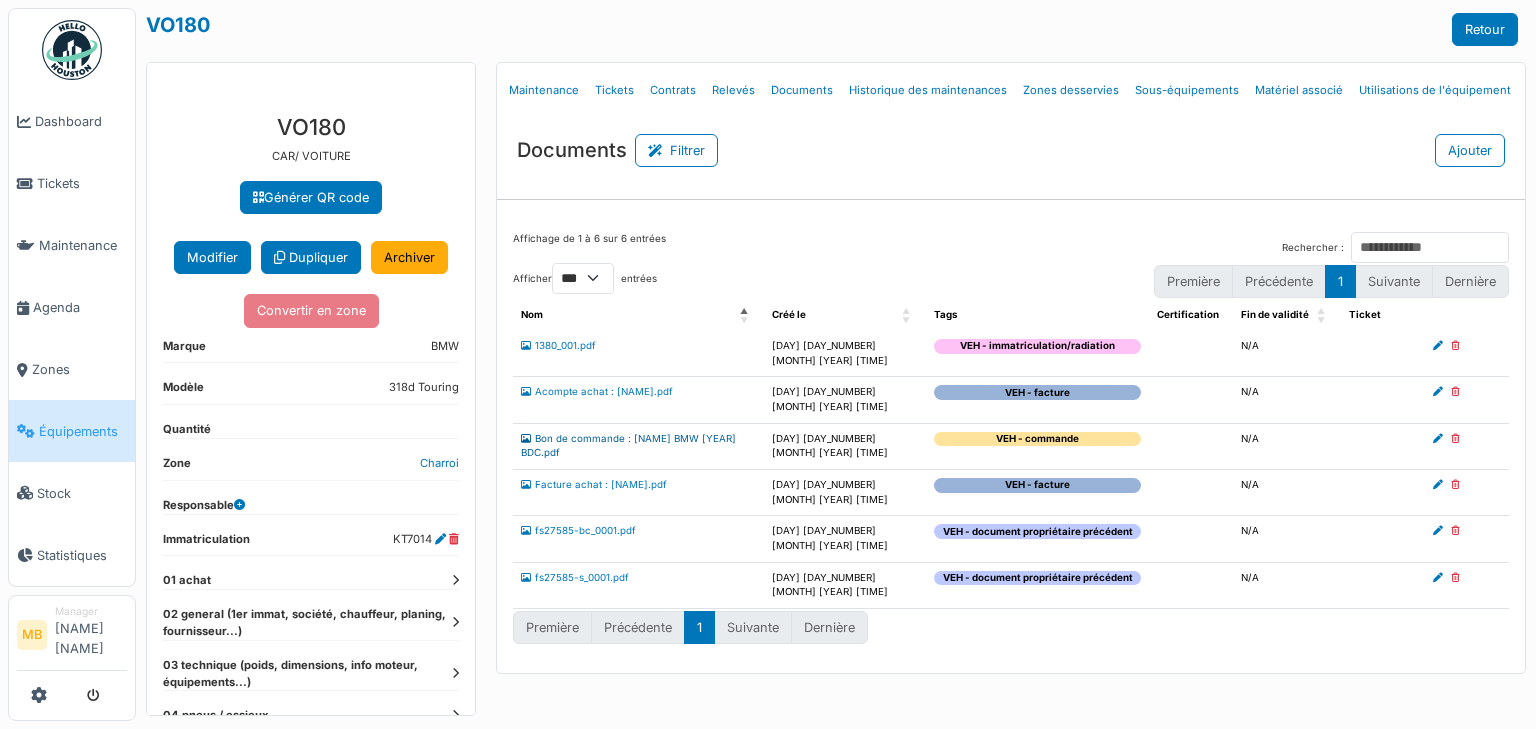 click on "Bon de commande : Spies BMW 2025 BDC.pdf" at bounding box center [628, 446] 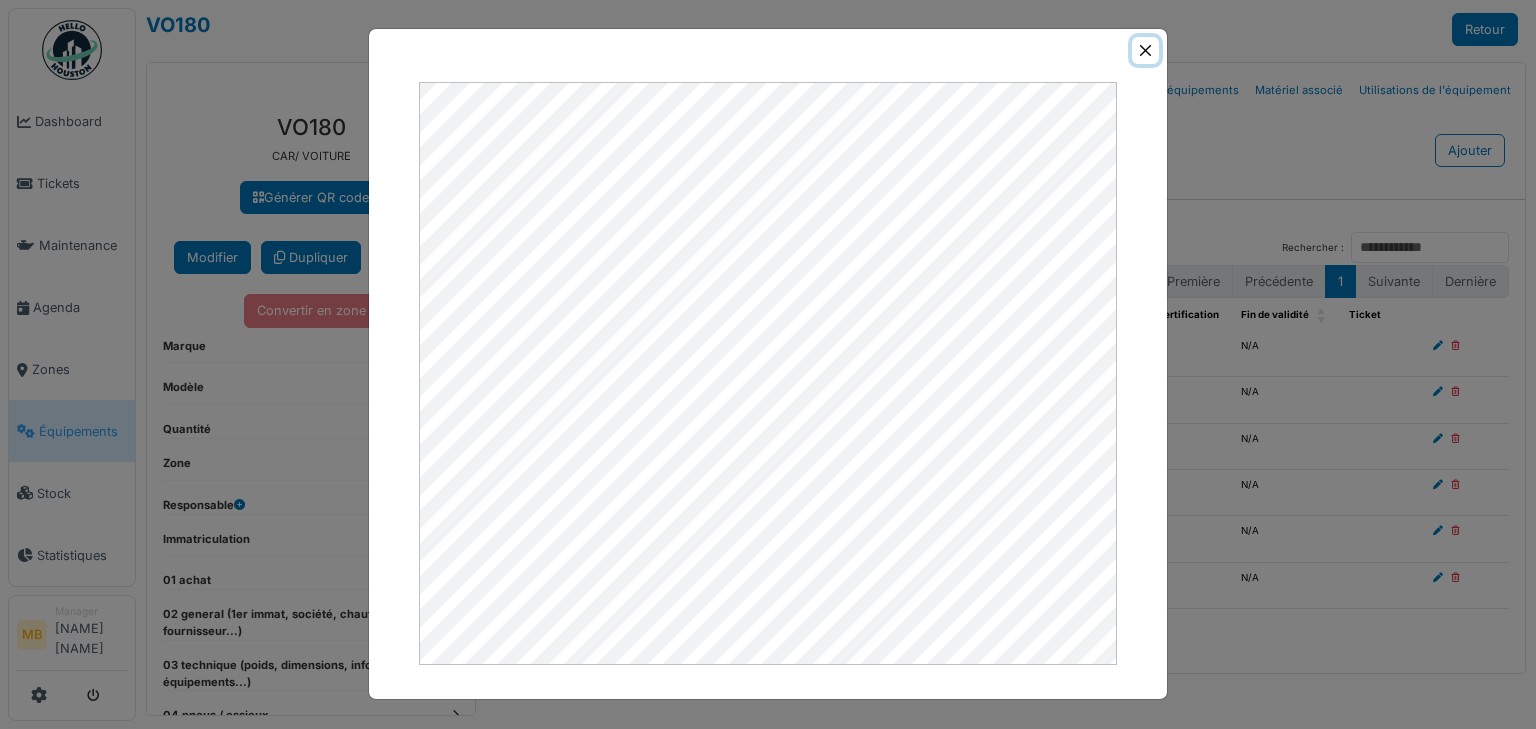 click at bounding box center (1145, 50) 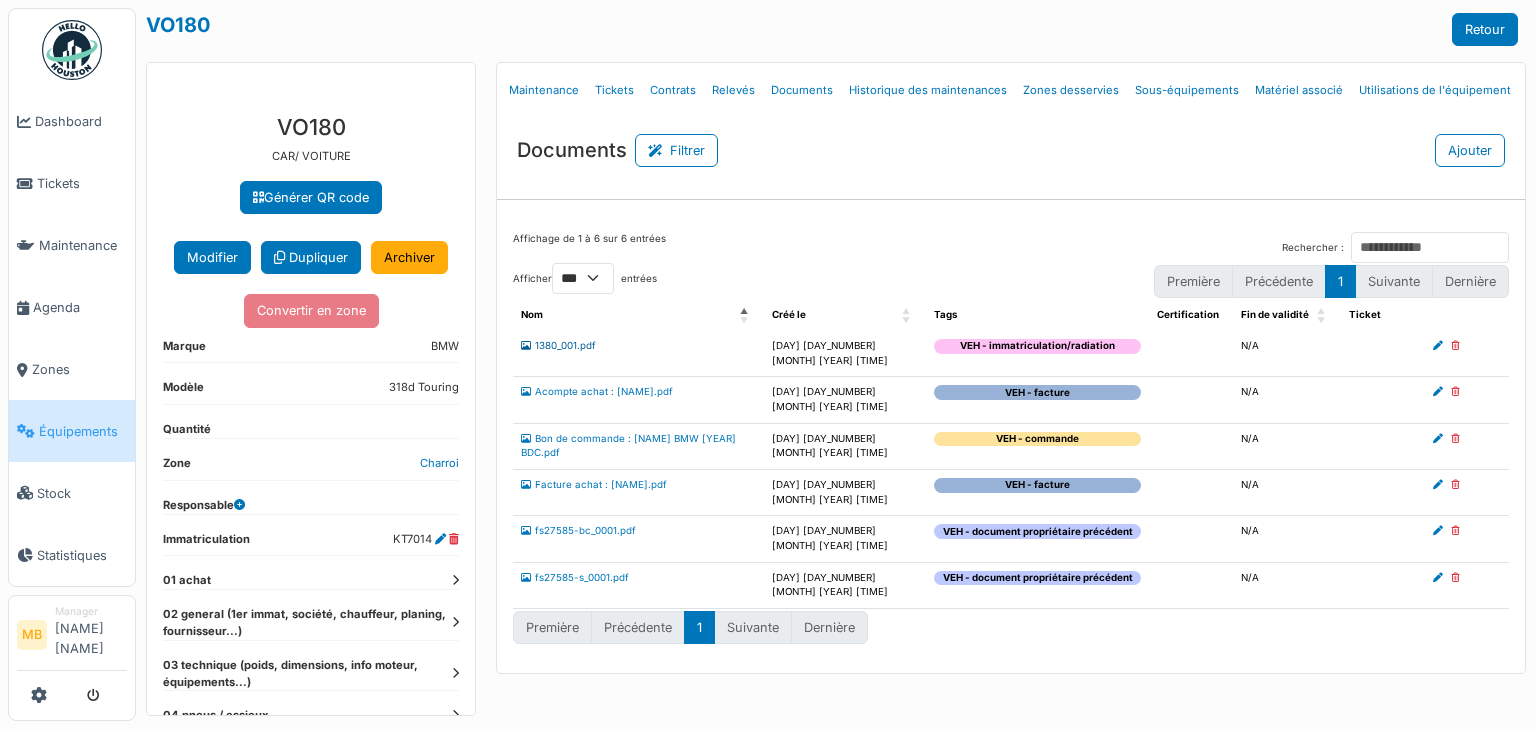 click on "1380_001.pdf" at bounding box center [558, 345] 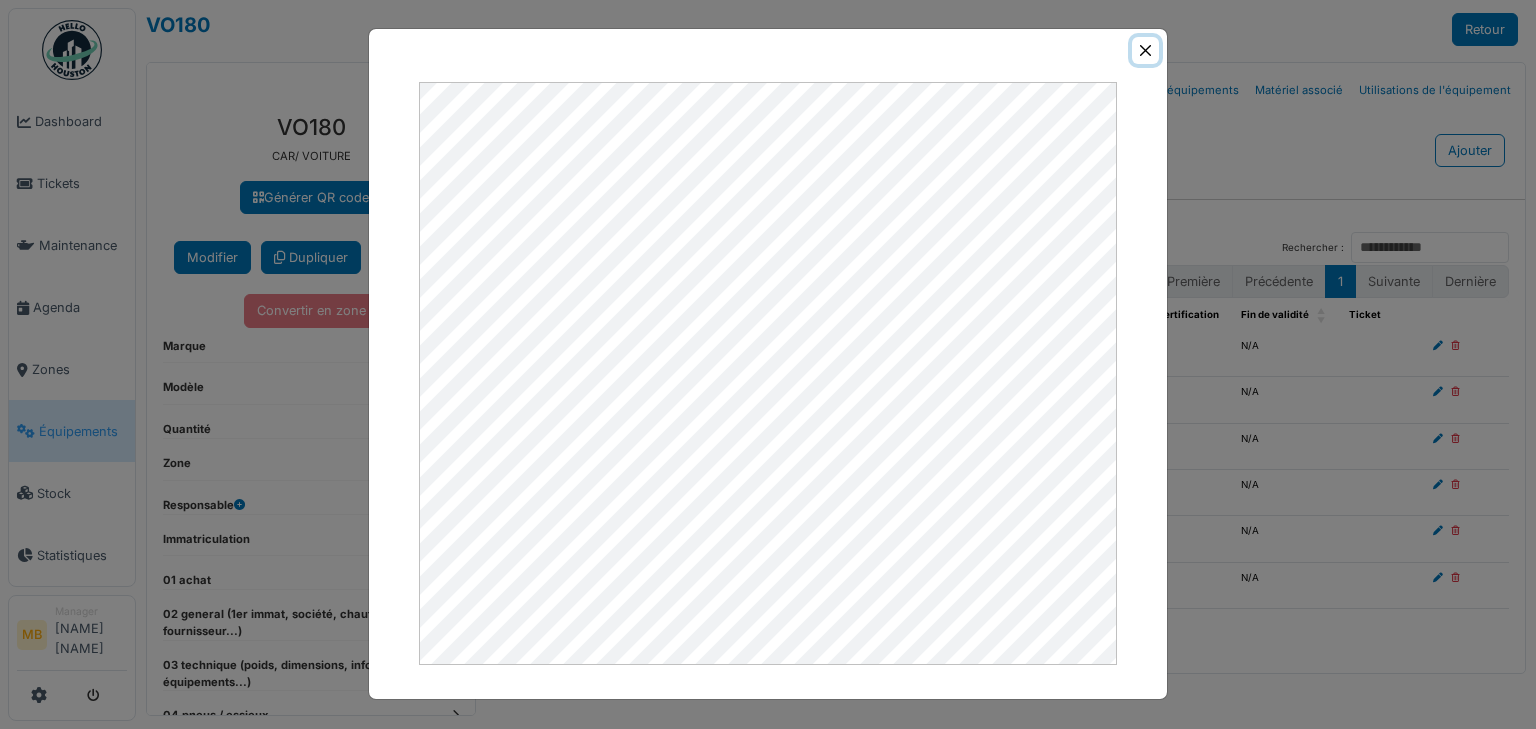 click at bounding box center [1145, 50] 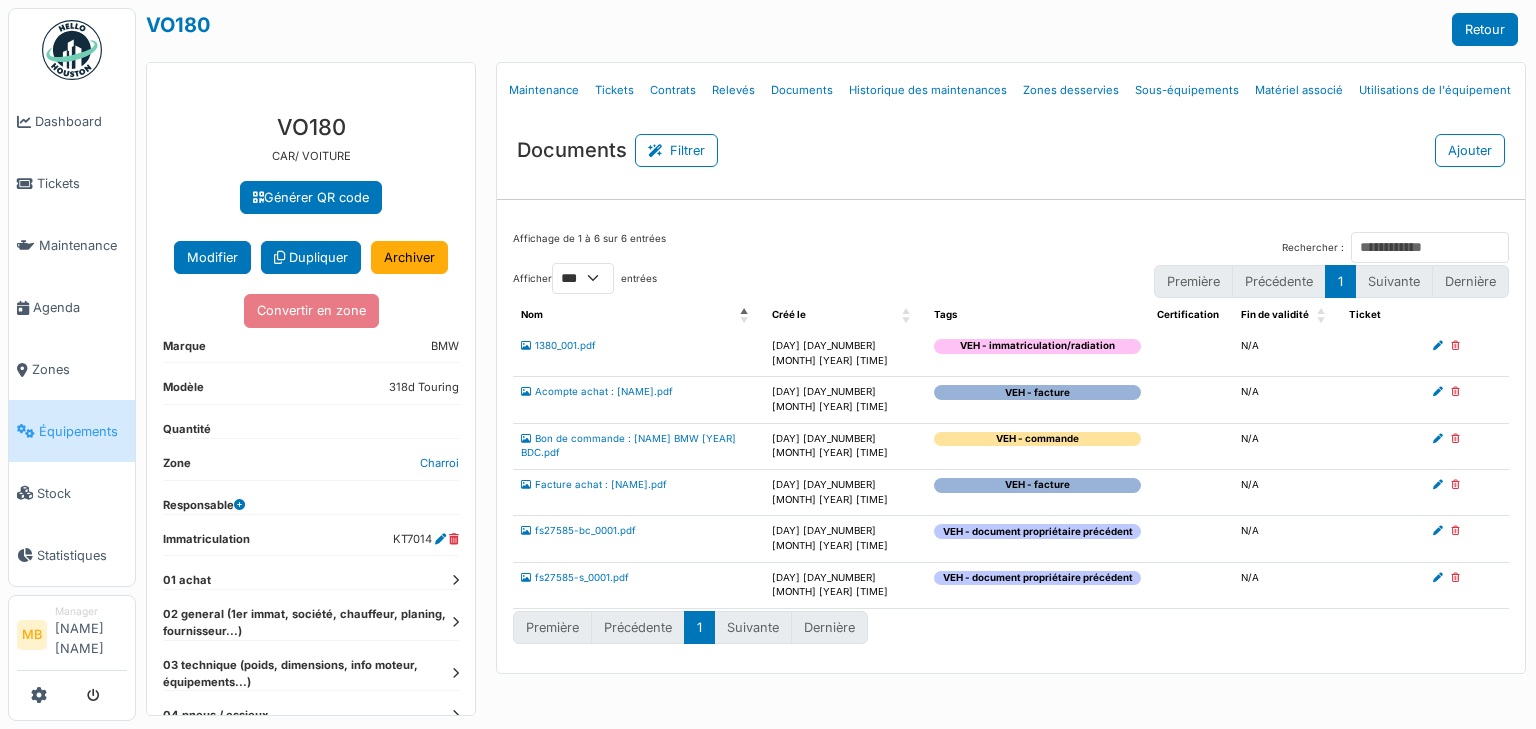 click on "Acompte achat : Vincent DEPO.pdf" at bounding box center [638, 400] 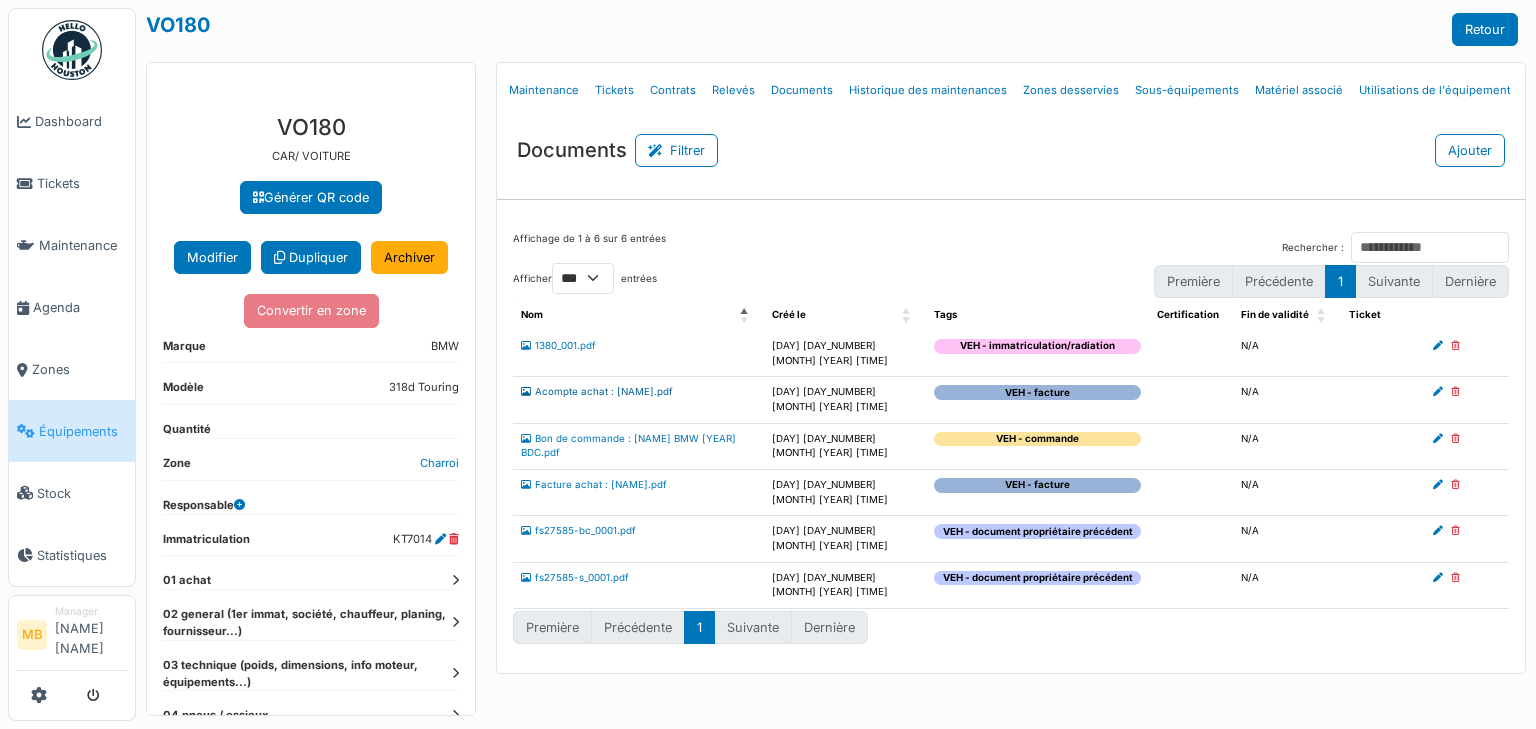 click on "Acompte achat : Vincent DEPO.pdf" at bounding box center (597, 391) 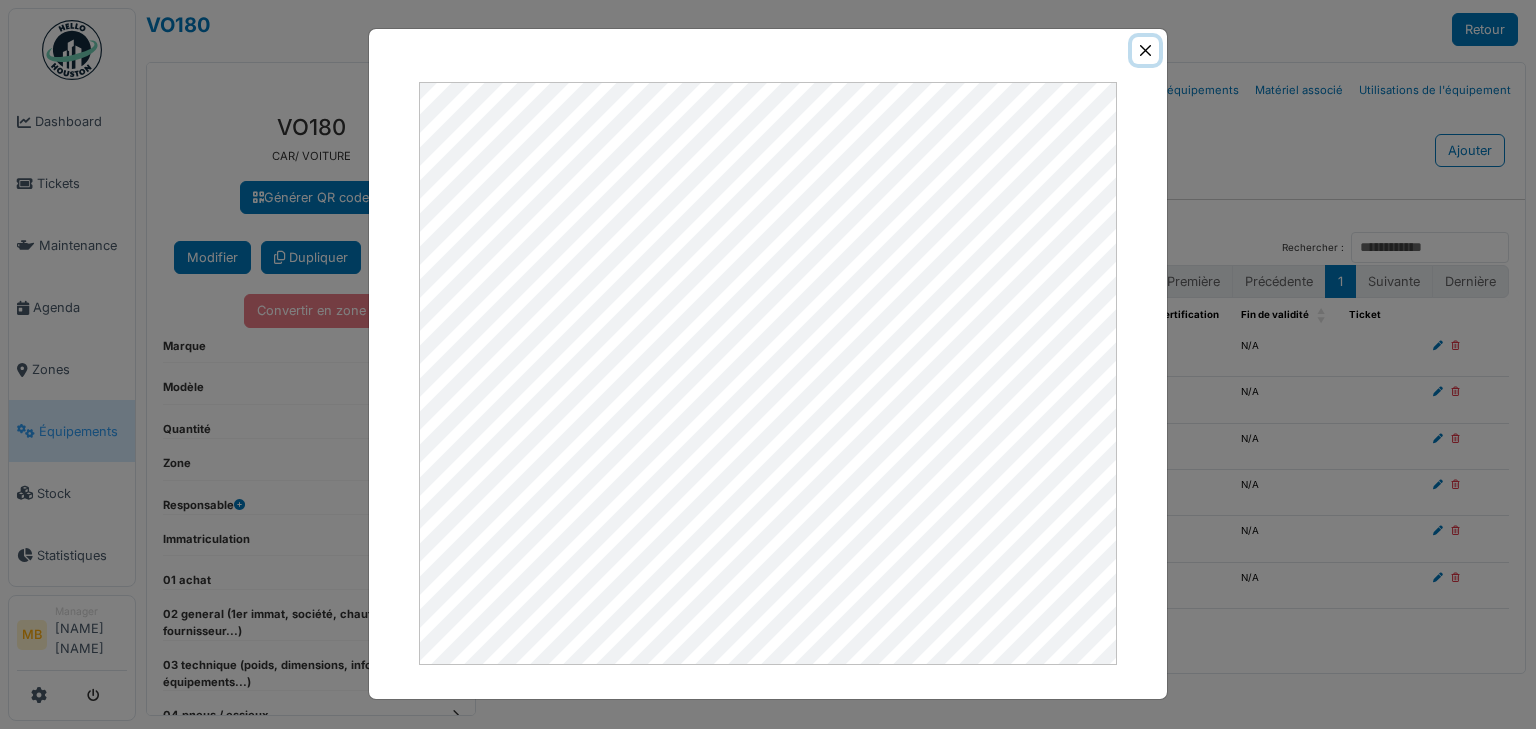 click at bounding box center [1145, 50] 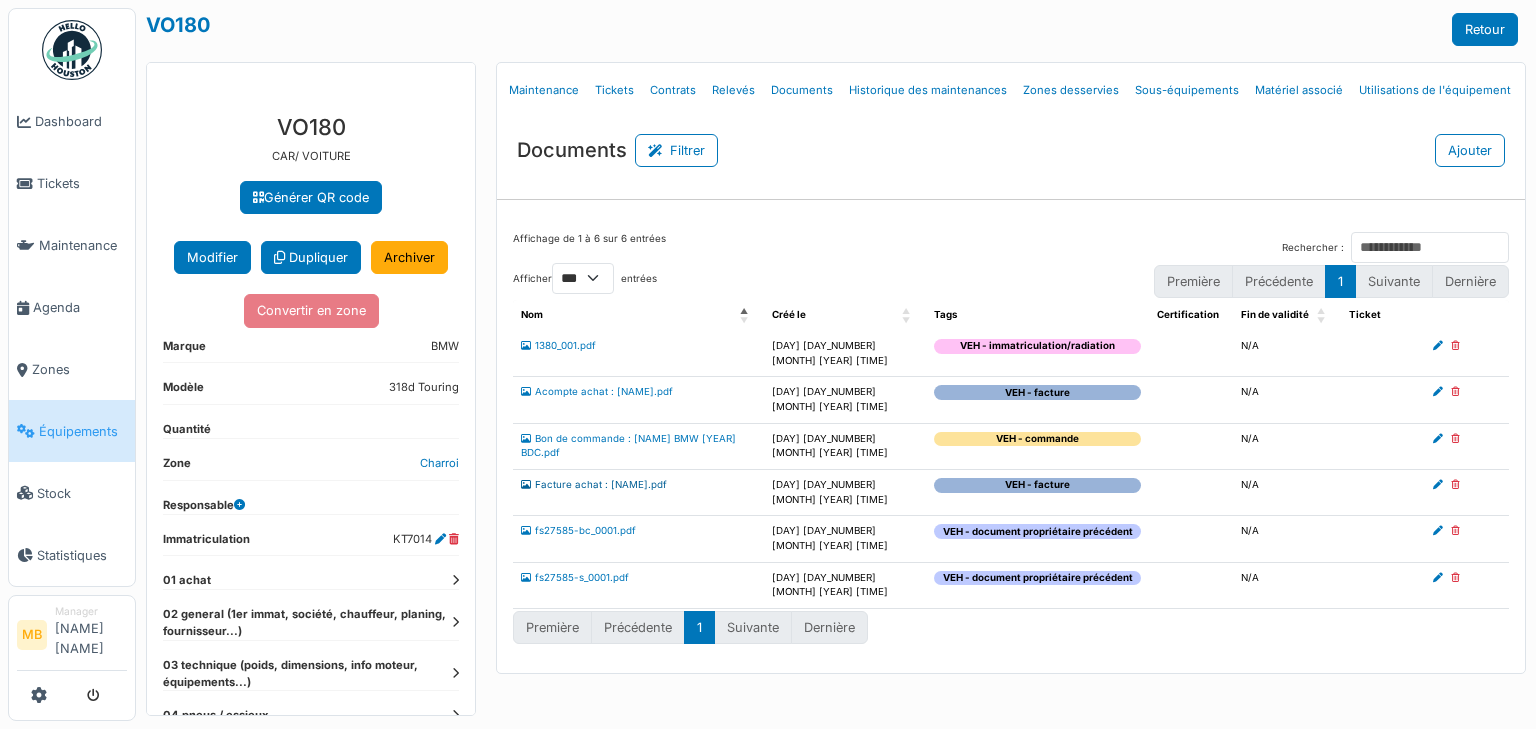 click on "Facture achat : Vincent.pdf" at bounding box center (594, 484) 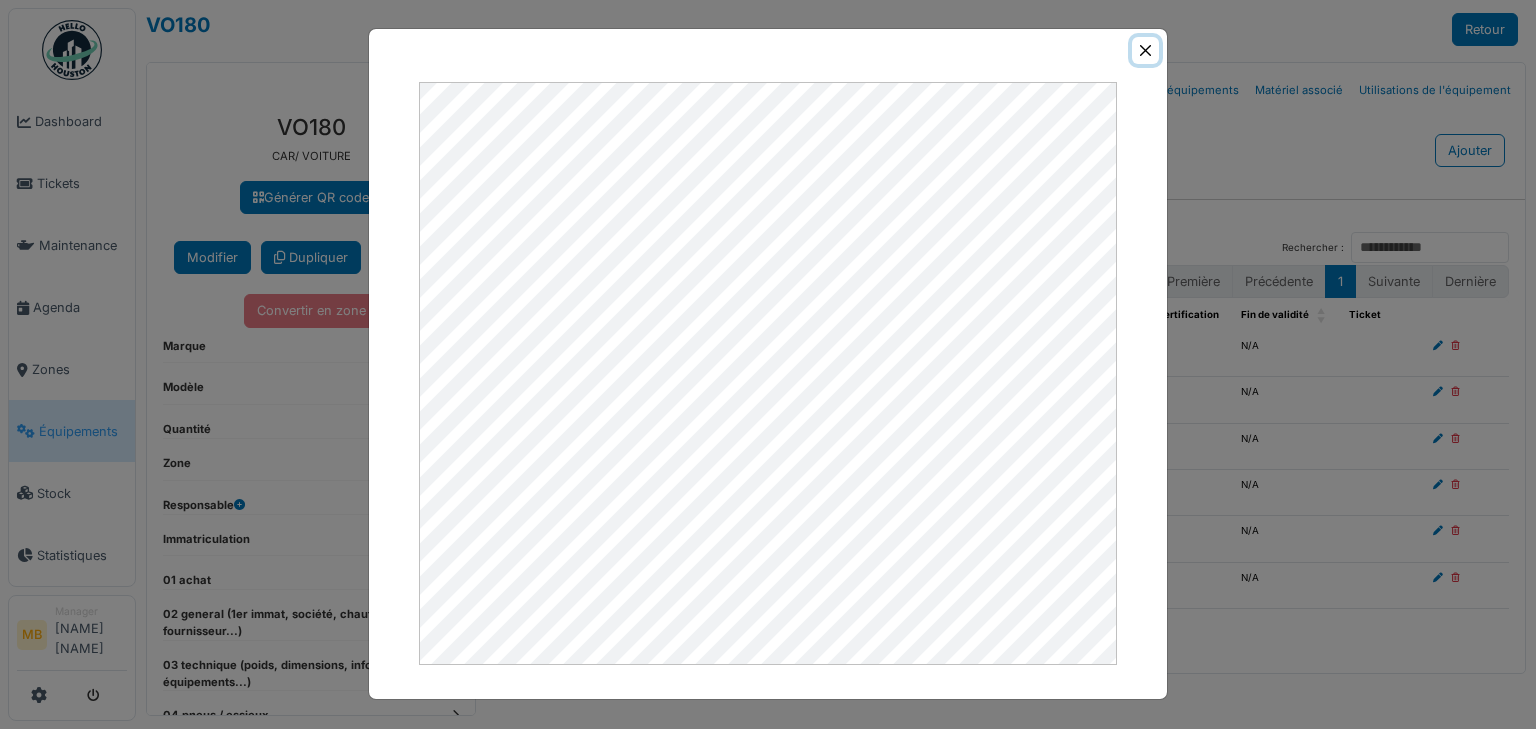 click at bounding box center [1145, 50] 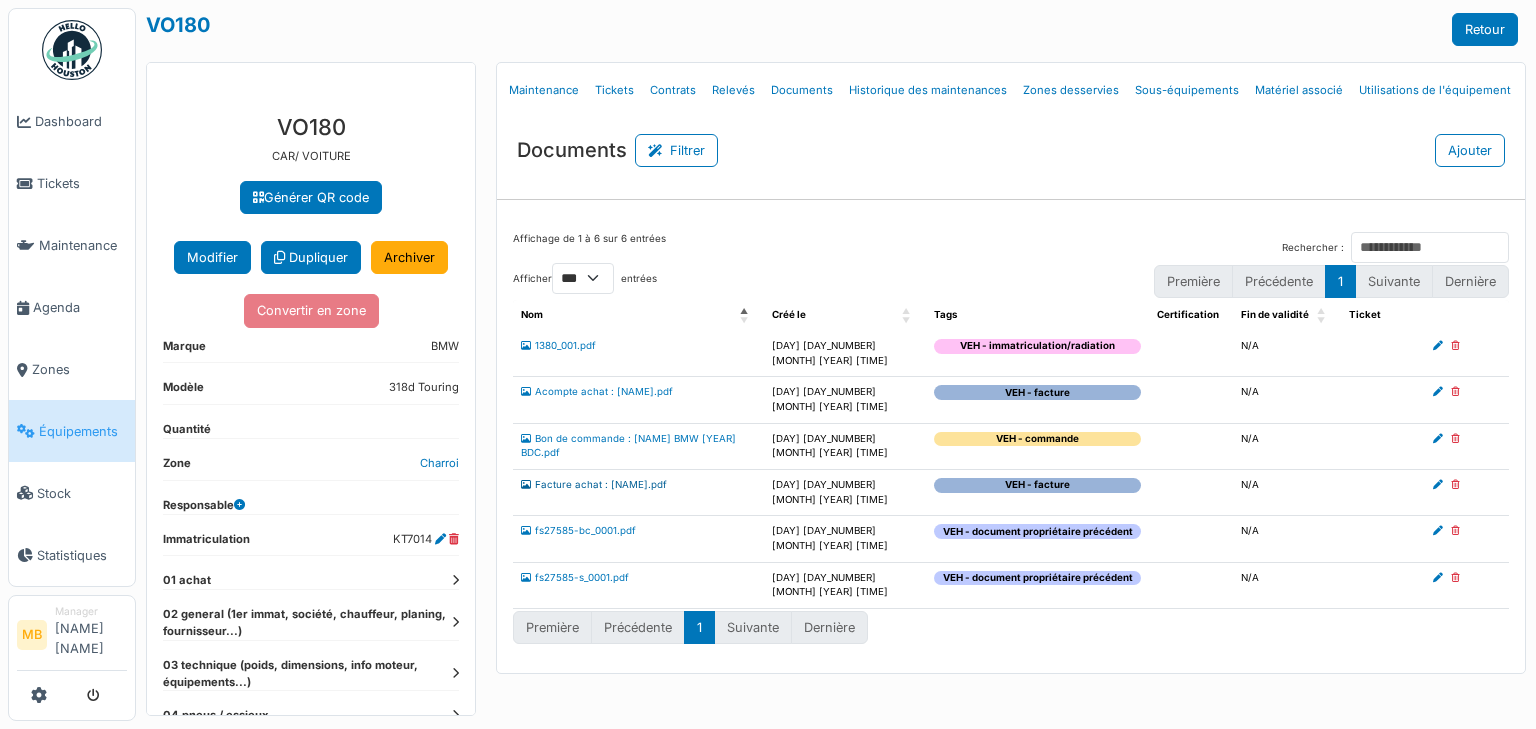 click on "Facture achat : Vincent.pdf" at bounding box center (594, 484) 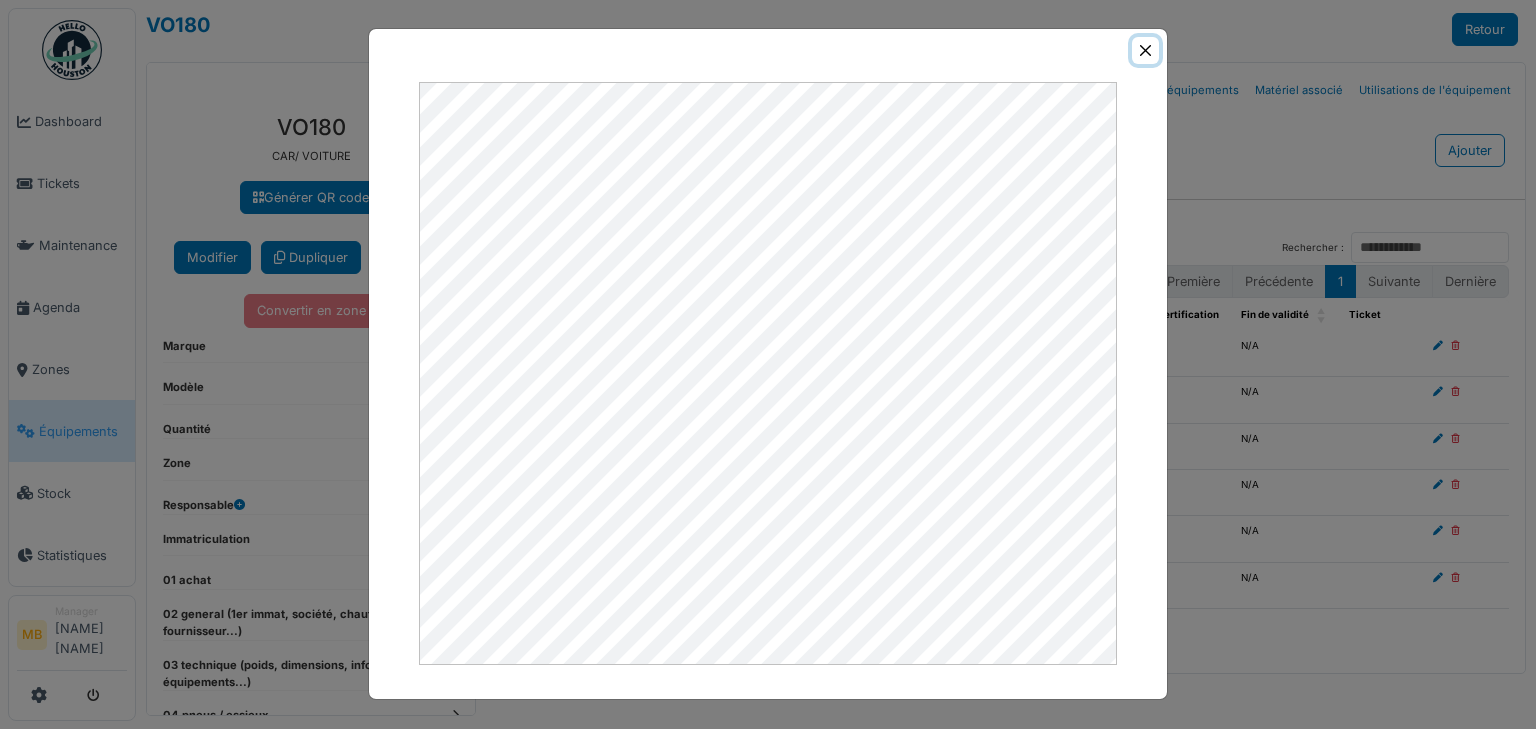 click at bounding box center [1145, 50] 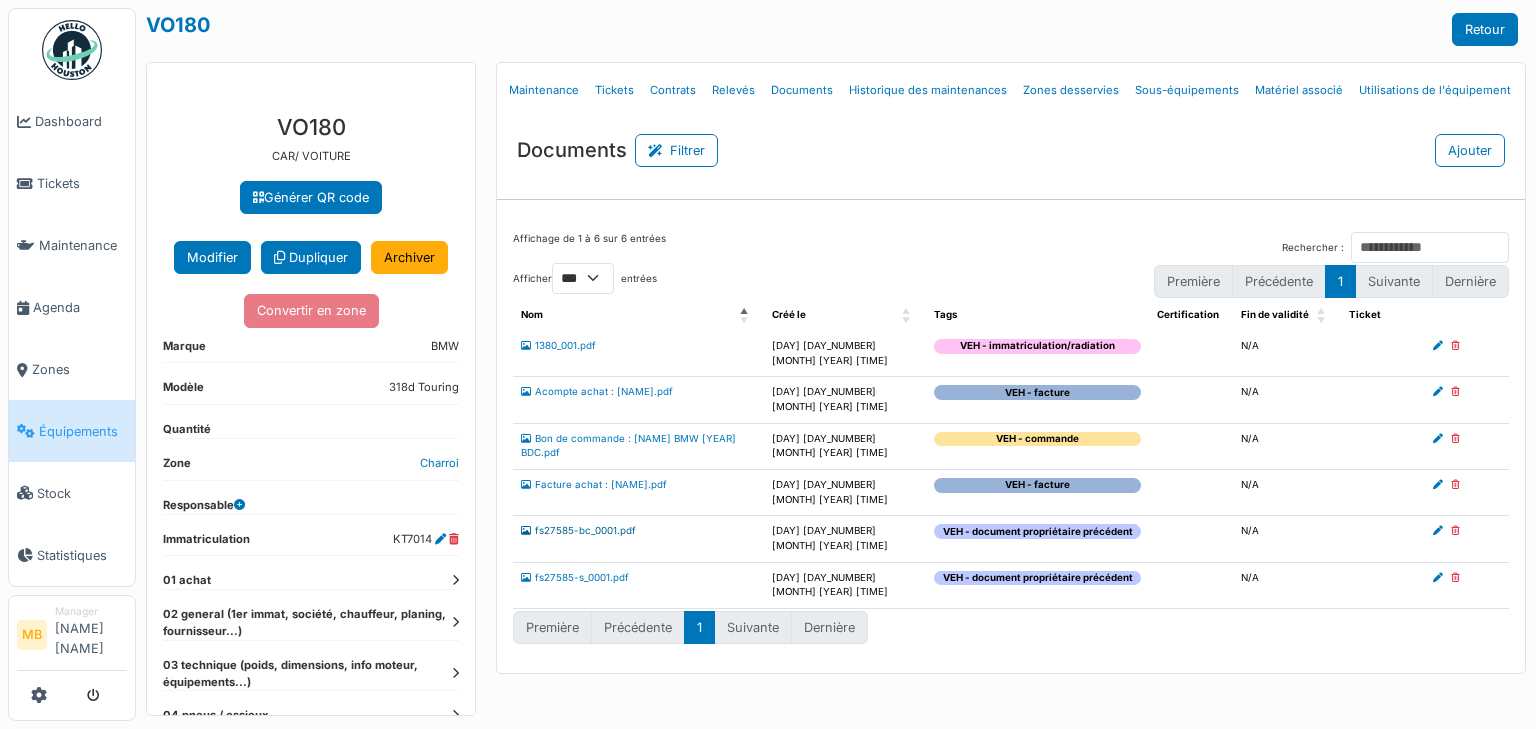 click on "fs27585-bc_0001.pdf" at bounding box center [578, 530] 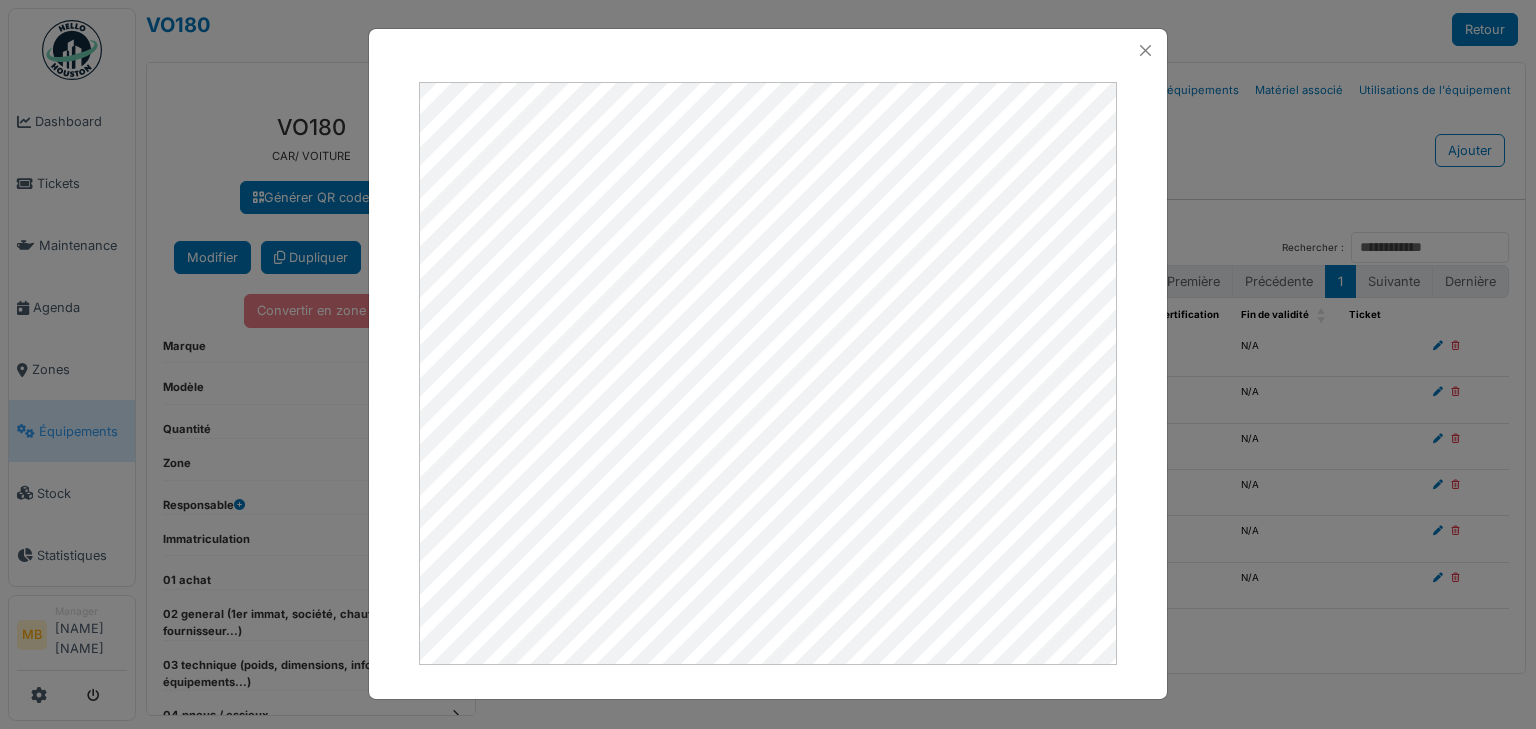 click at bounding box center [768, 364] 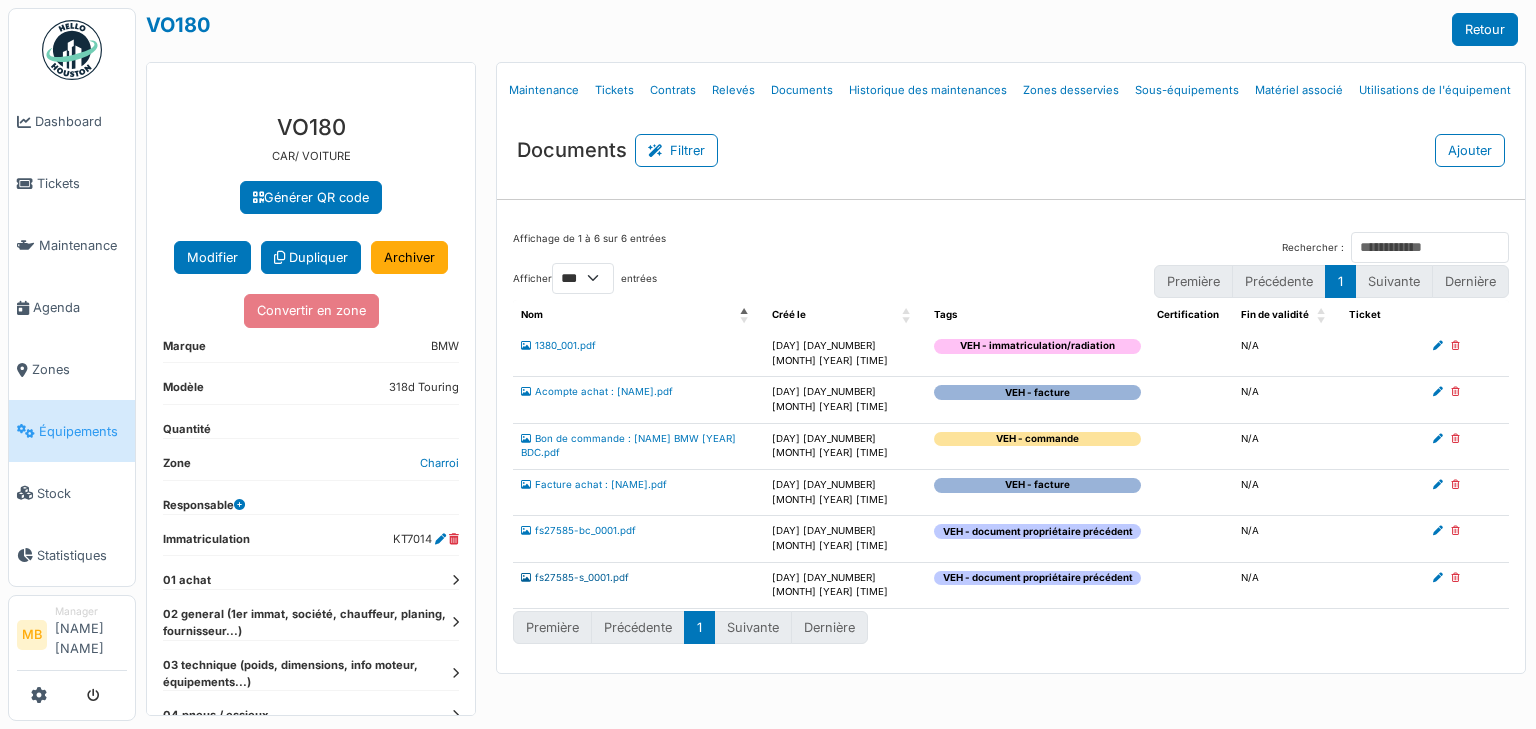 click on "fs27585-s_0001.pdf" at bounding box center [575, 577] 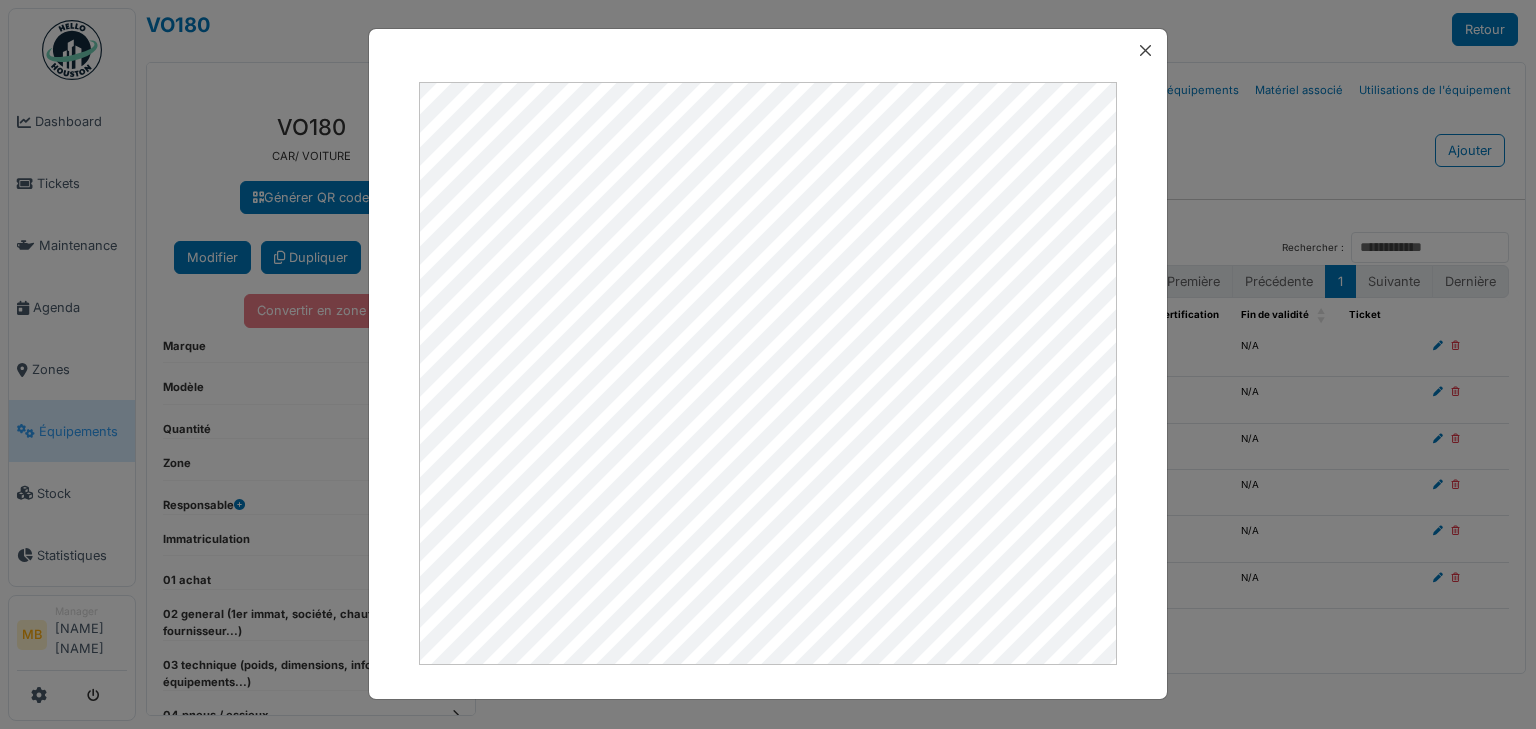 click at bounding box center (768, 50) 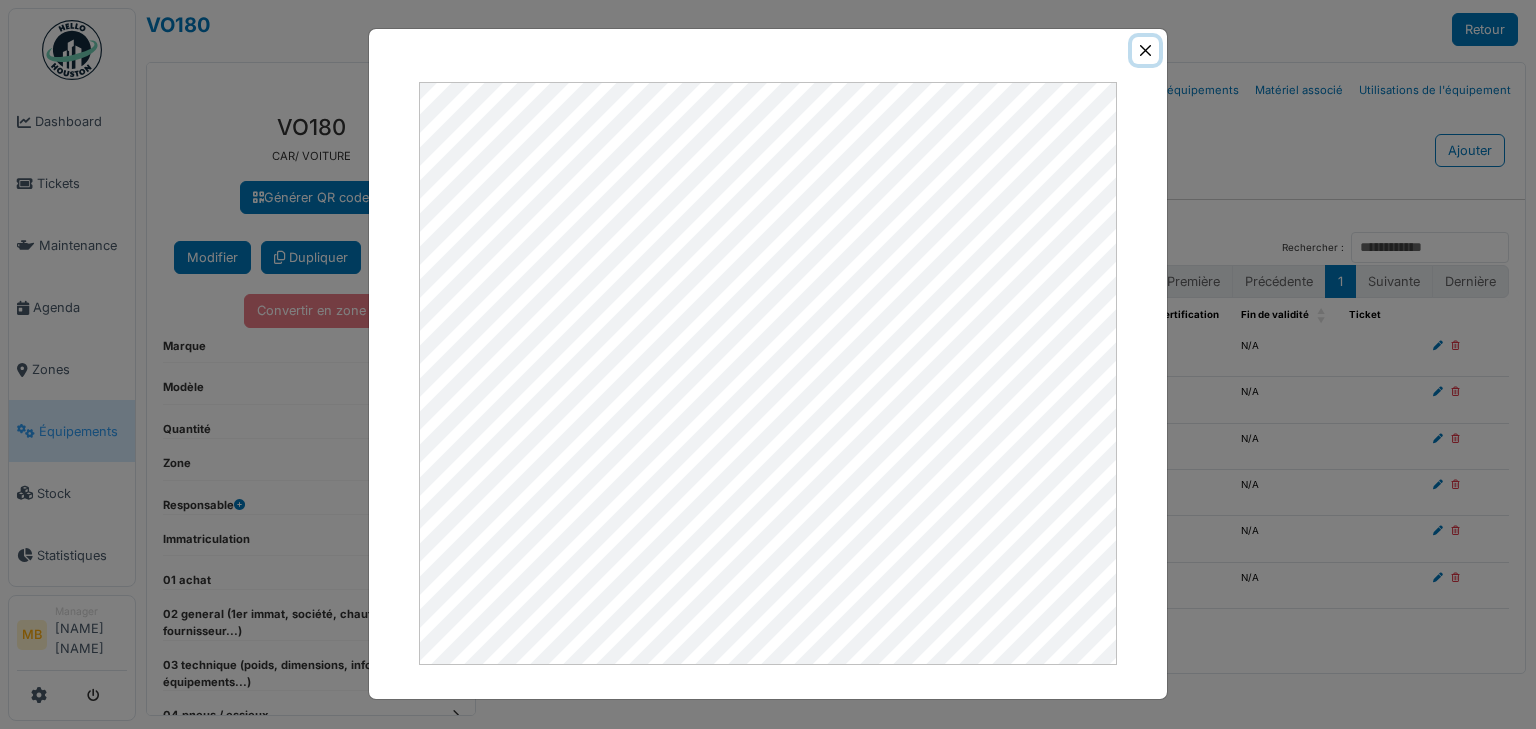 click at bounding box center (1145, 50) 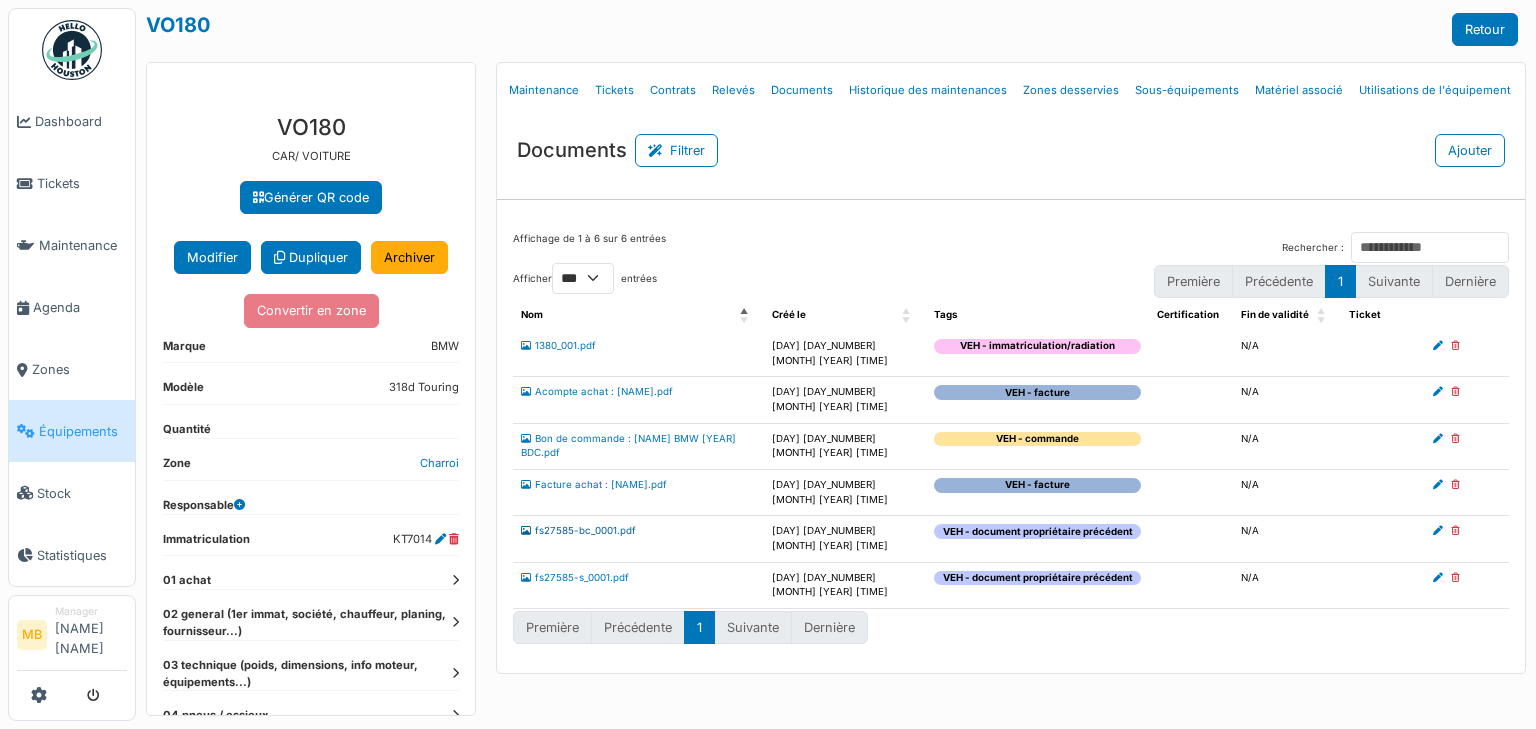 click on "fs27585-bc_0001.pdf" at bounding box center (578, 530) 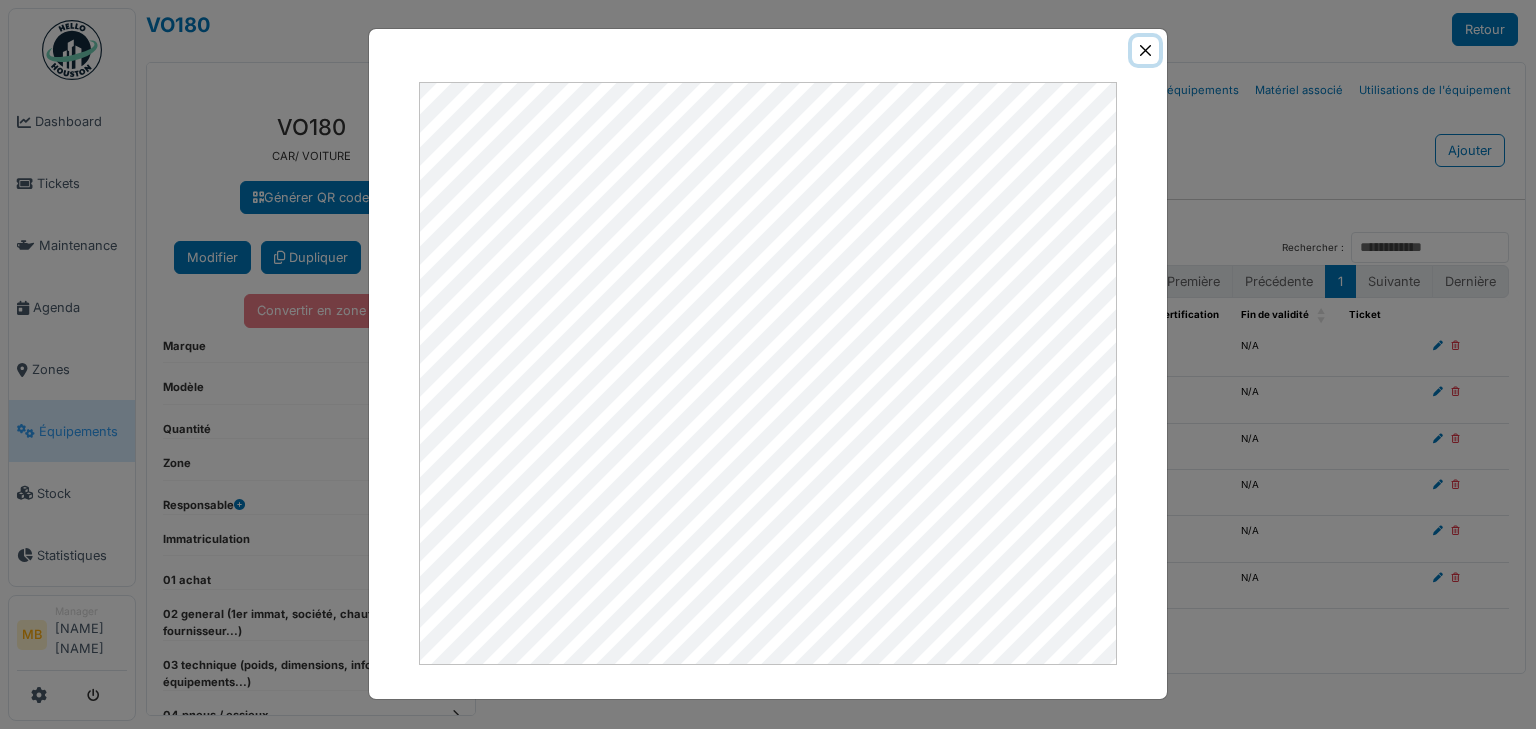 click at bounding box center [1145, 50] 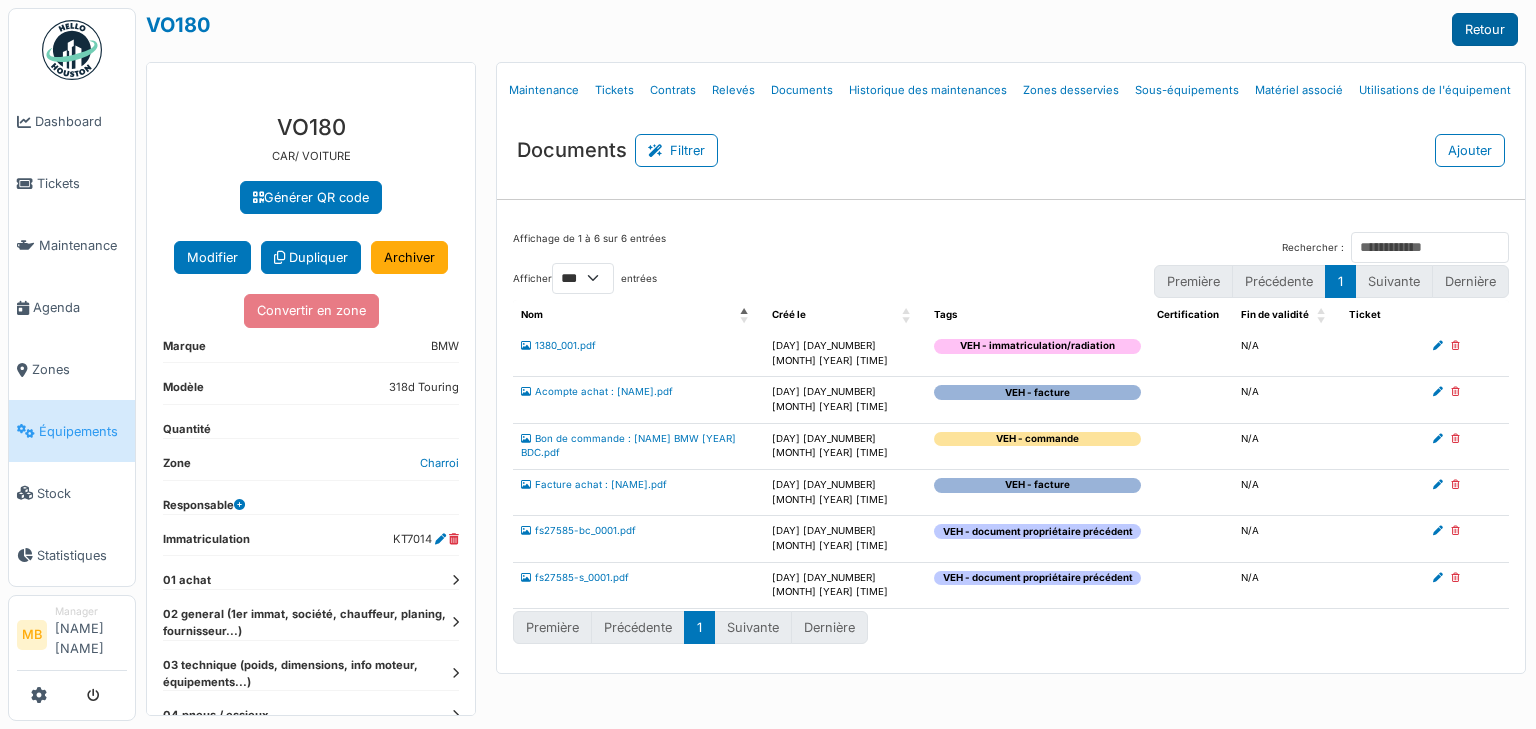 click on "Retour" at bounding box center (1485, 29) 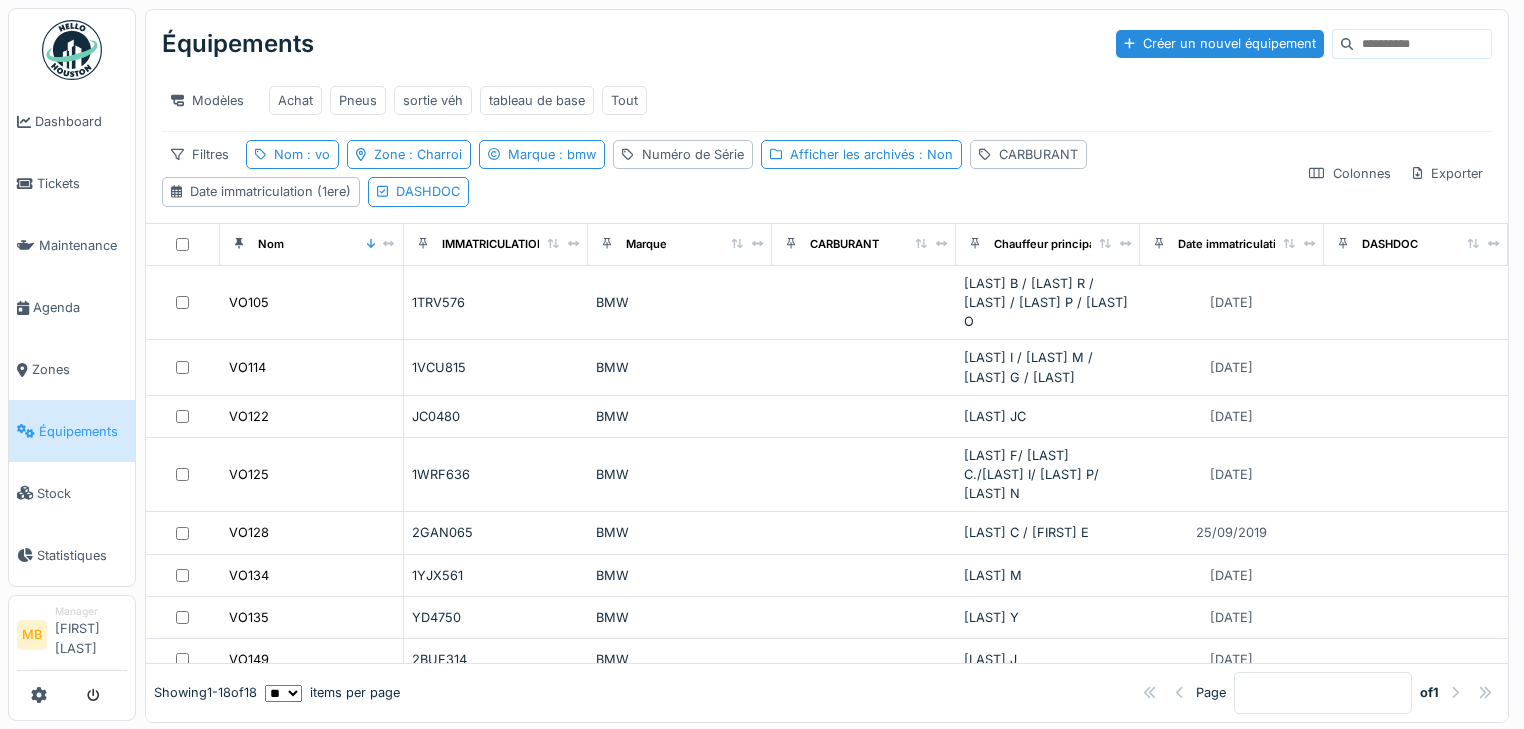 scroll, scrollTop: 0, scrollLeft: 0, axis: both 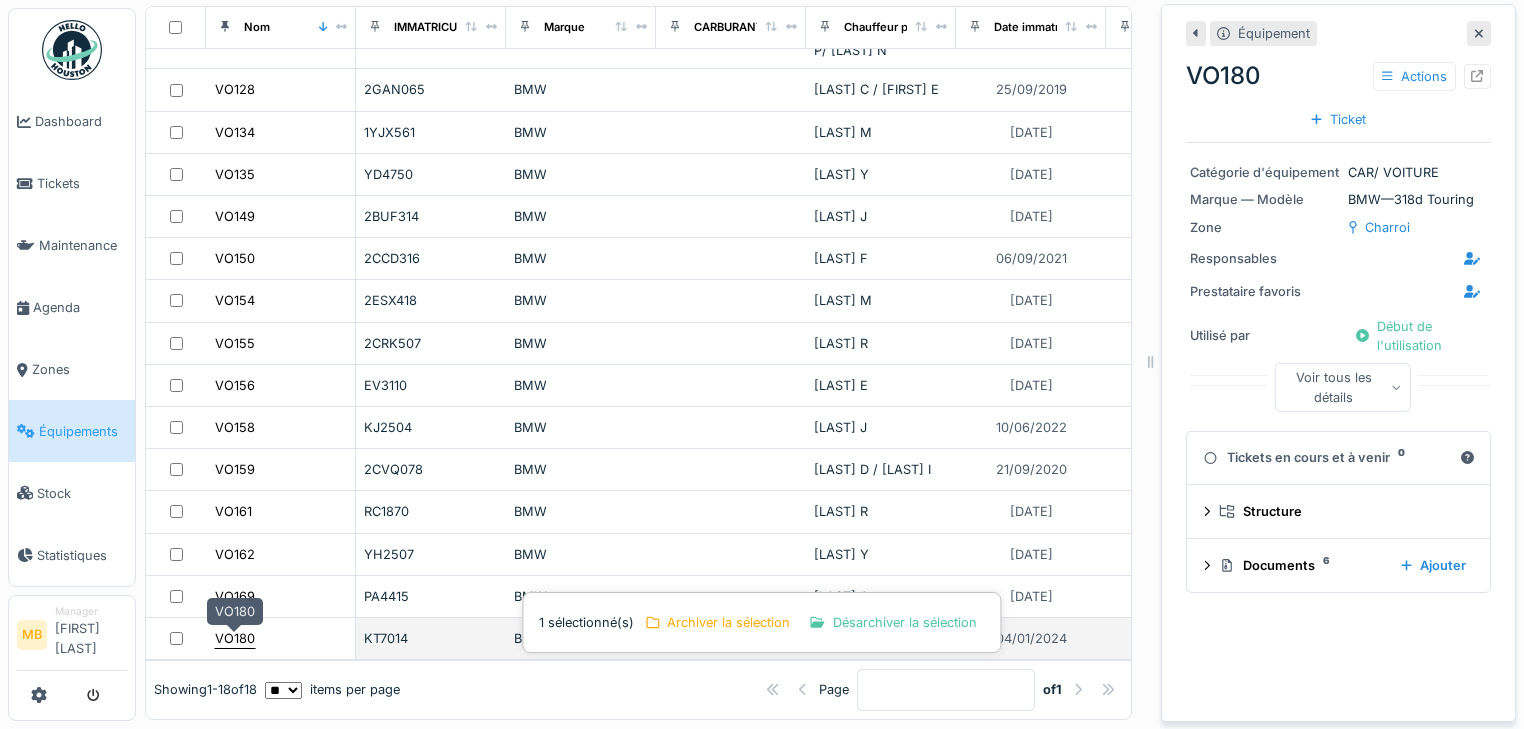 click on "VO180" at bounding box center [235, 638] 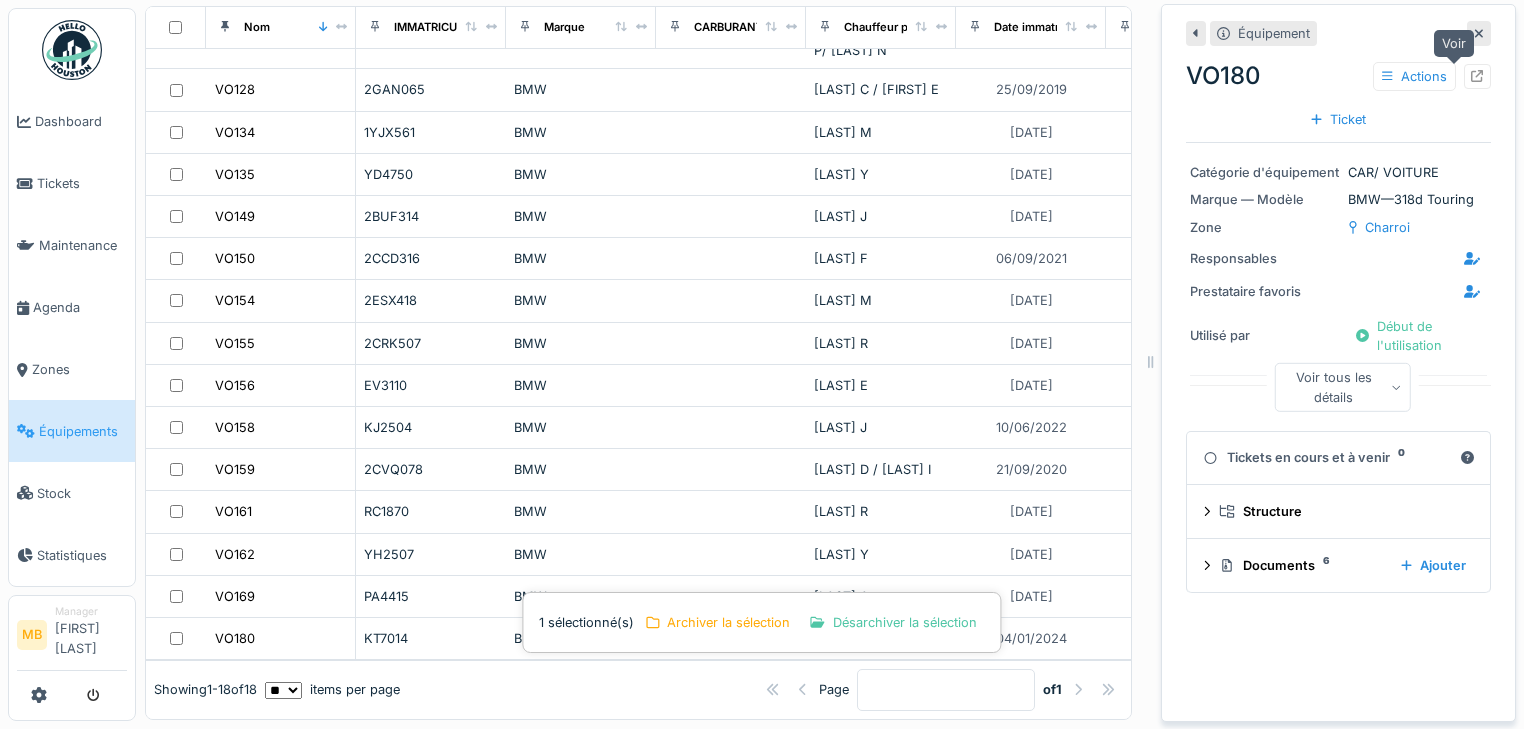 click 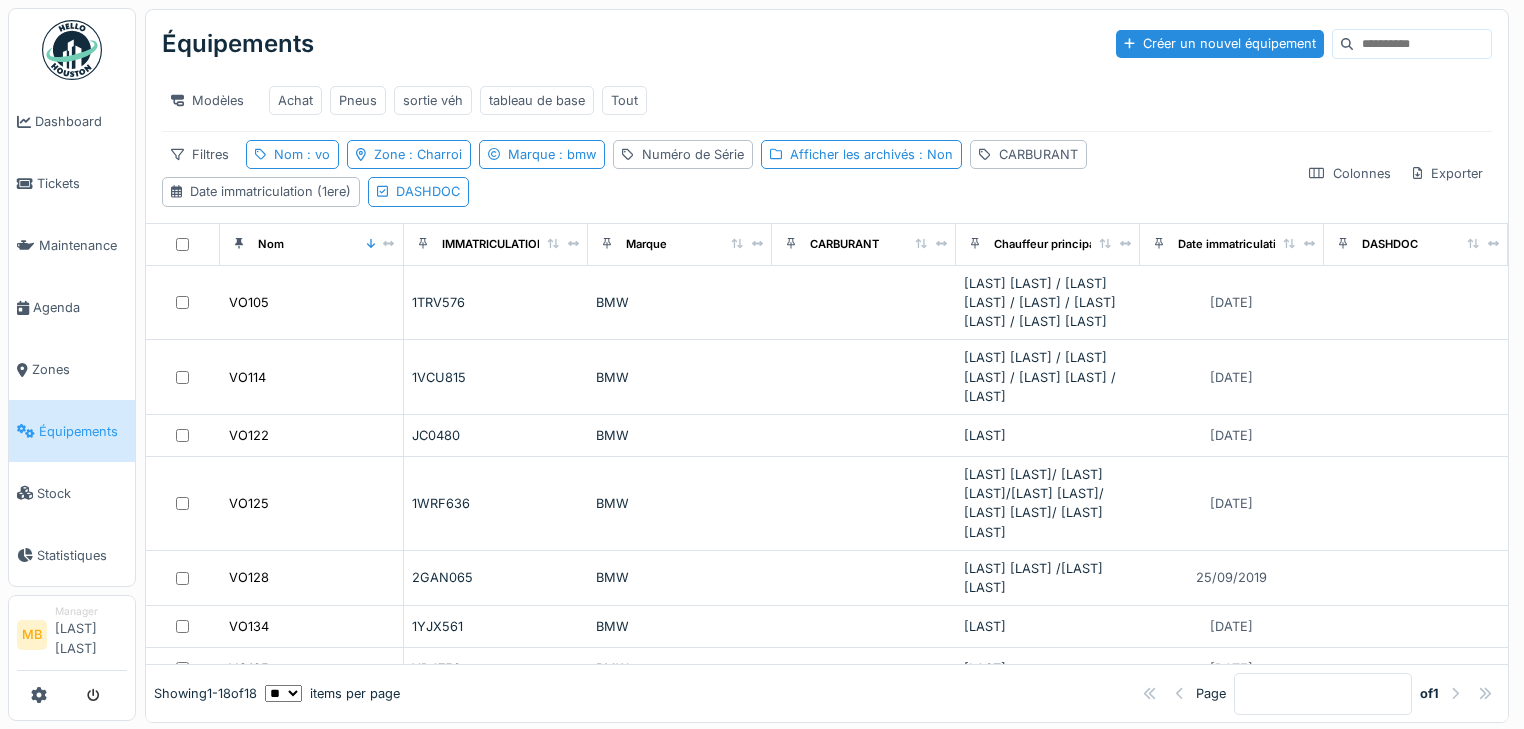 scroll, scrollTop: 0, scrollLeft: 0, axis: both 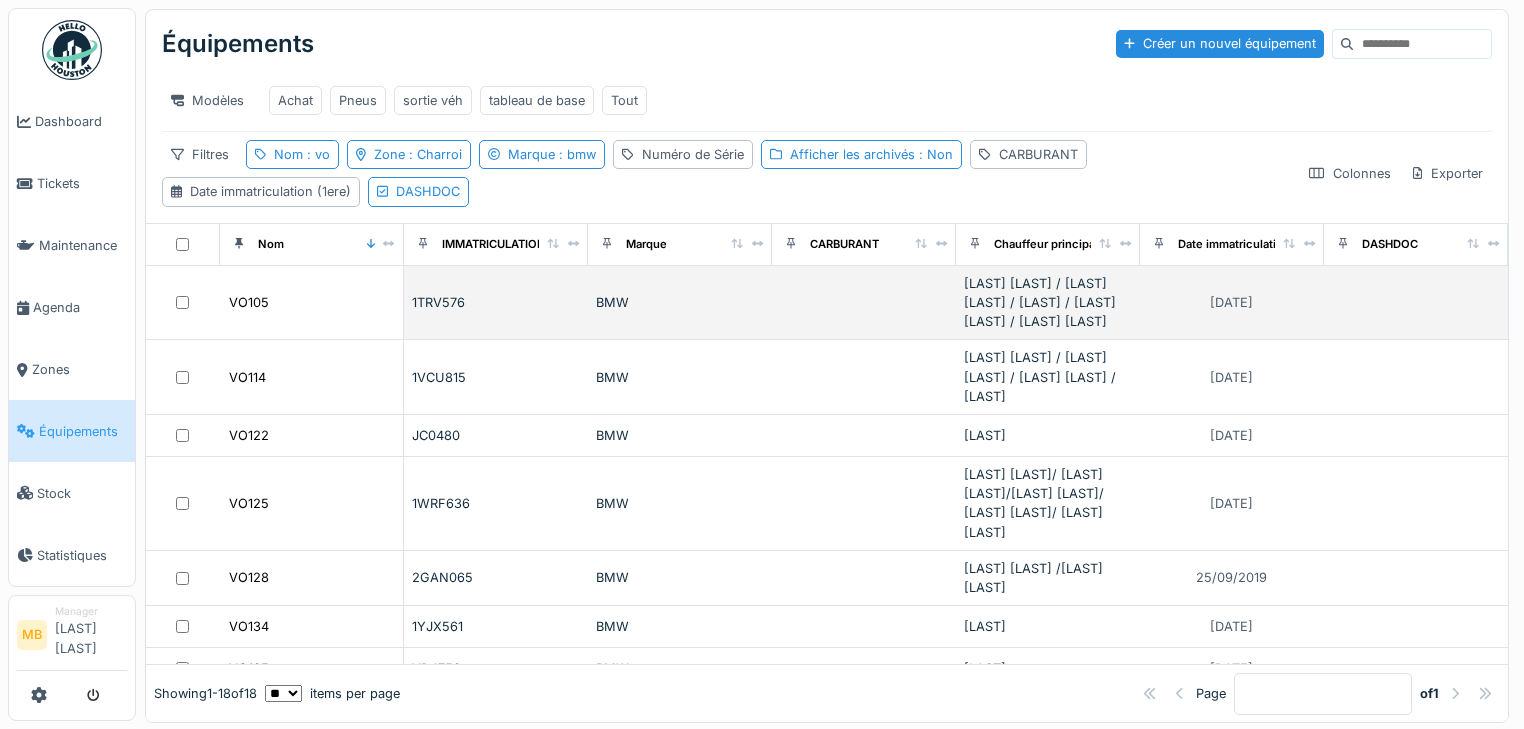 click on "BMW" at bounding box center [680, 302] 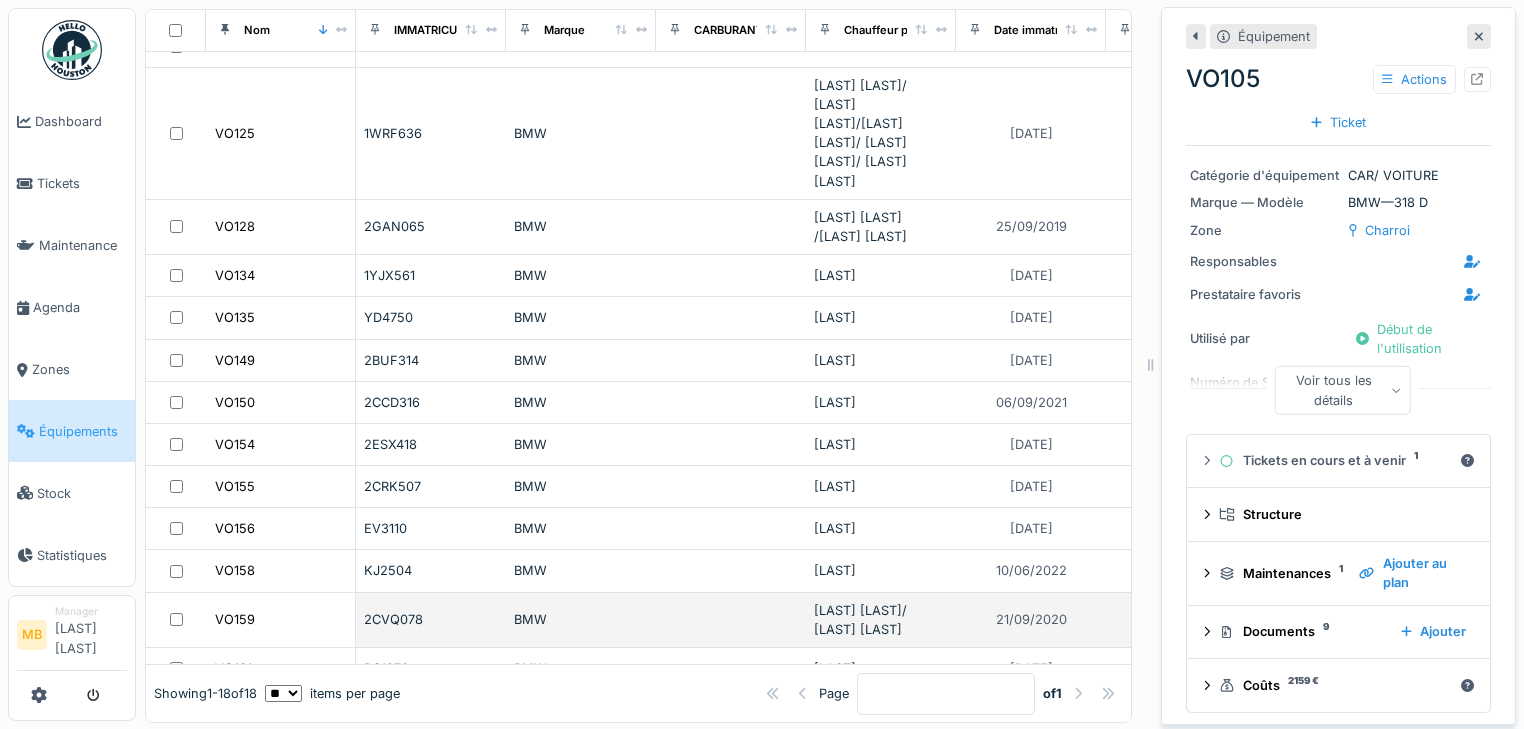 scroll, scrollTop: 484, scrollLeft: 0, axis: vertical 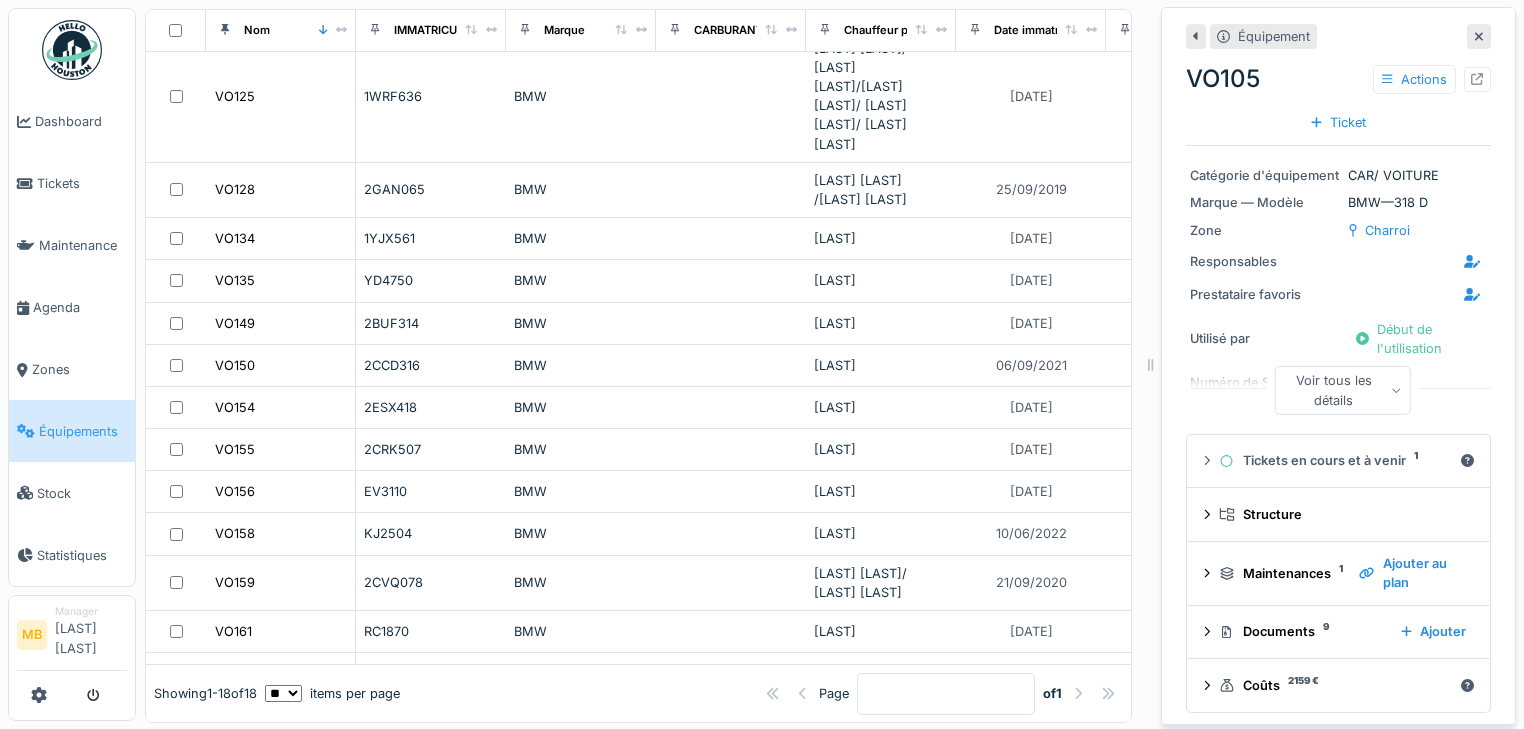click on "VO180" at bounding box center [280, 758] 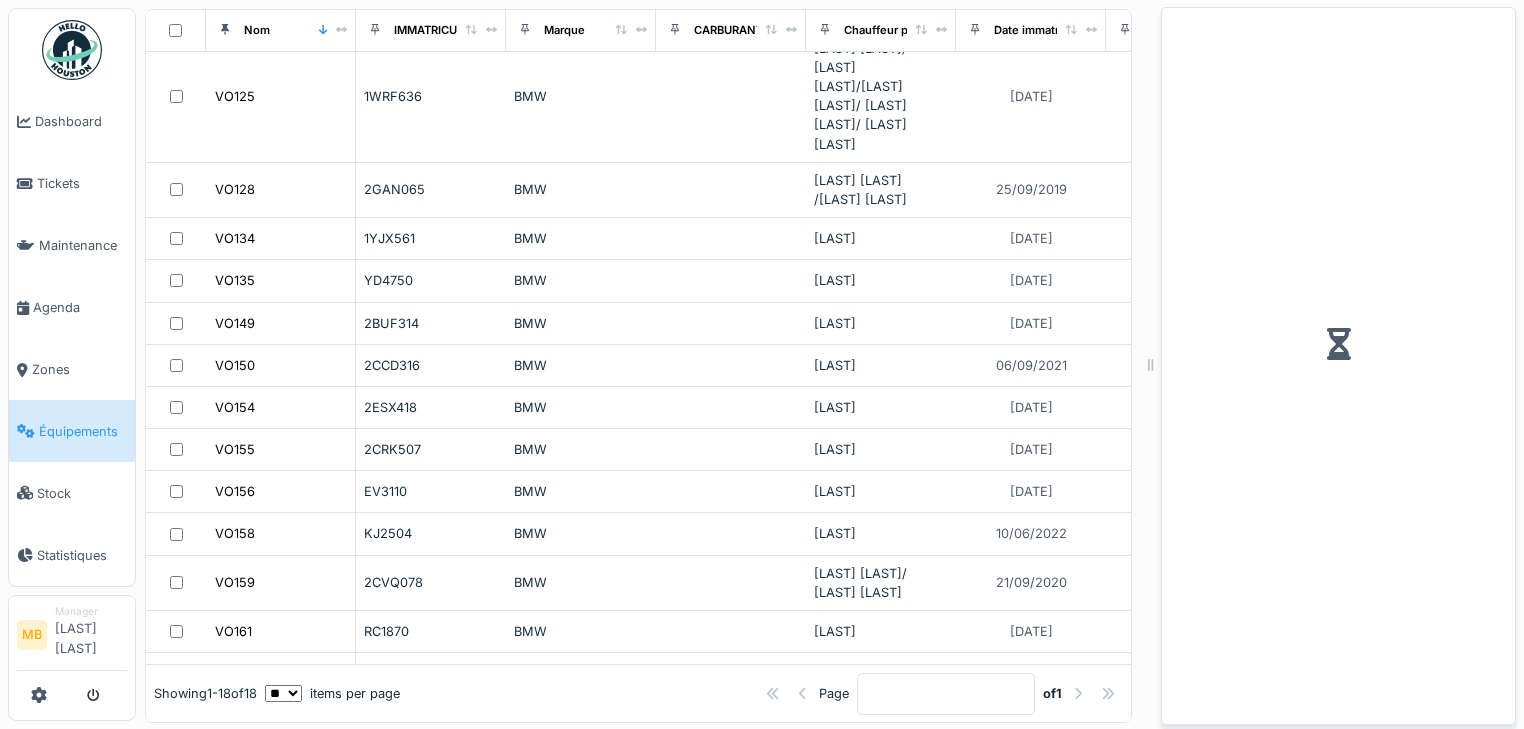 click on "KT7014" at bounding box center (431, 758) 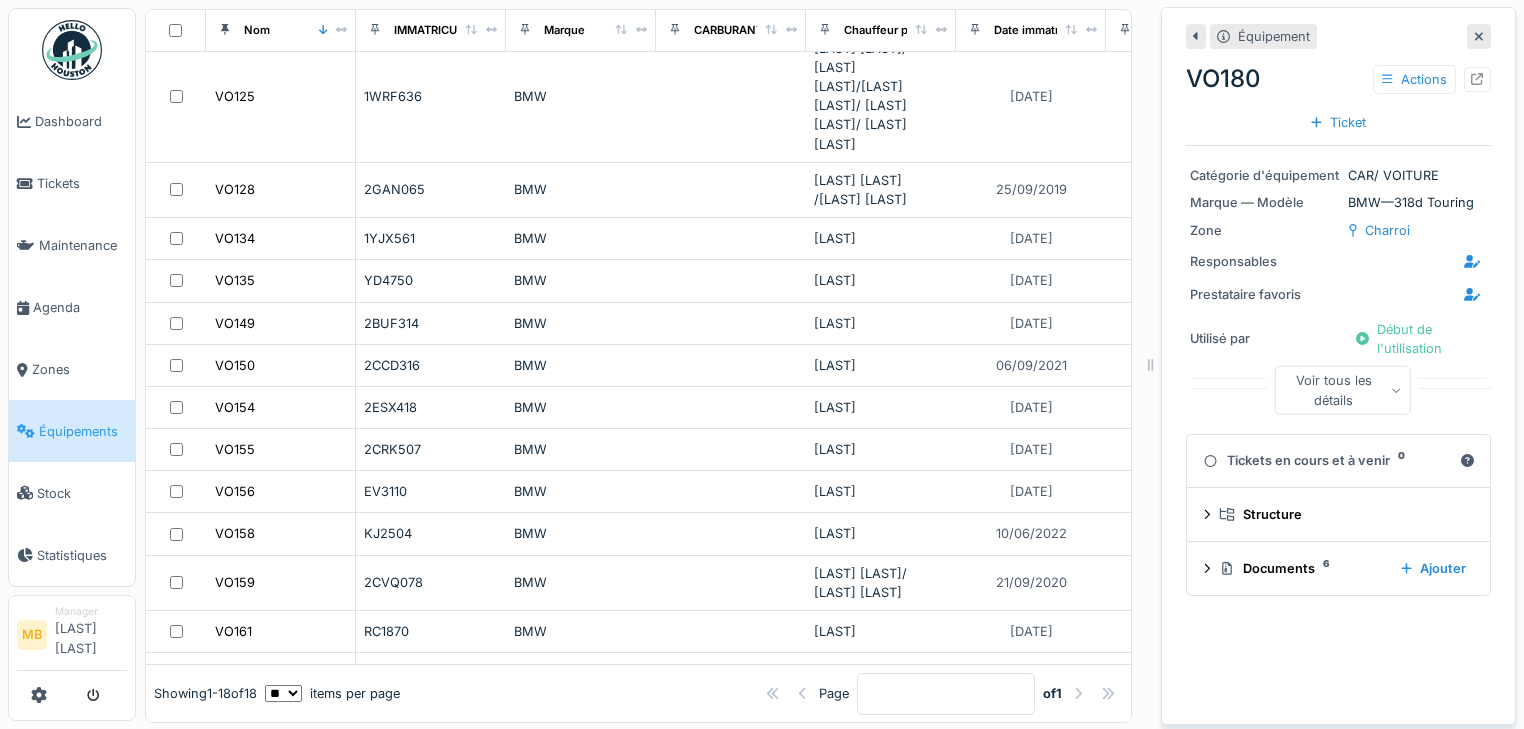 click on "KT7014" at bounding box center (431, 758) 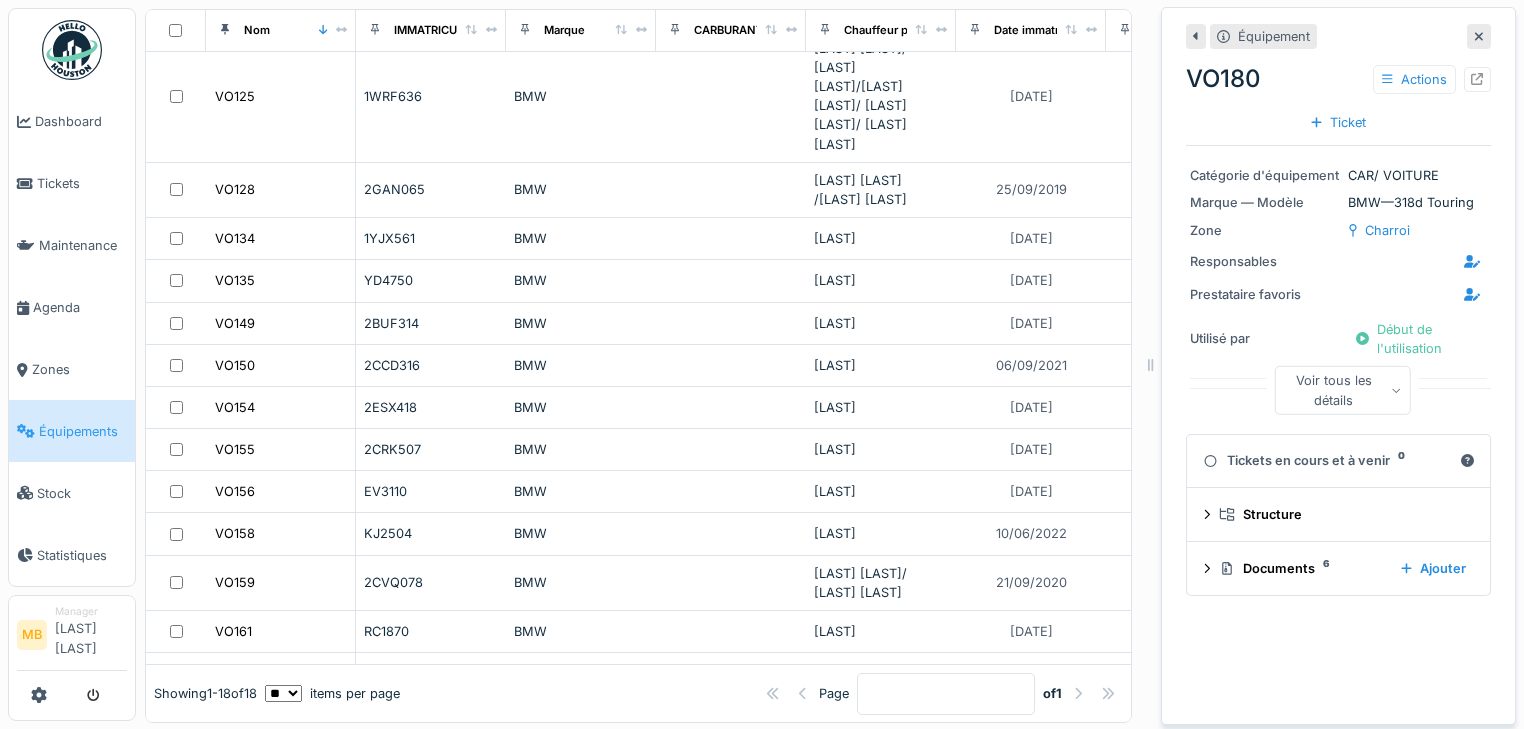 click at bounding box center (176, 759) 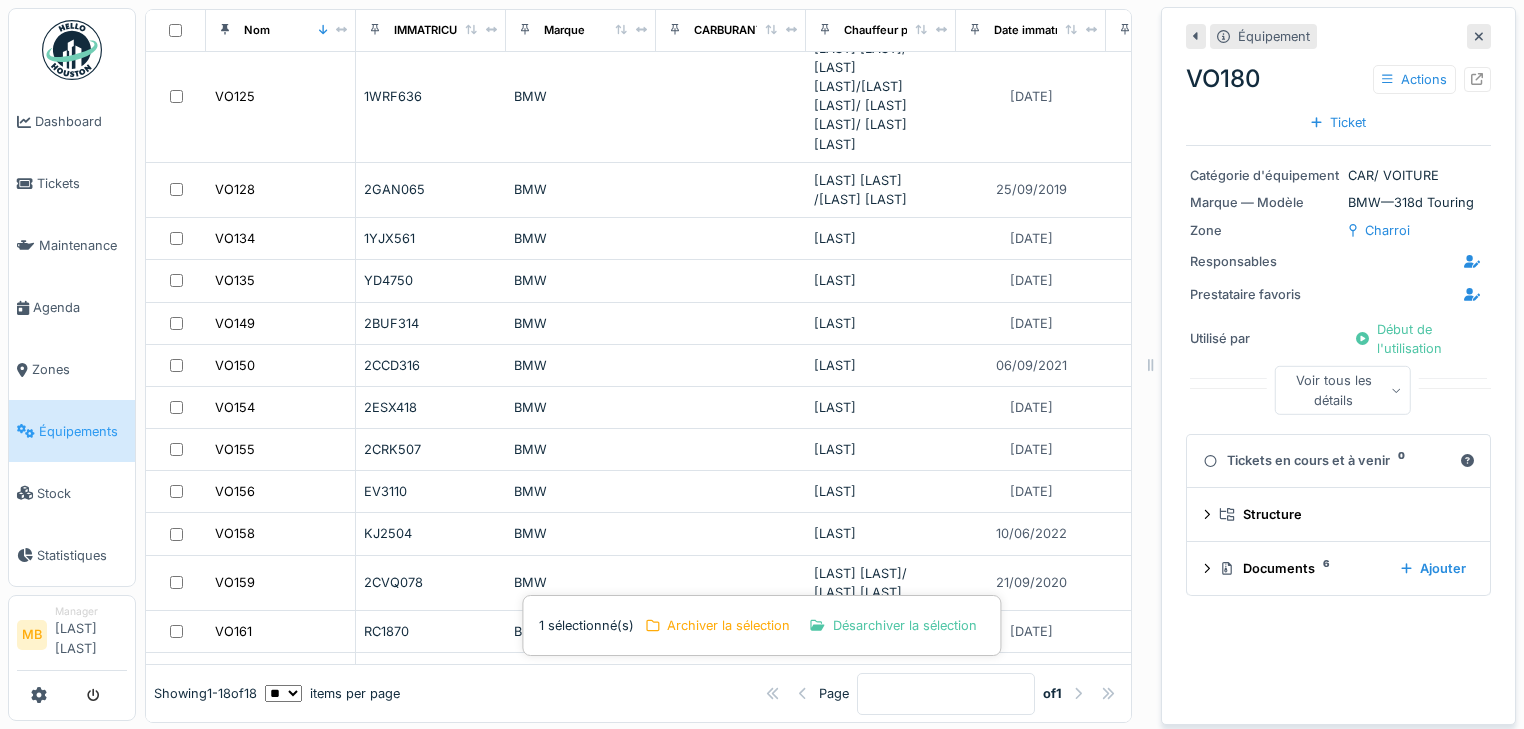 click on "VO180" at bounding box center [280, 758] 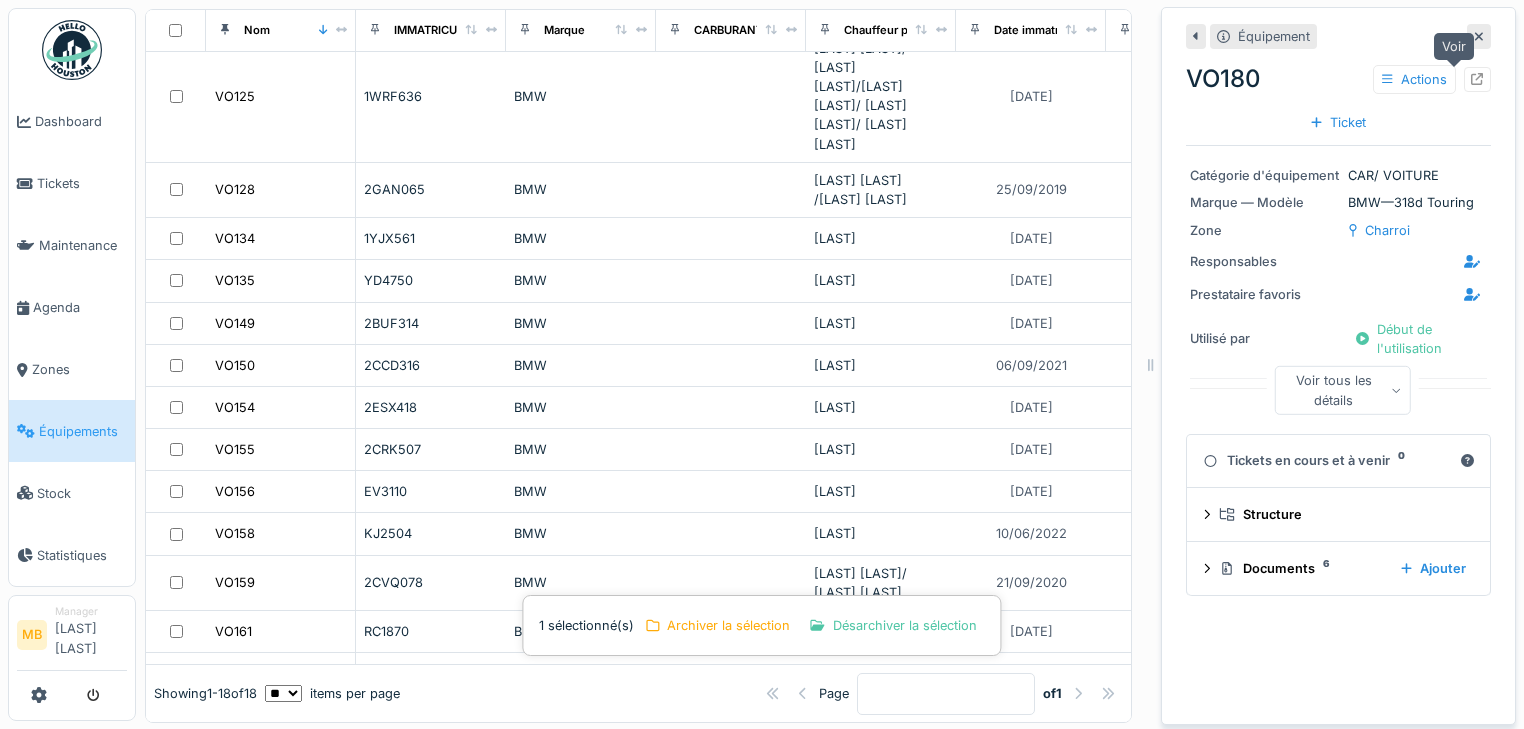 click 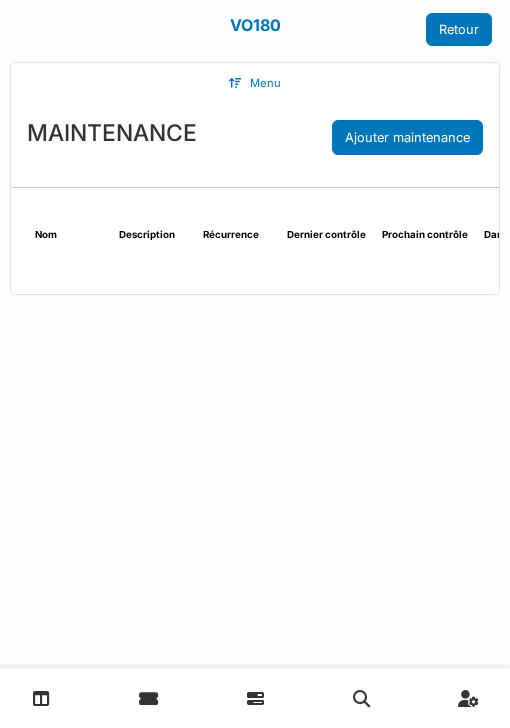 scroll, scrollTop: 0, scrollLeft: 0, axis: both 